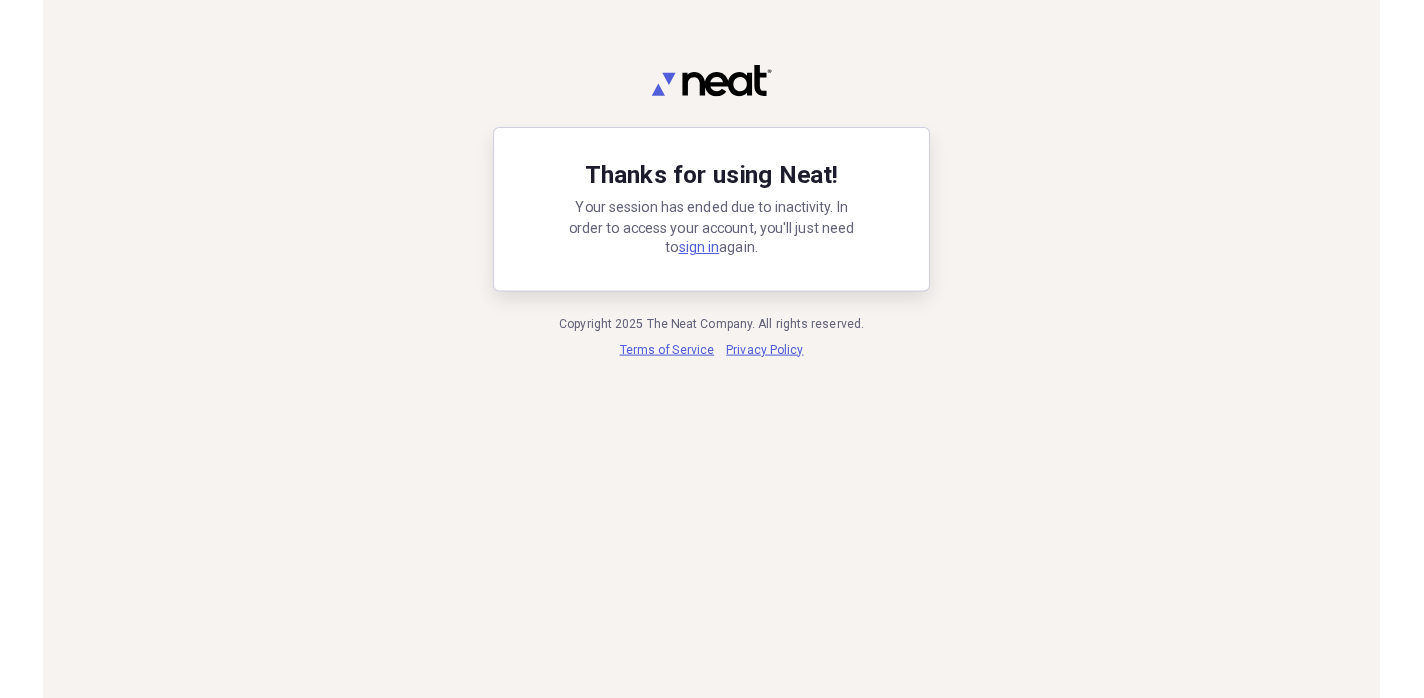 scroll, scrollTop: 0, scrollLeft: 0, axis: both 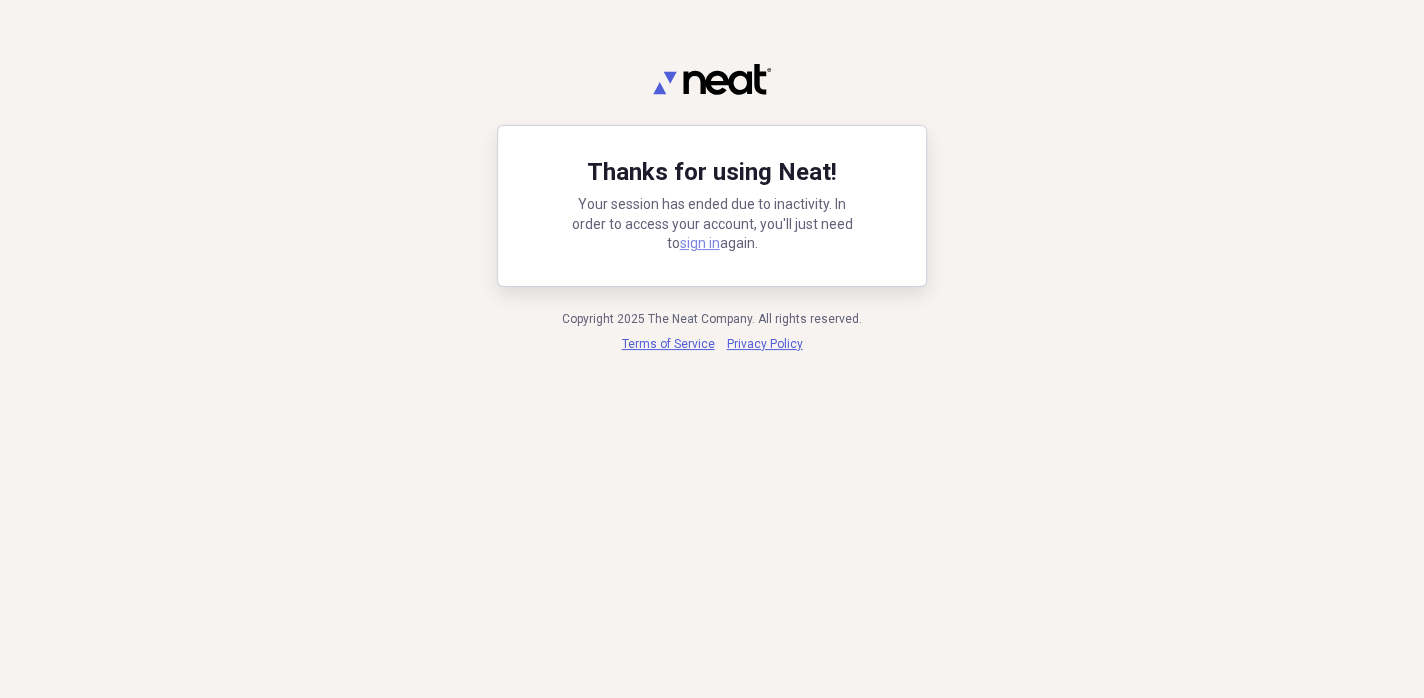 click on "sign in" at bounding box center (700, 243) 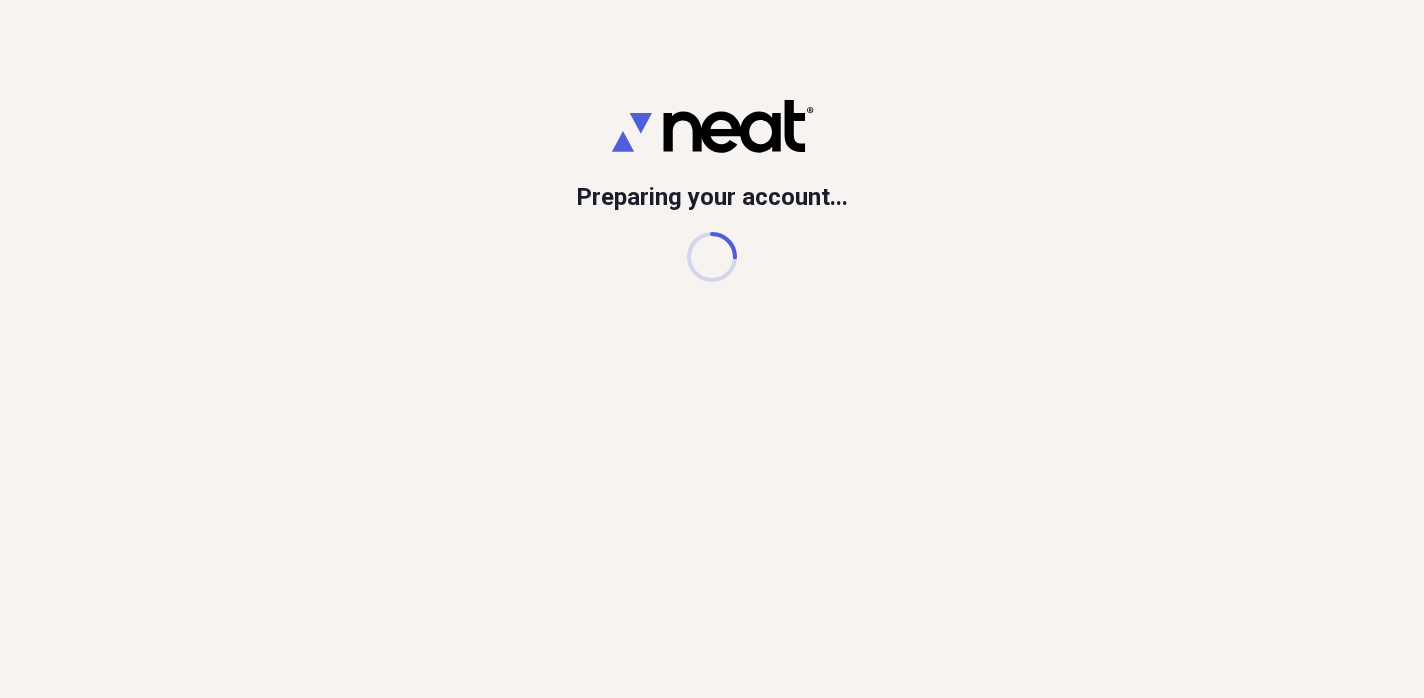 scroll, scrollTop: 0, scrollLeft: 0, axis: both 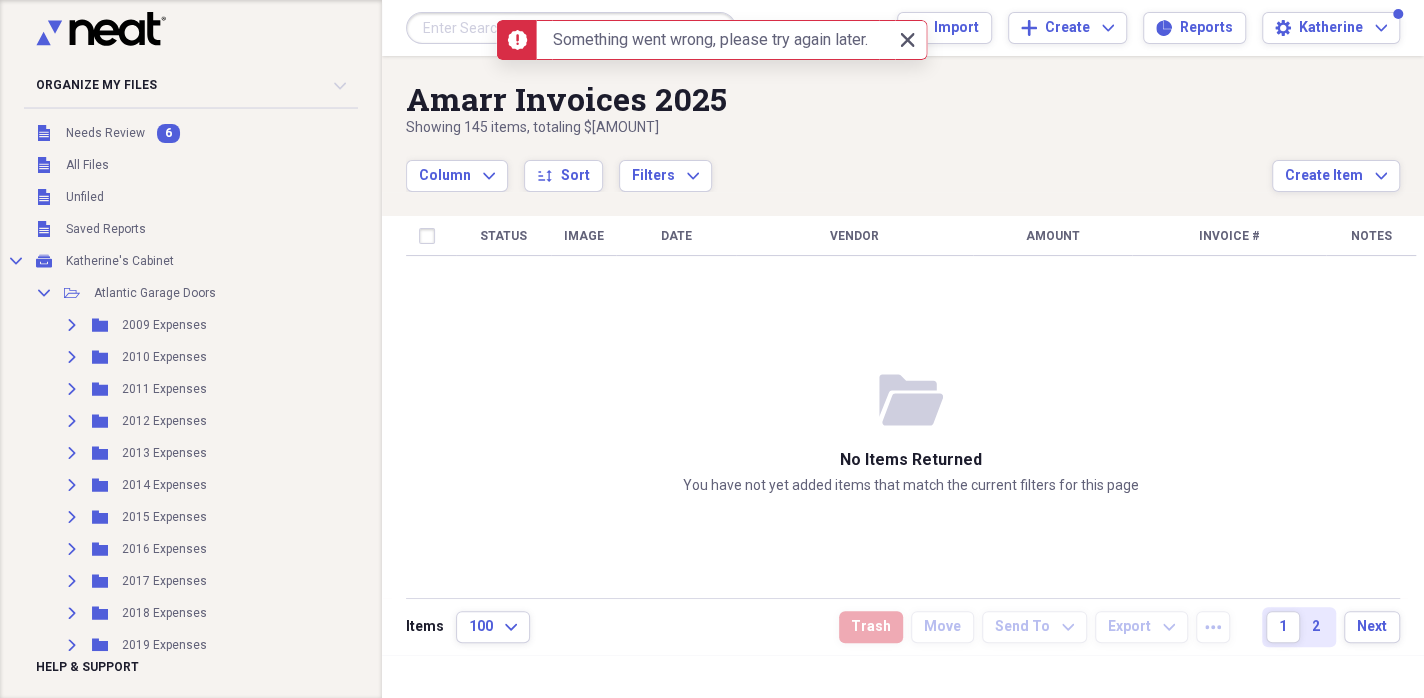 click on "Close Close" at bounding box center (907, 40) 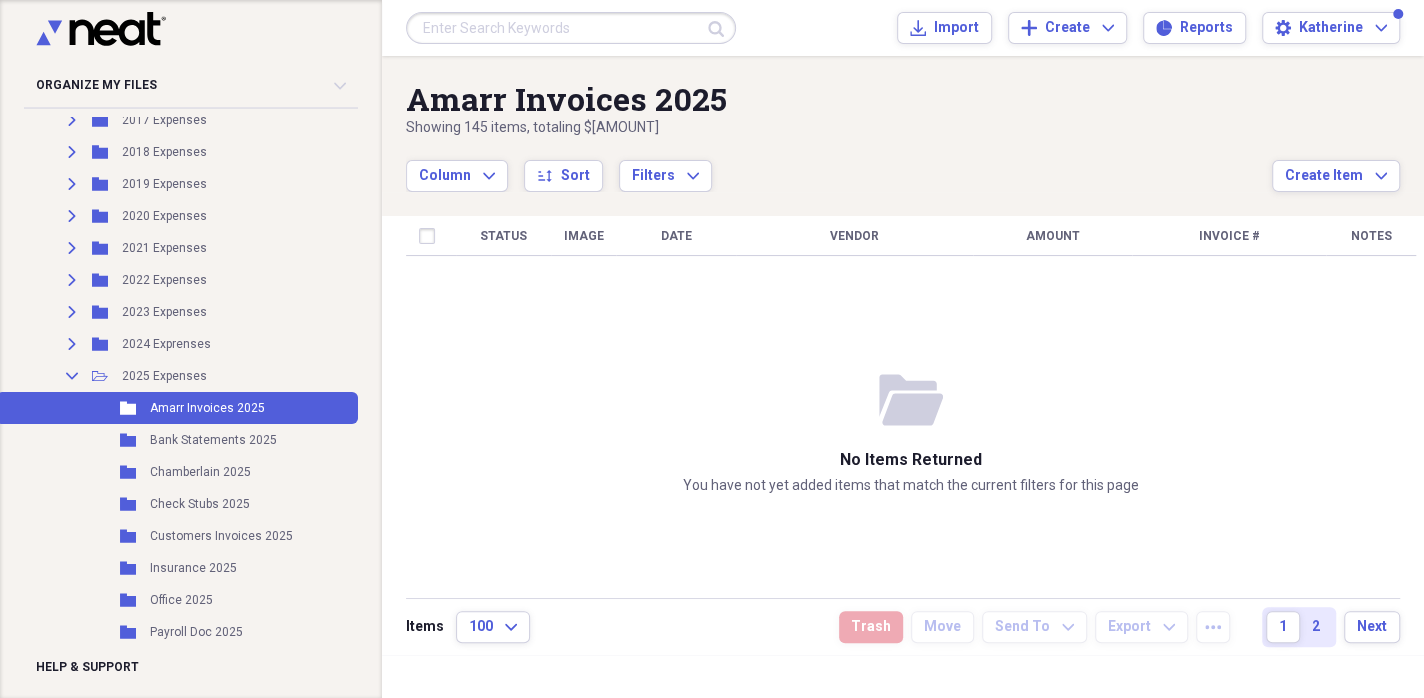 scroll, scrollTop: 600, scrollLeft: 0, axis: vertical 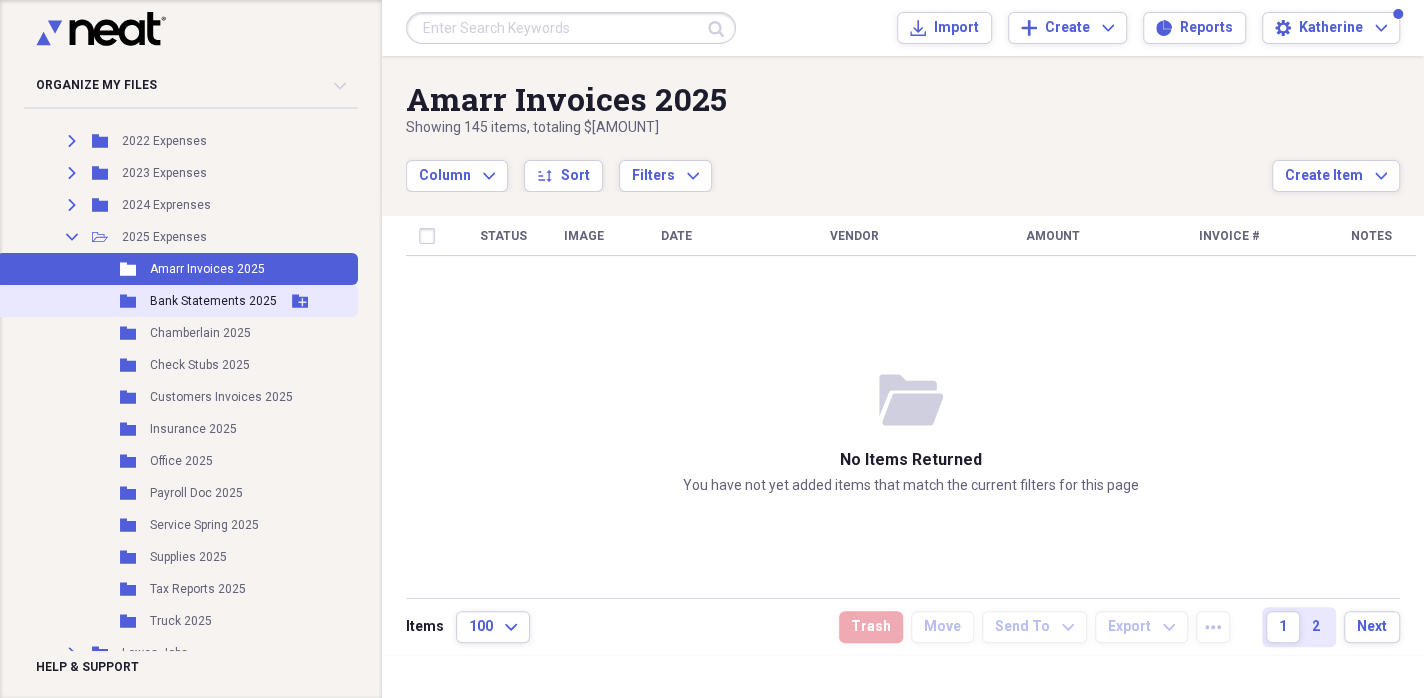 click on "Bank Statements 2025" at bounding box center [213, 301] 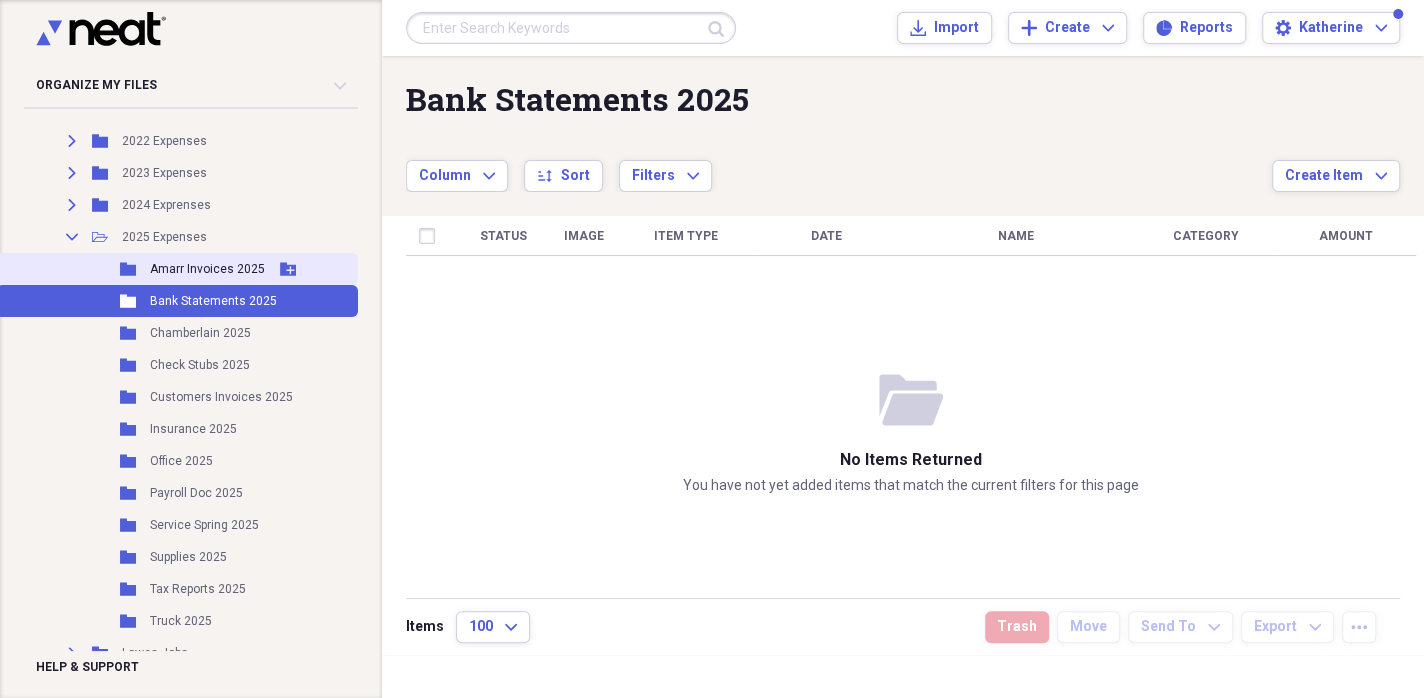 click on "Amarr Invoices 2025" at bounding box center (207, 269) 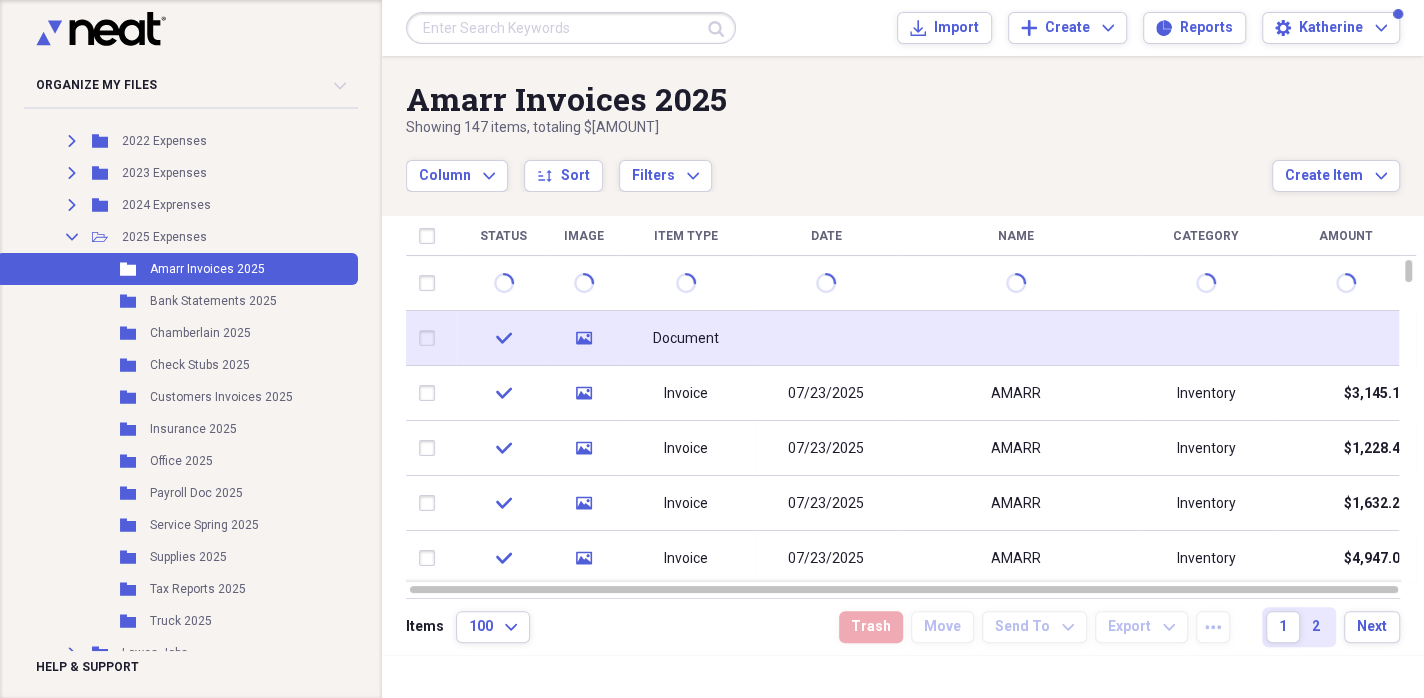 click on "Document" at bounding box center [686, 339] 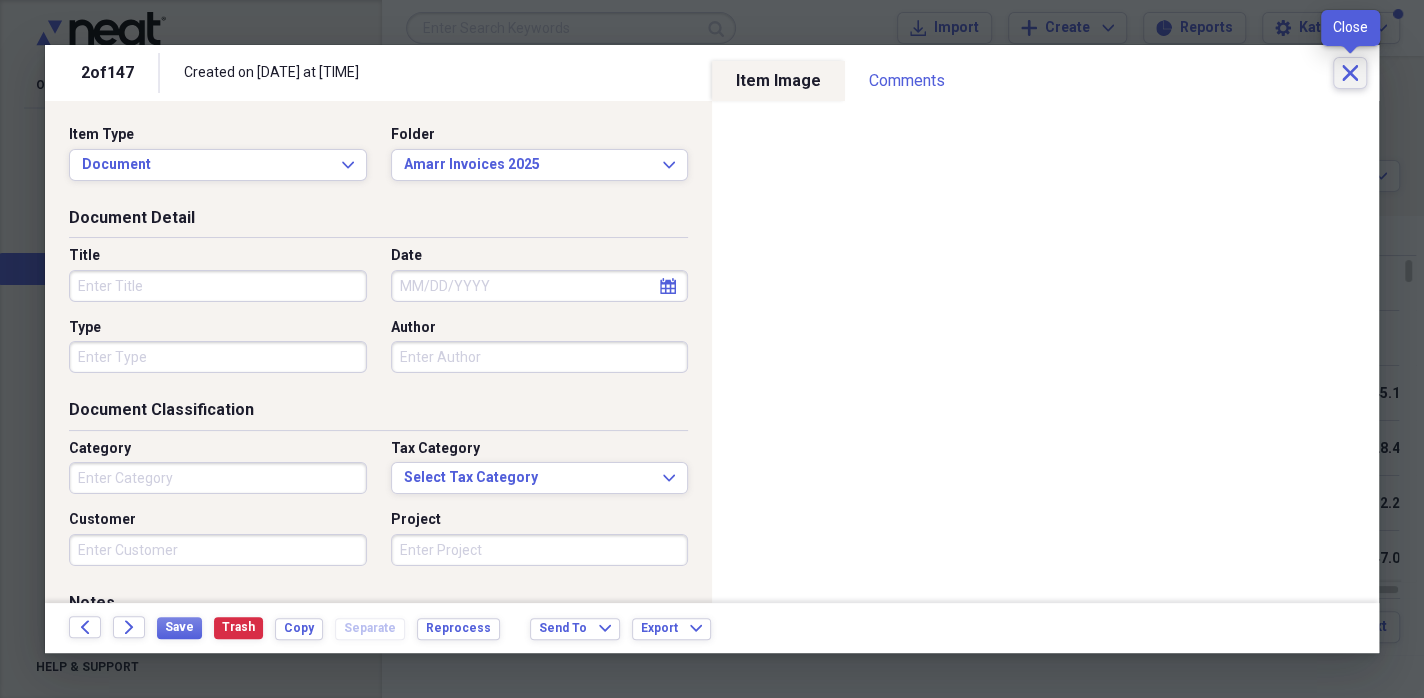 click on "Close" at bounding box center [1350, 73] 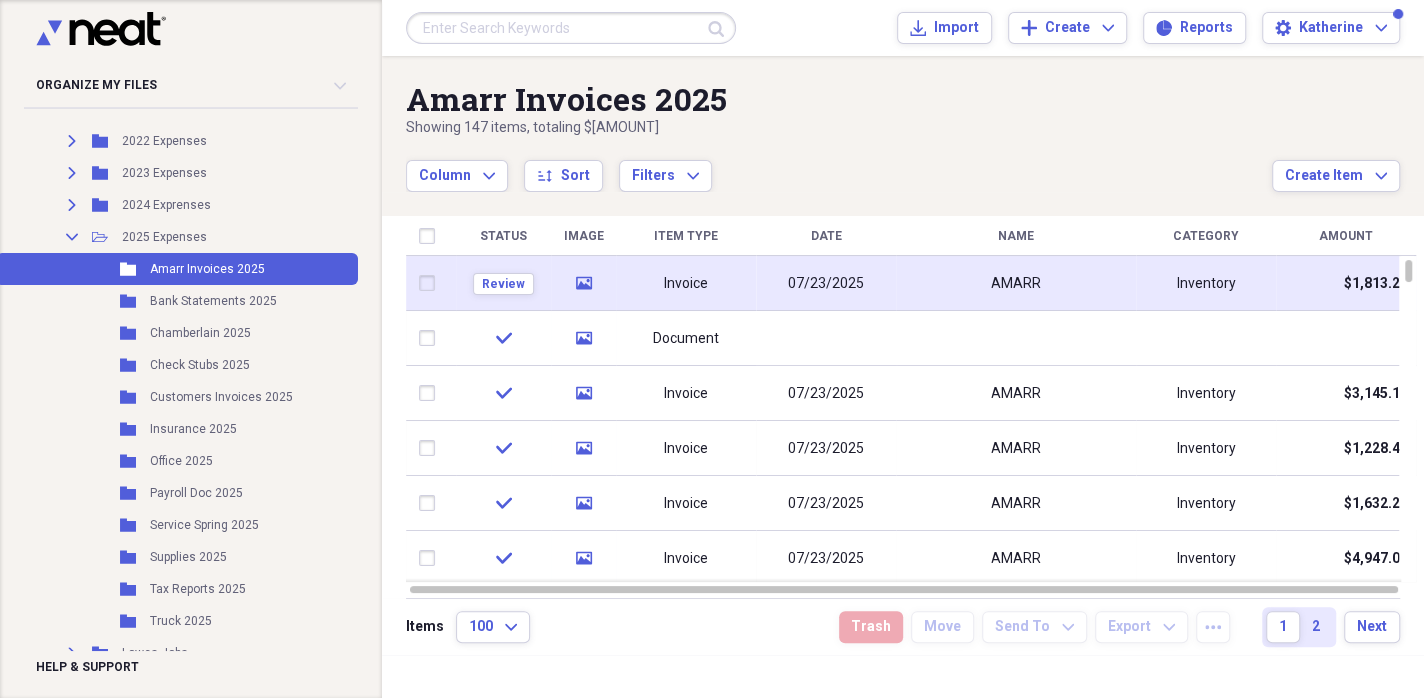 click on "Invoice" at bounding box center (686, 283) 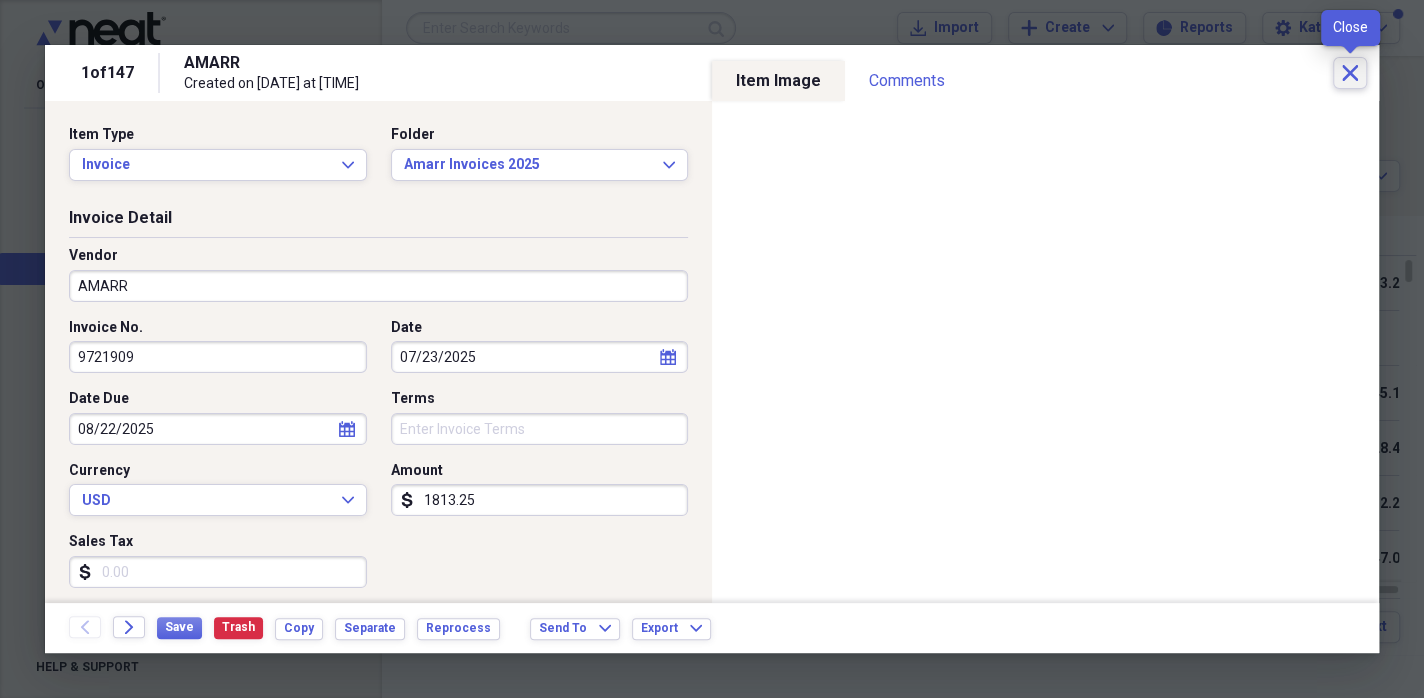 click 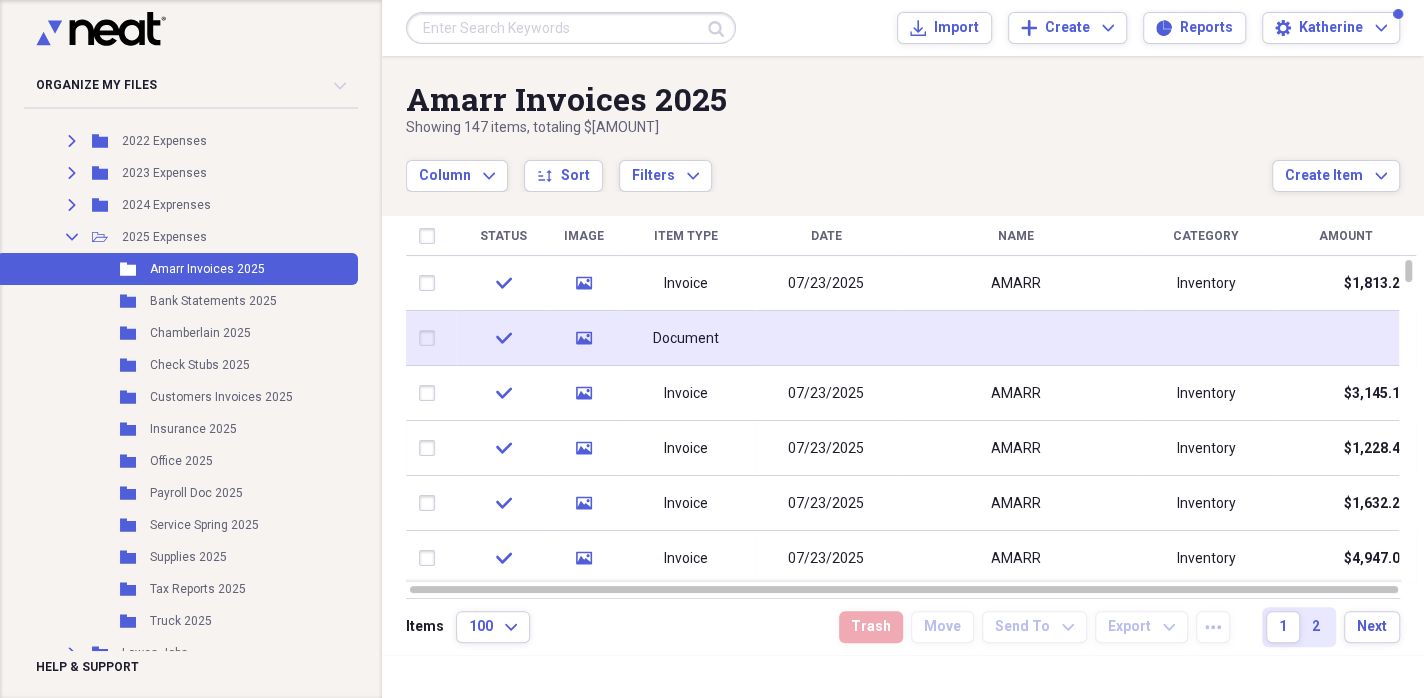 click on "Document" at bounding box center (686, 338) 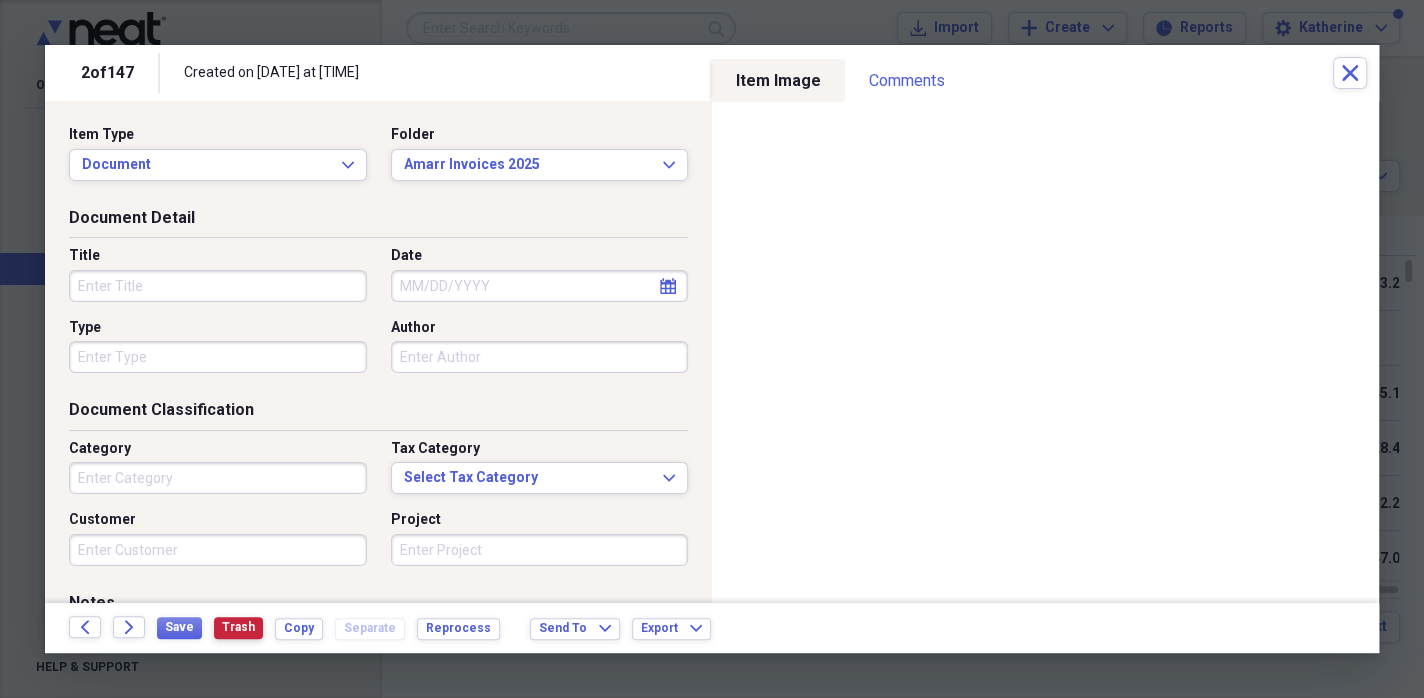 click on "Trash" at bounding box center [238, 627] 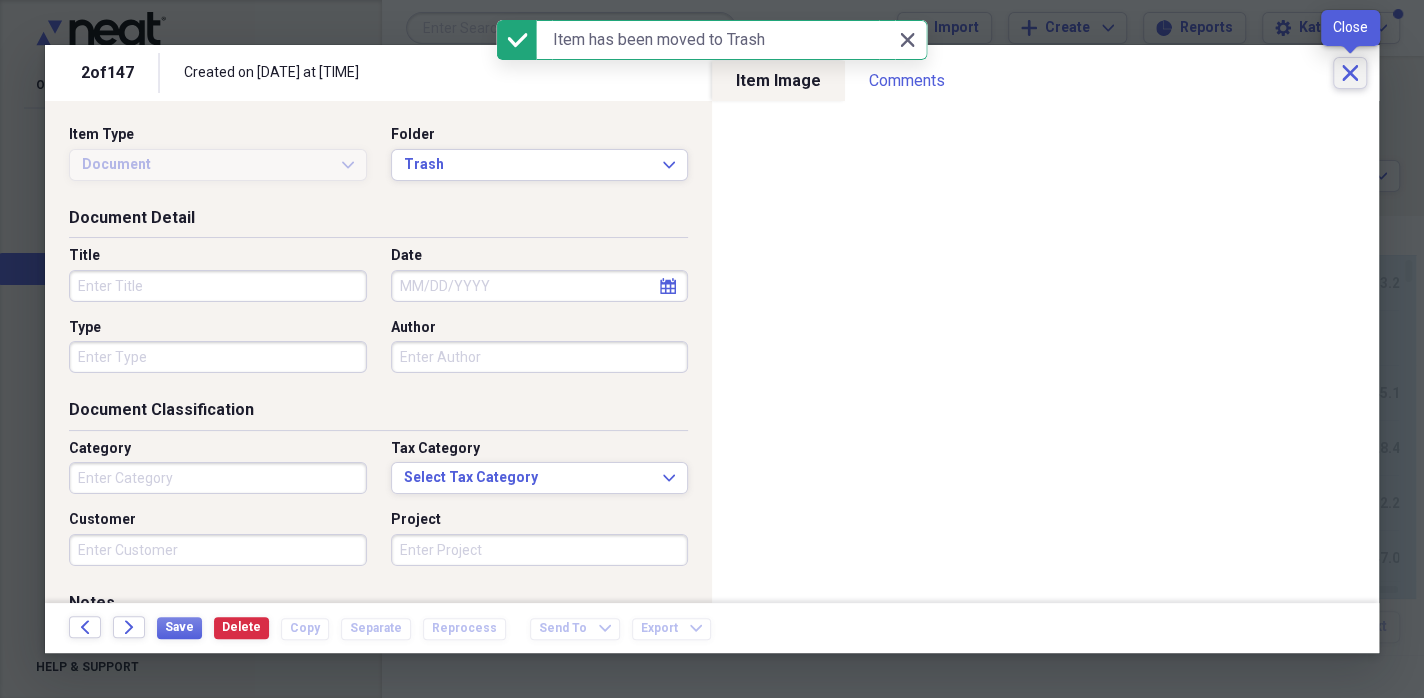 click on "Close" at bounding box center (1350, 73) 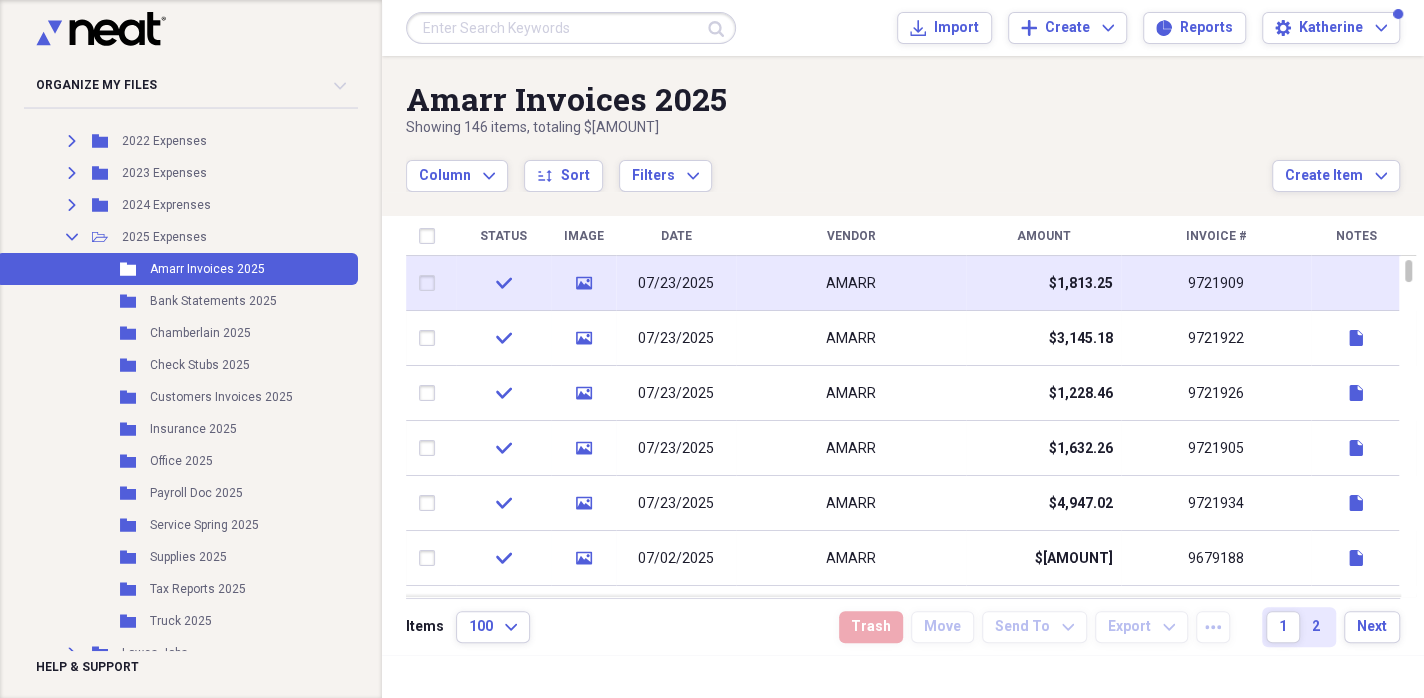 click on "AMARR" at bounding box center [851, 283] 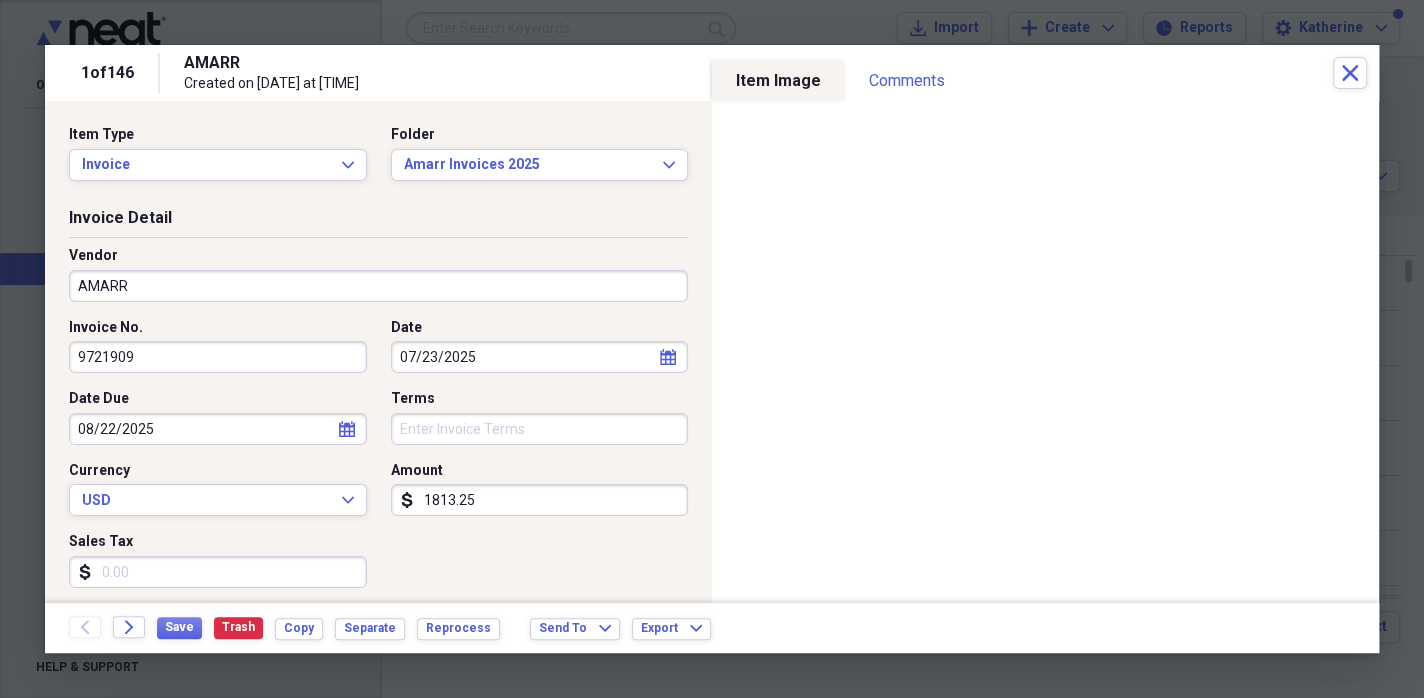 click on "Sales Tax" at bounding box center (218, 572) 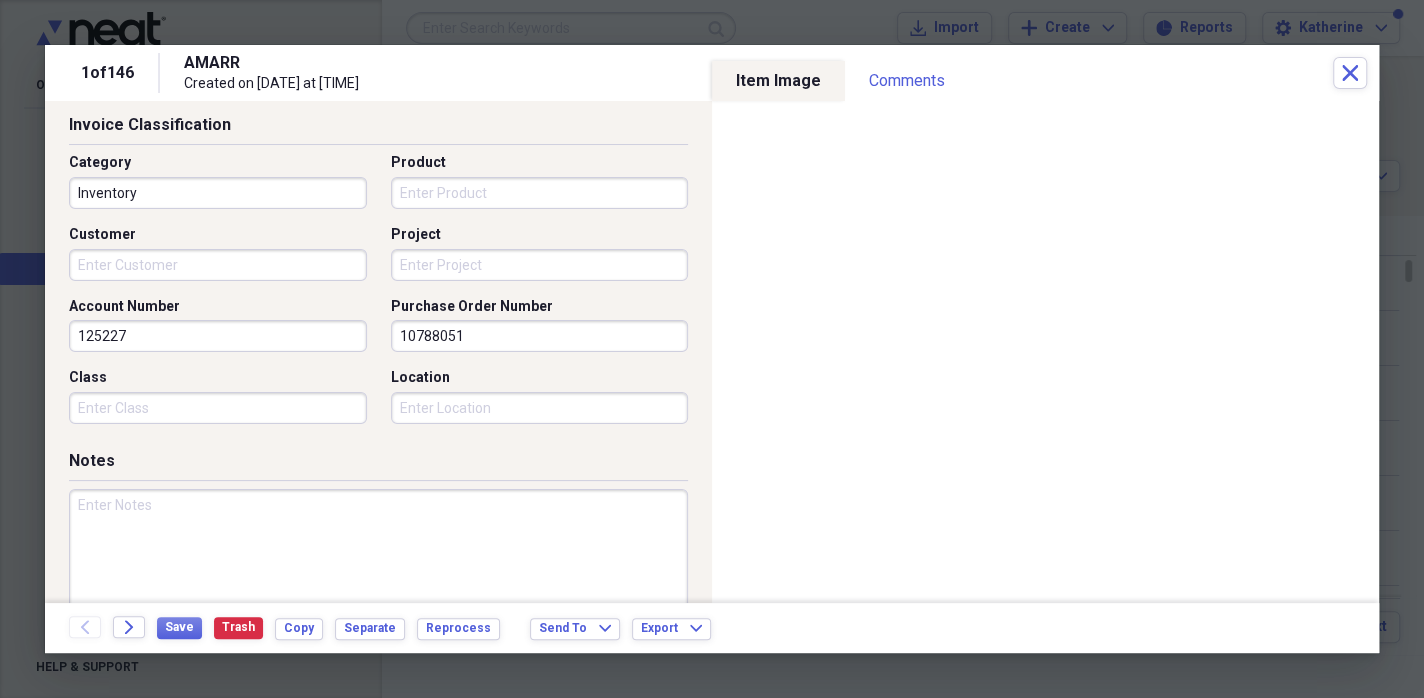 scroll, scrollTop: 687, scrollLeft: 0, axis: vertical 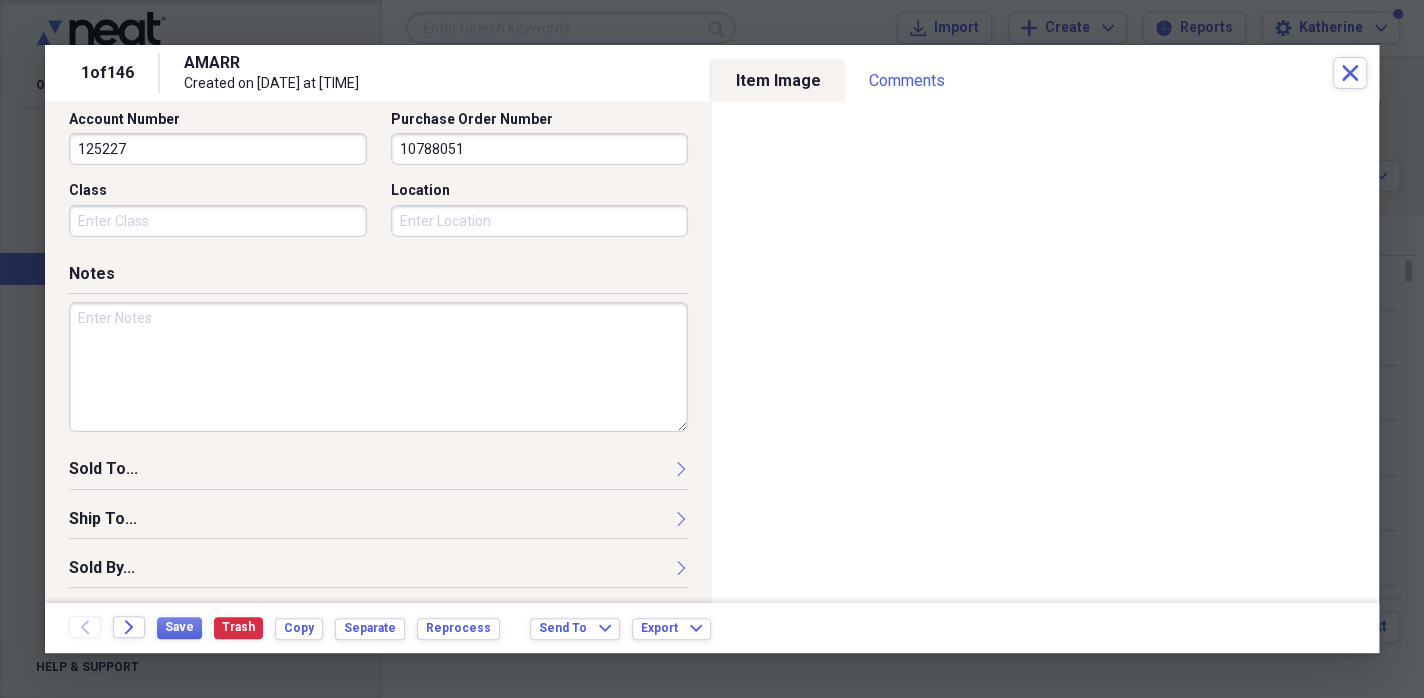 type on "118.61" 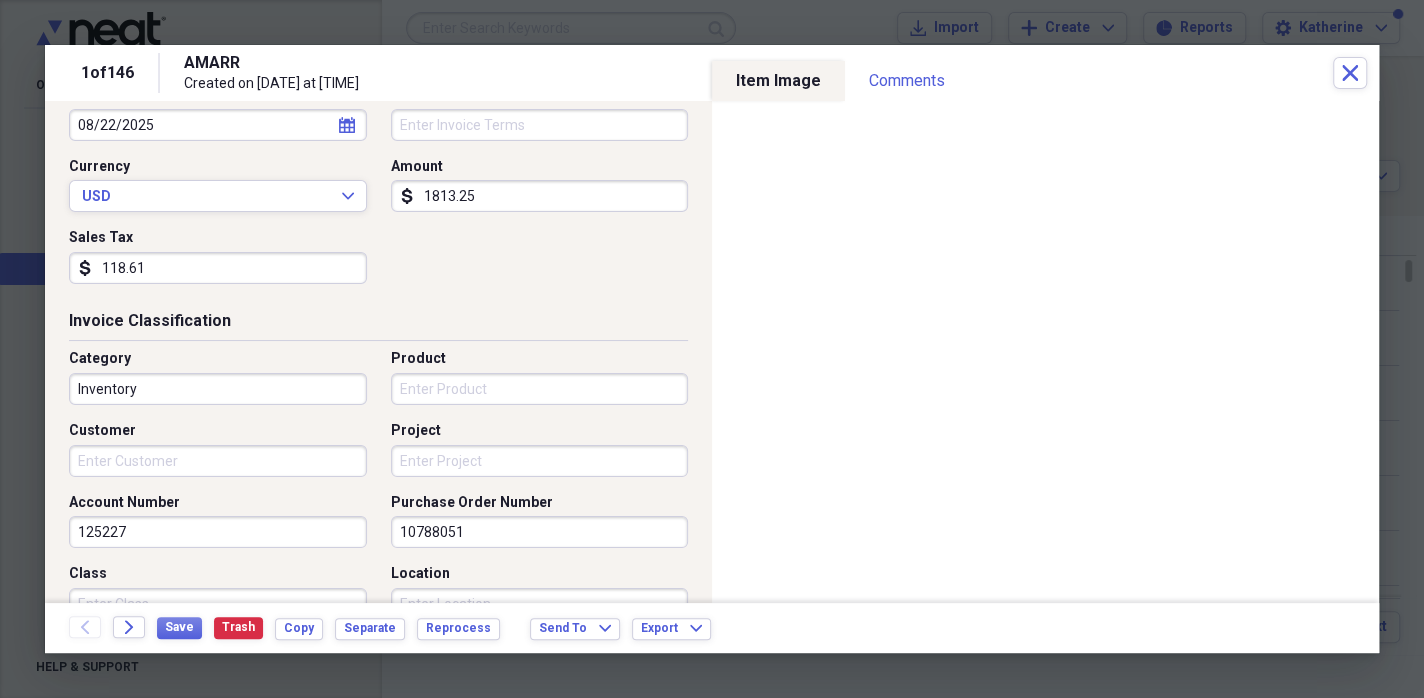 scroll, scrollTop: 0, scrollLeft: 0, axis: both 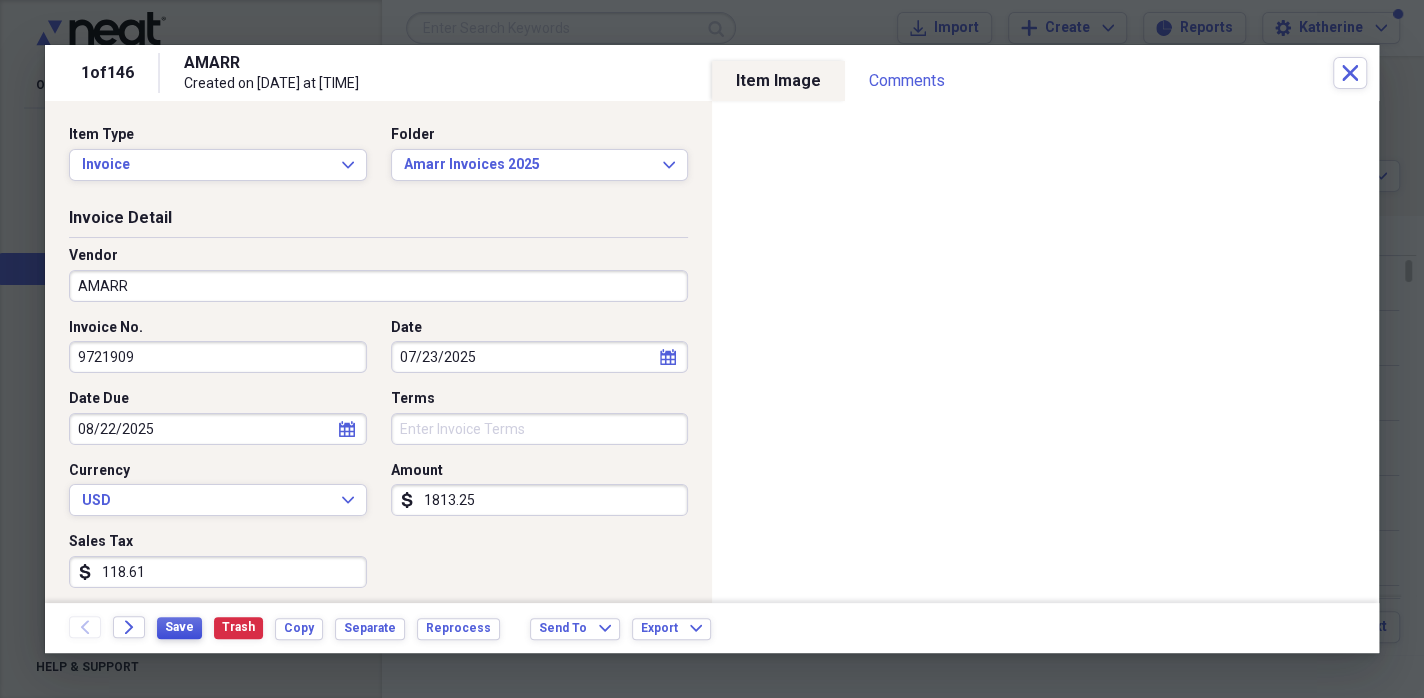 type on "LS AP0017" 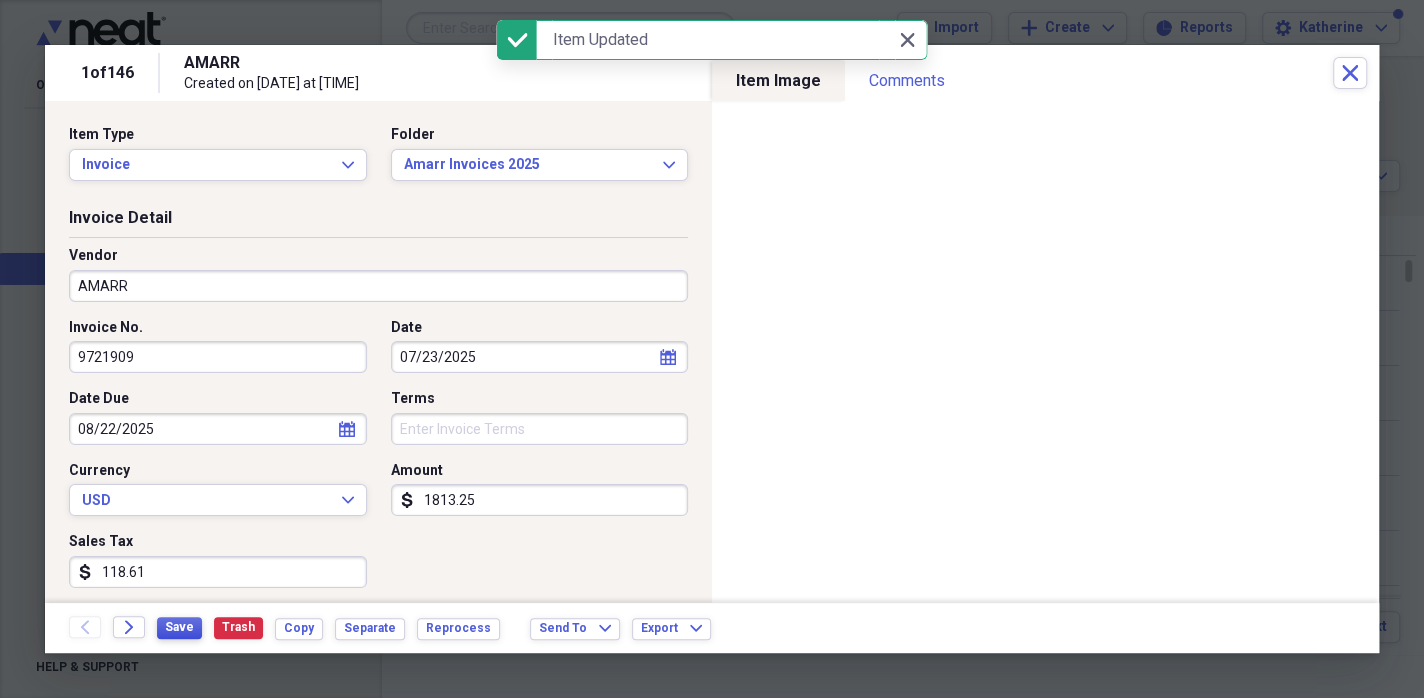 click on "Save" at bounding box center (179, 627) 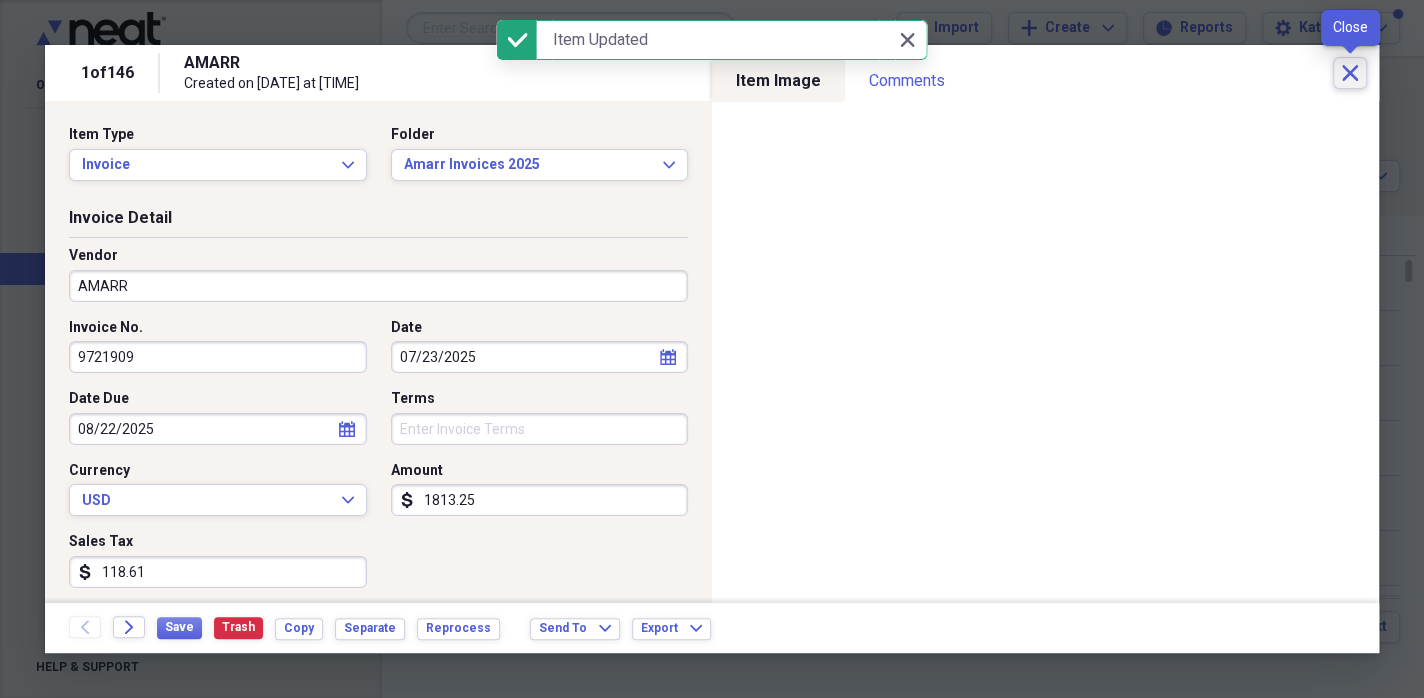 click on "Close" 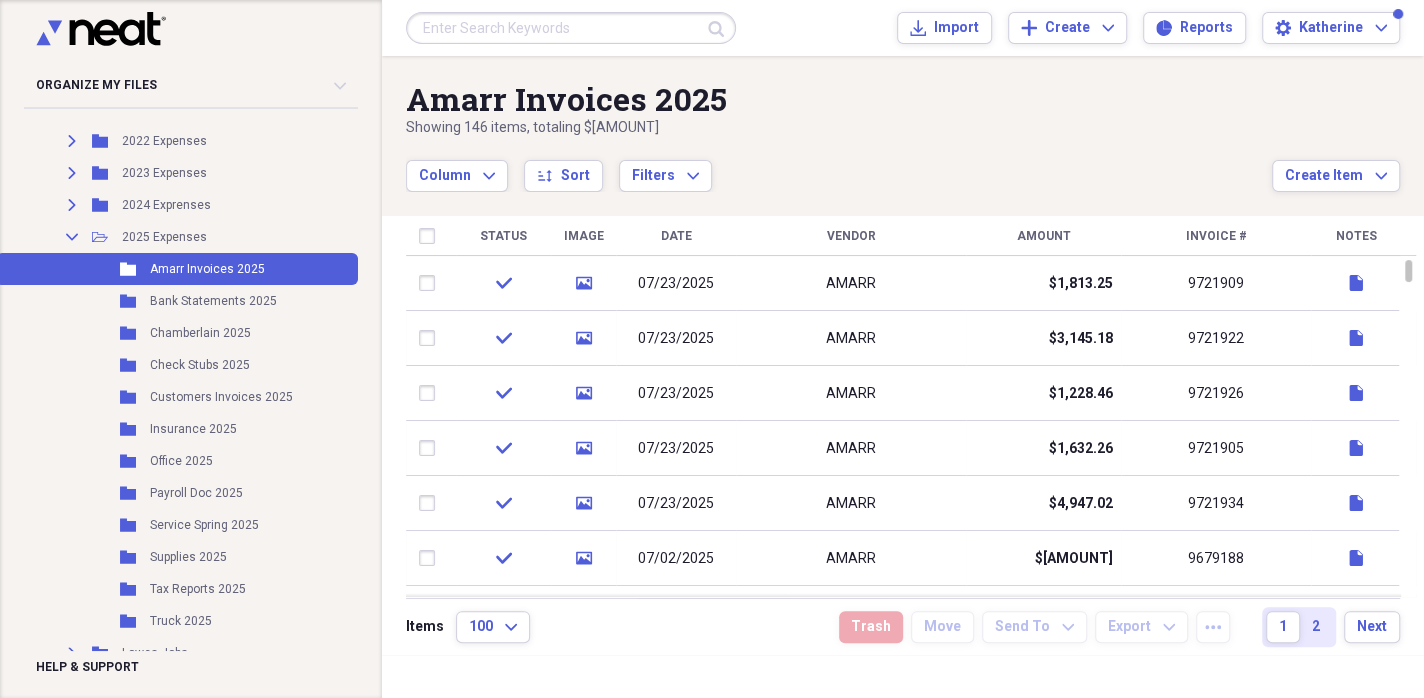 click on "Amarr Invoices 2025" at bounding box center [839, 99] 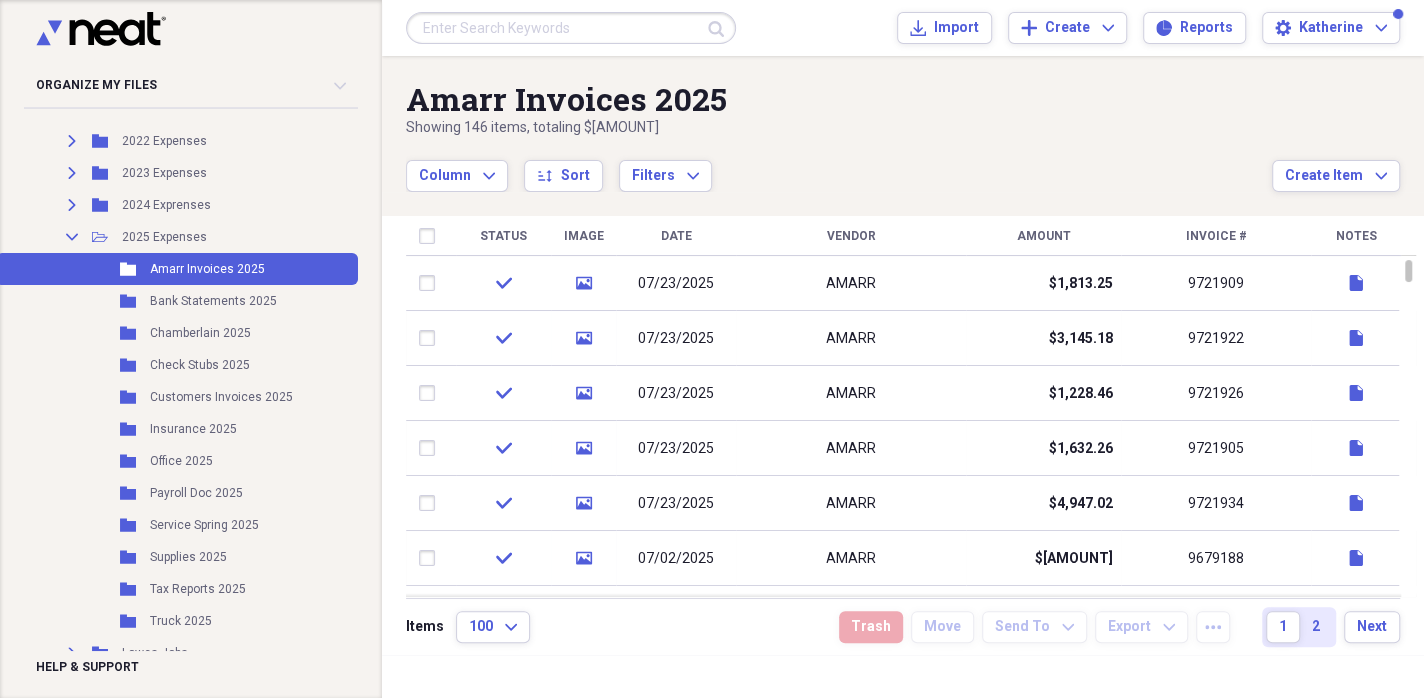 click on "Showing 146 items , totaling $376,885.94" at bounding box center (839, 128) 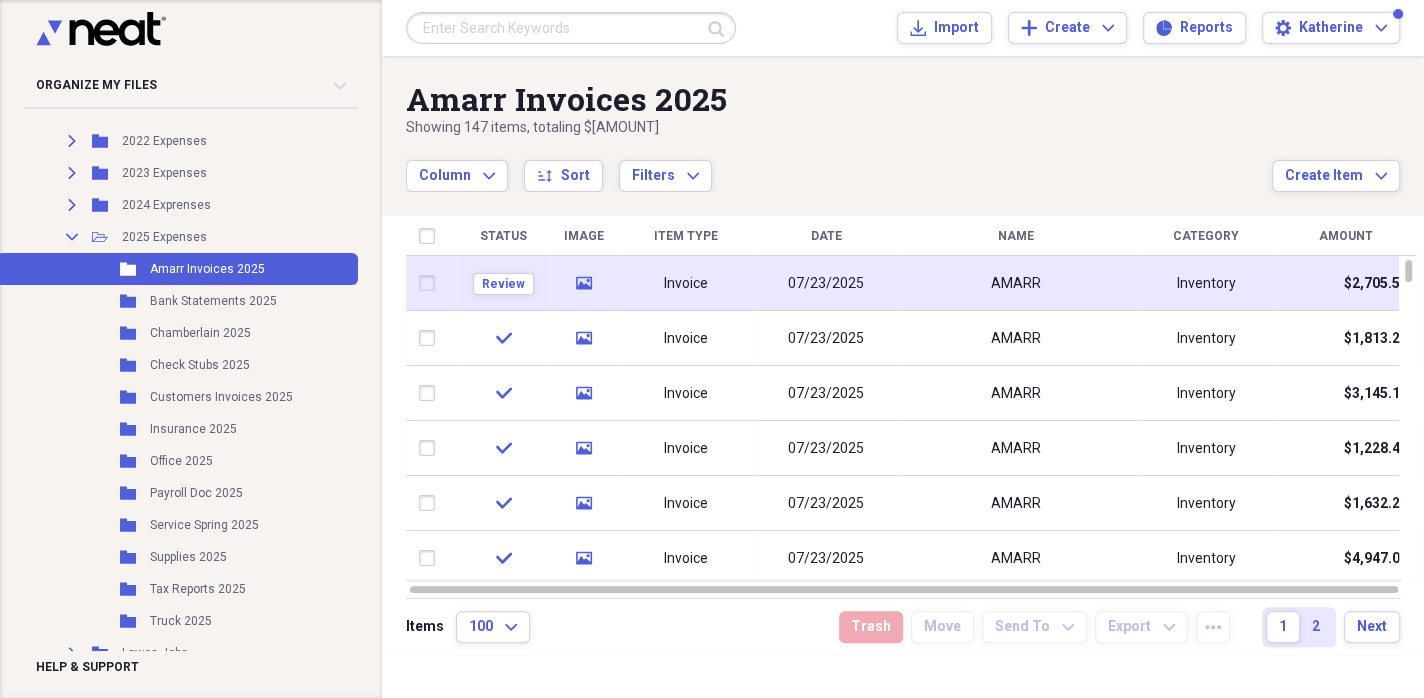 click on "07/23/2025" at bounding box center (826, 283) 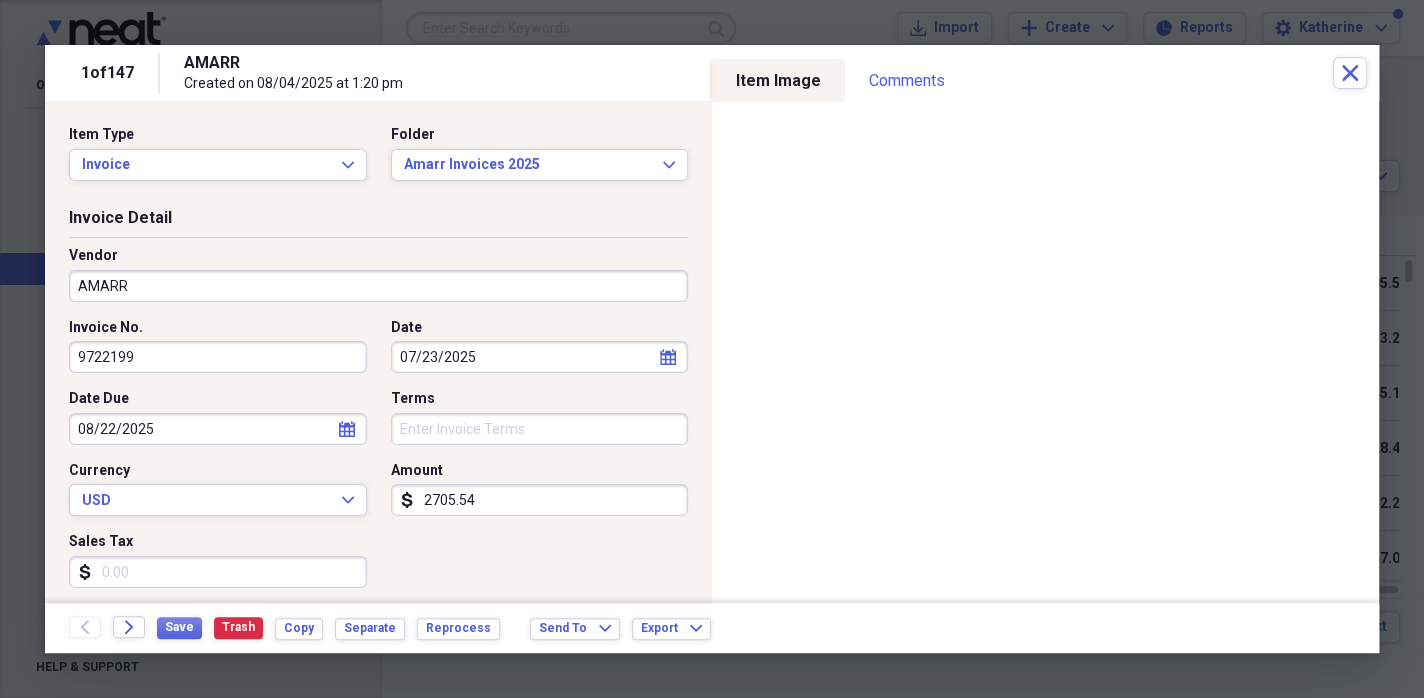 click on "Sales Tax" at bounding box center [218, 572] 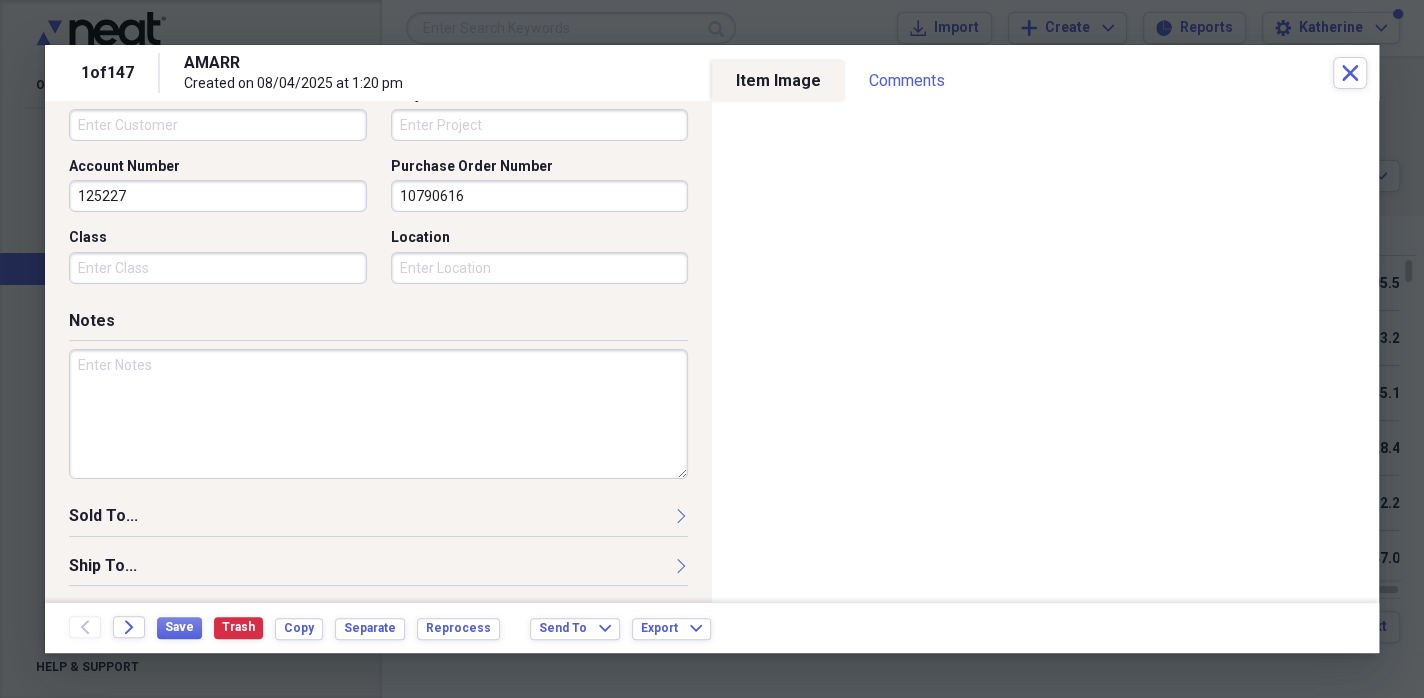 scroll, scrollTop: 687, scrollLeft: 0, axis: vertical 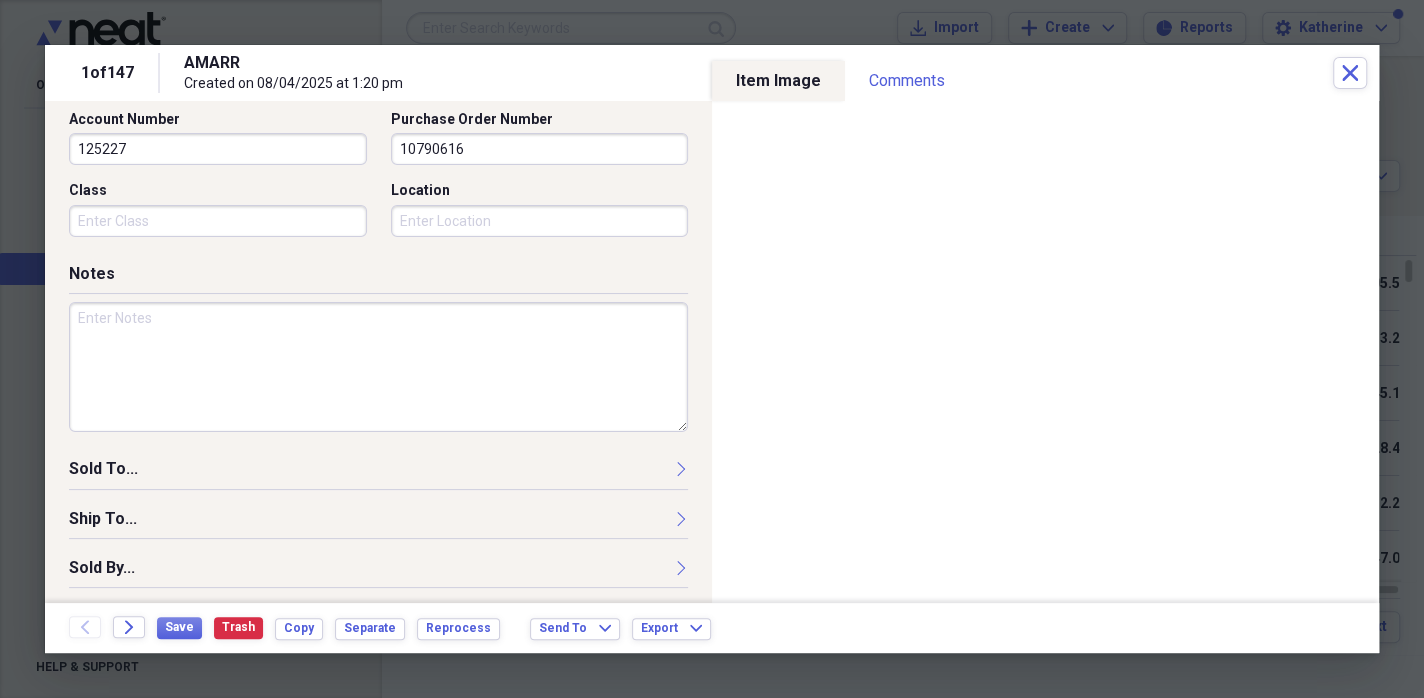 click at bounding box center [378, 367] 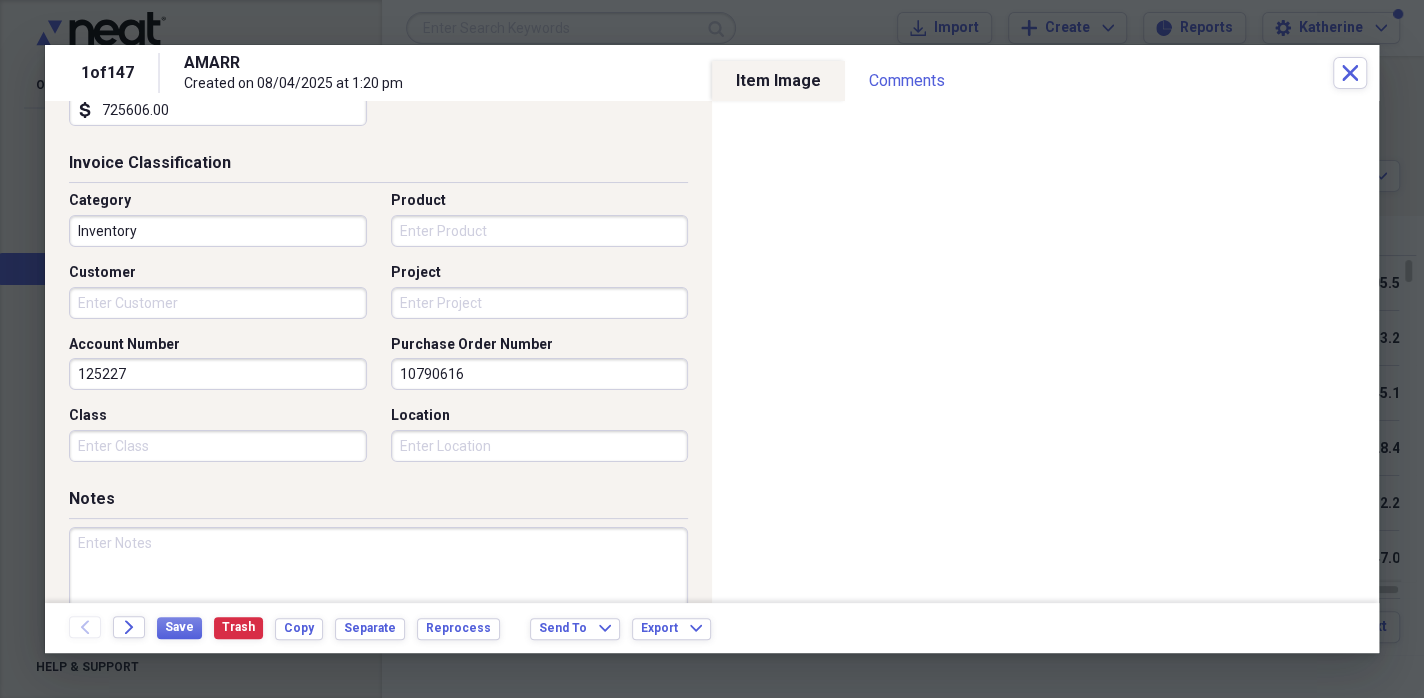 click at bounding box center (378, 592) 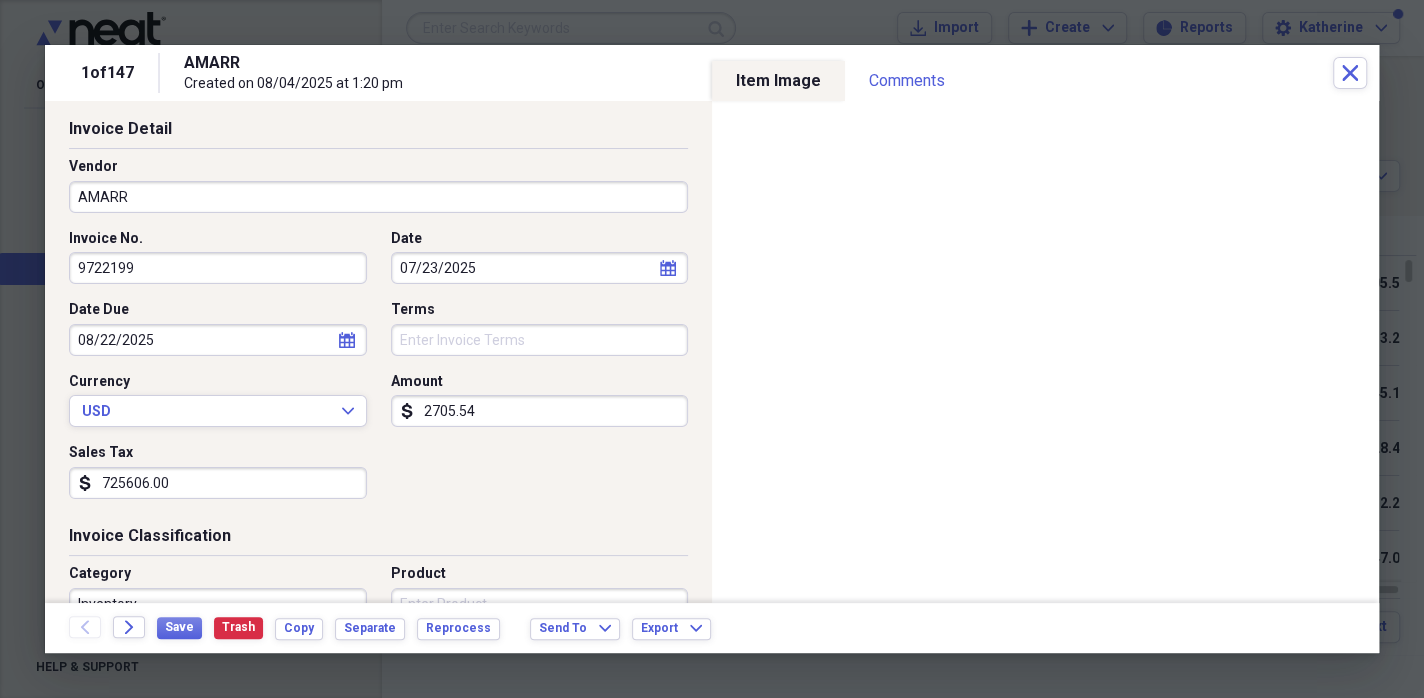 scroll, scrollTop: 62, scrollLeft: 0, axis: vertical 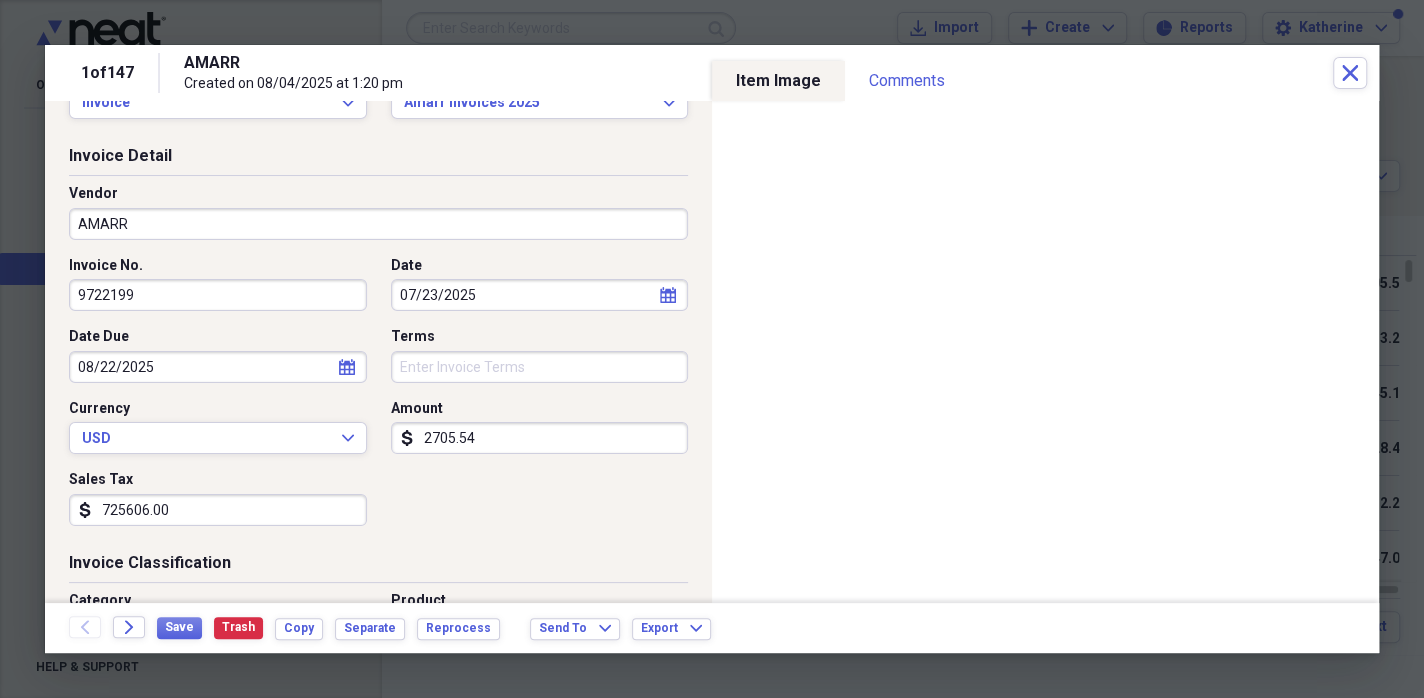 click on "725606.00" at bounding box center [218, 510] 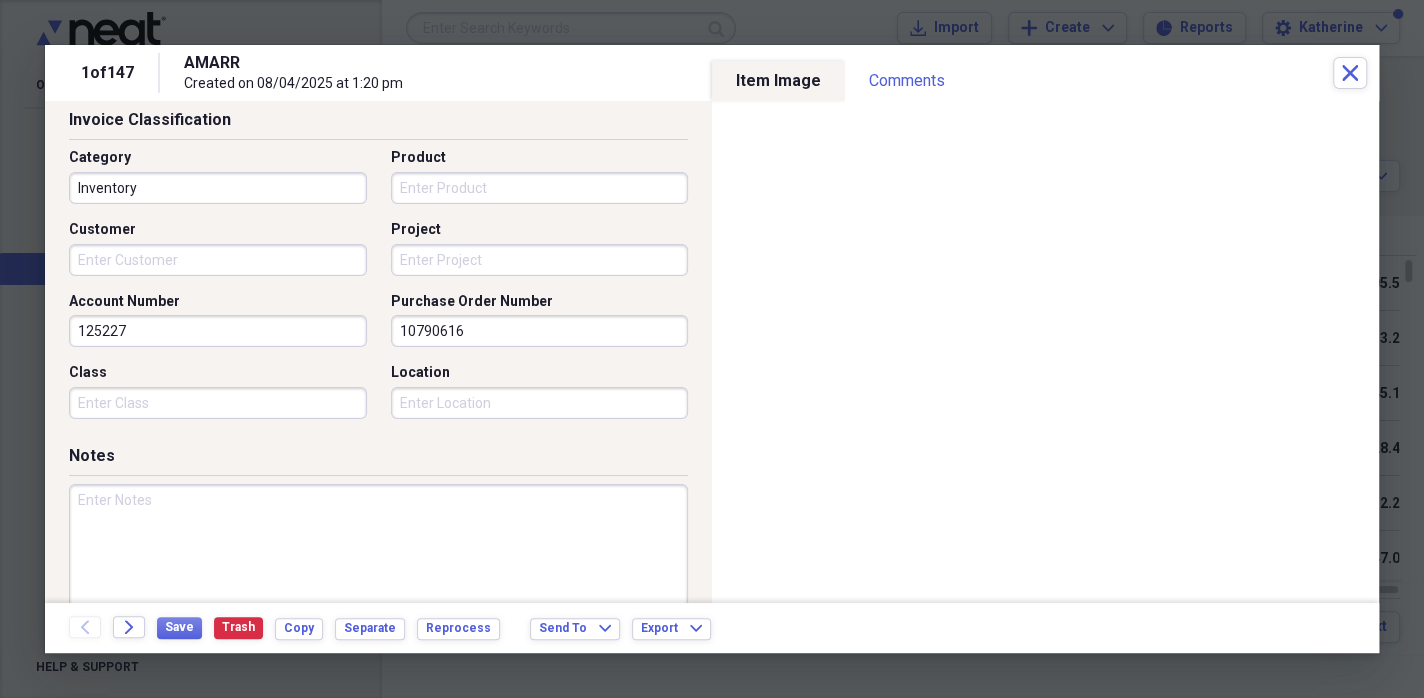 scroll, scrollTop: 562, scrollLeft: 0, axis: vertical 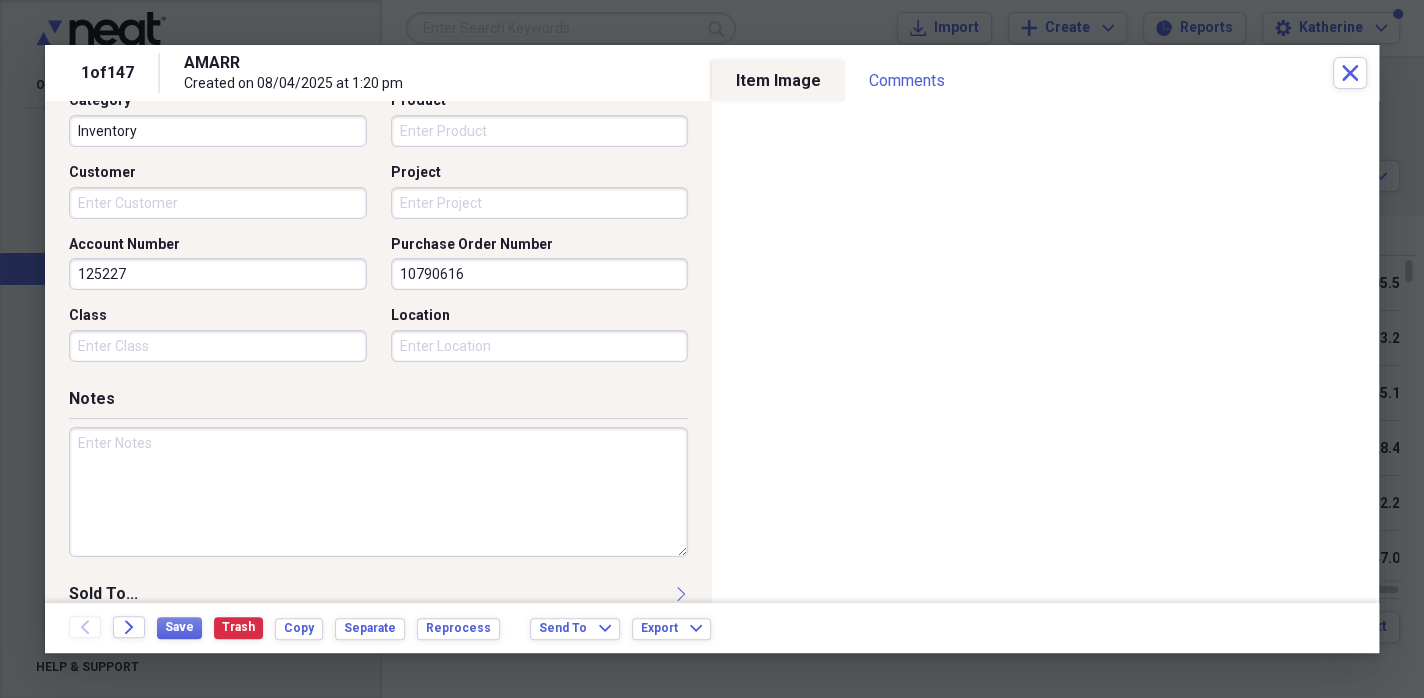 type on "176.99" 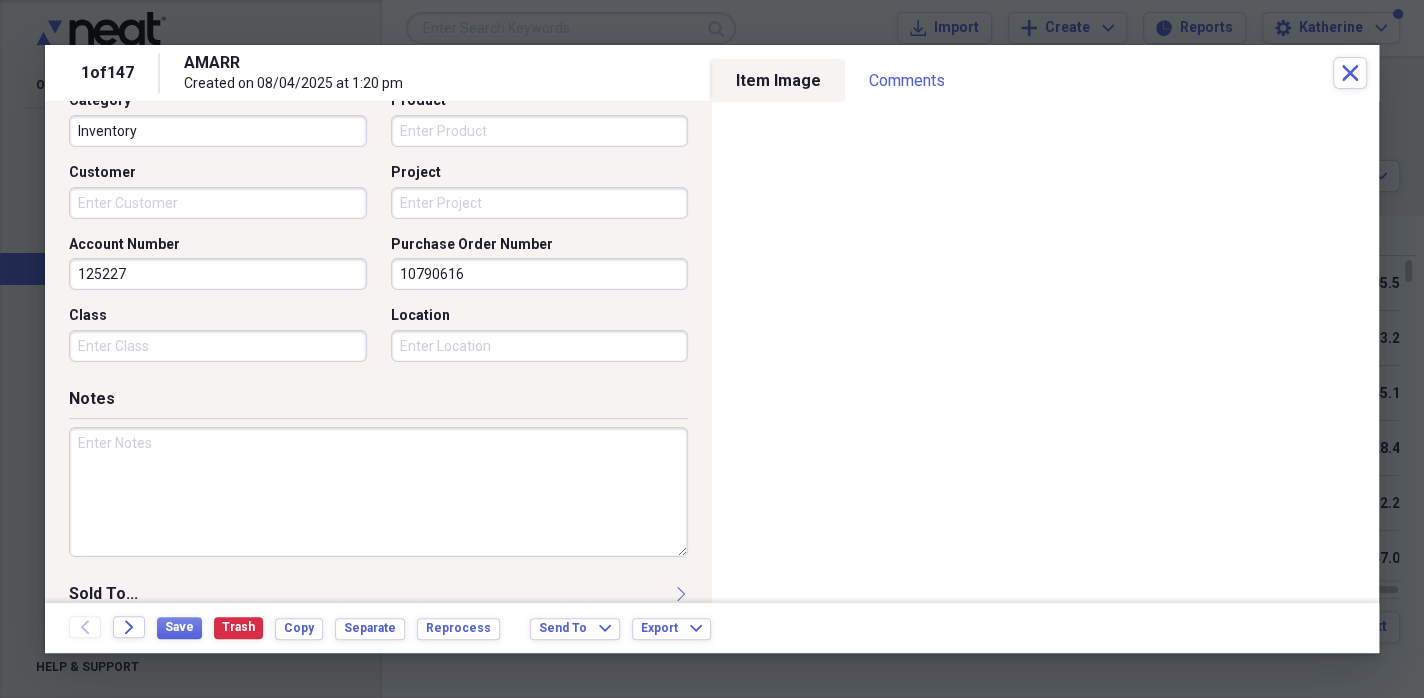 paste on "CL 725 606" 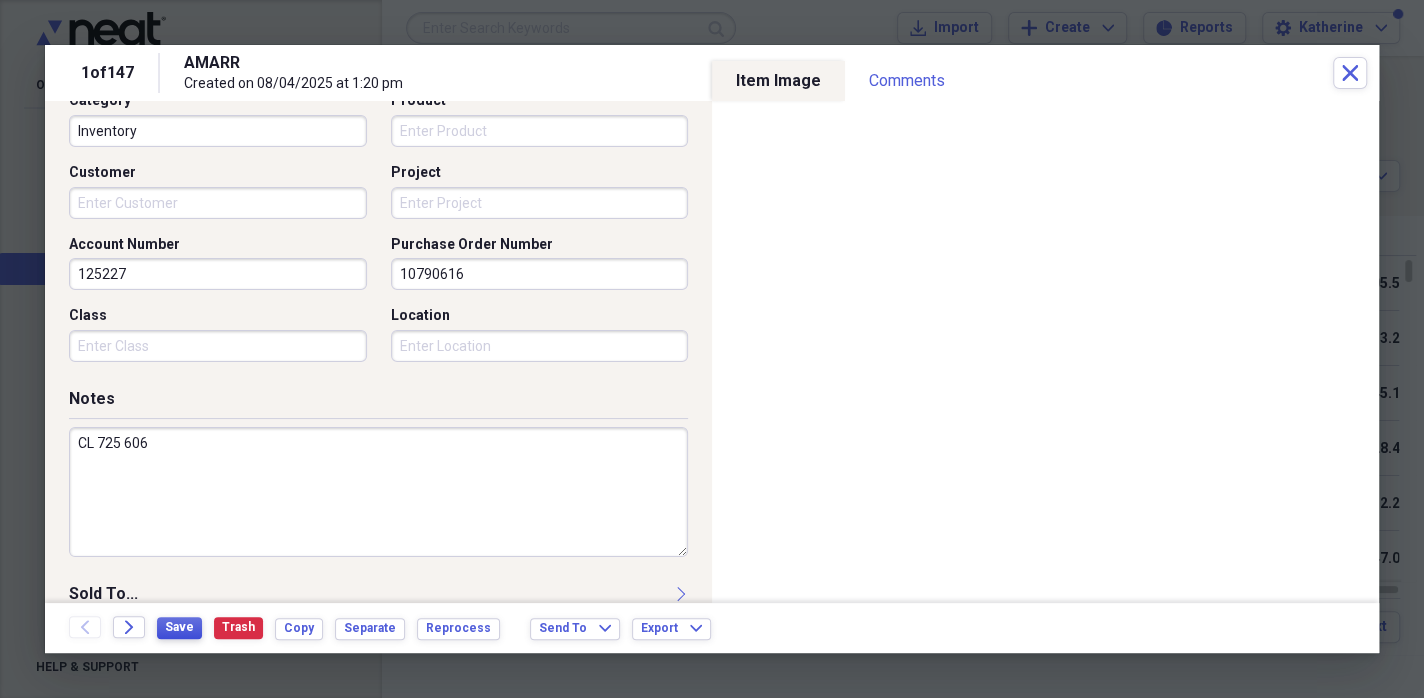 type on "CL 725 606" 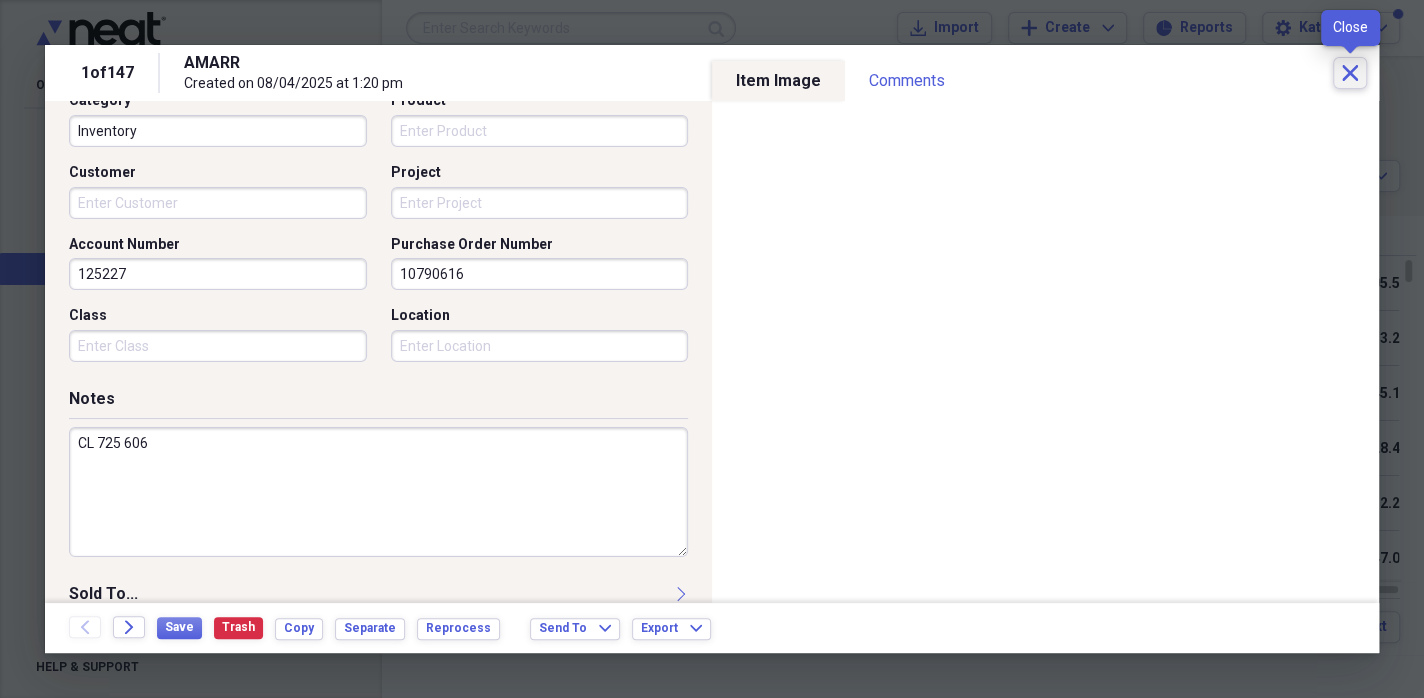 click on "Close" 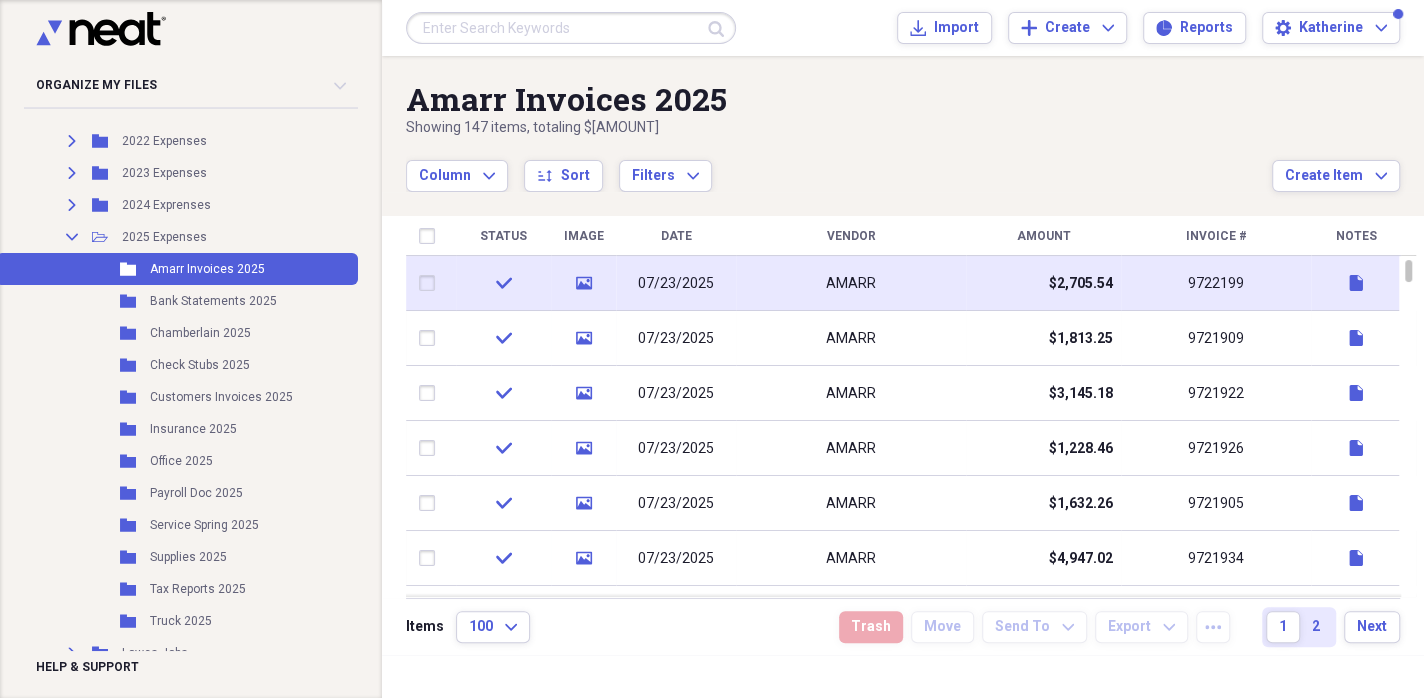 click on "07/23/2025" at bounding box center [676, 283] 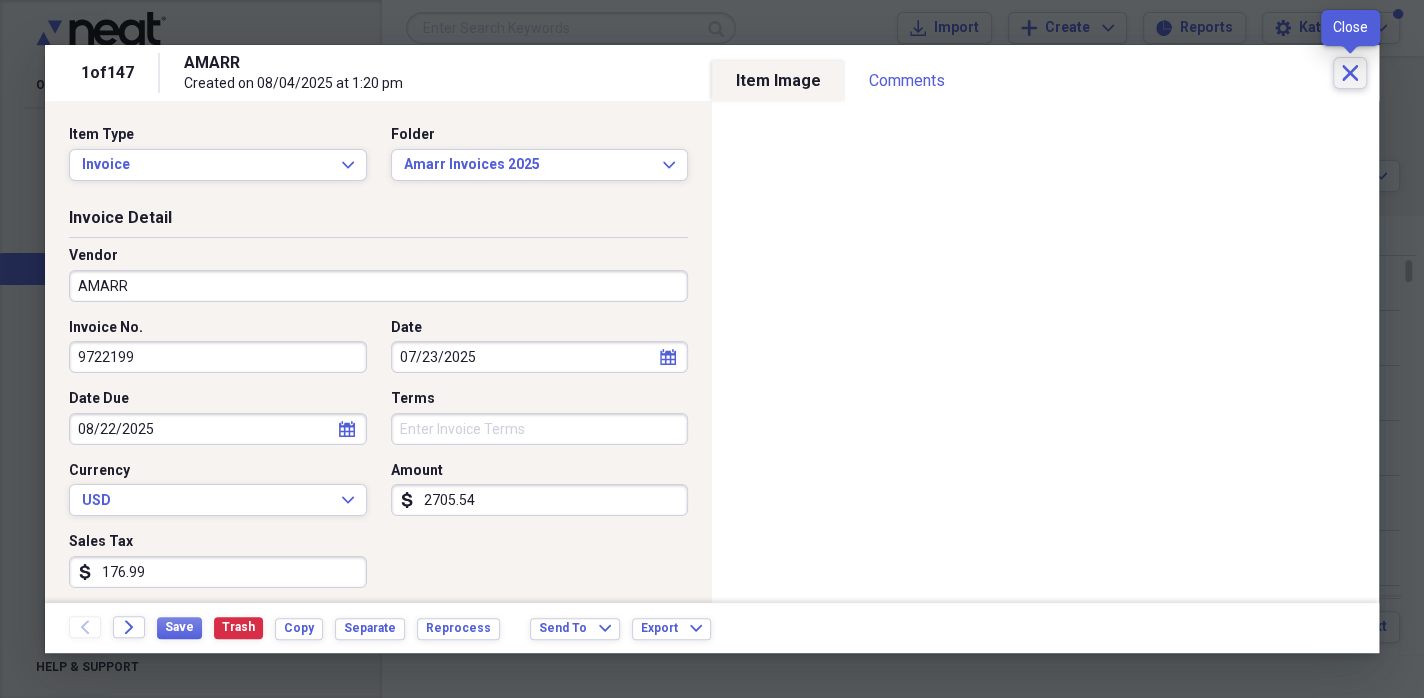 click on "Close" 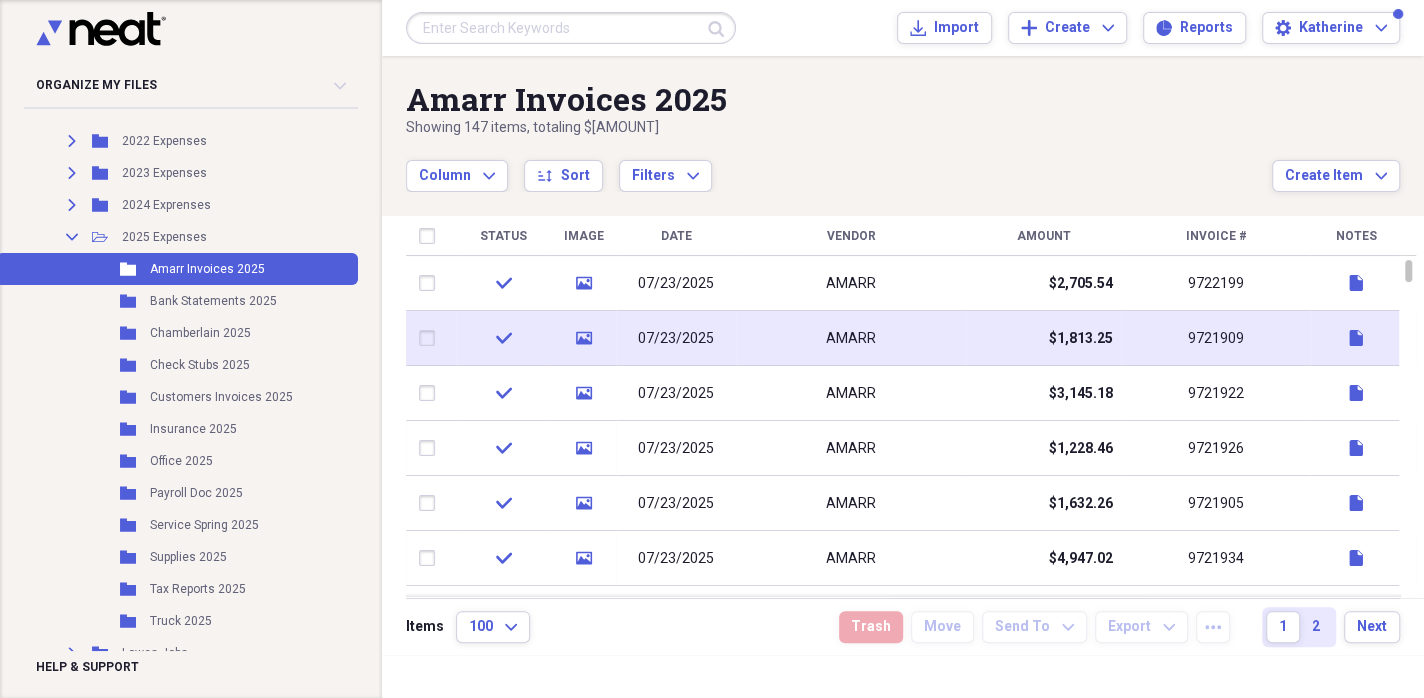 click on "07/23/2025" at bounding box center (676, 338) 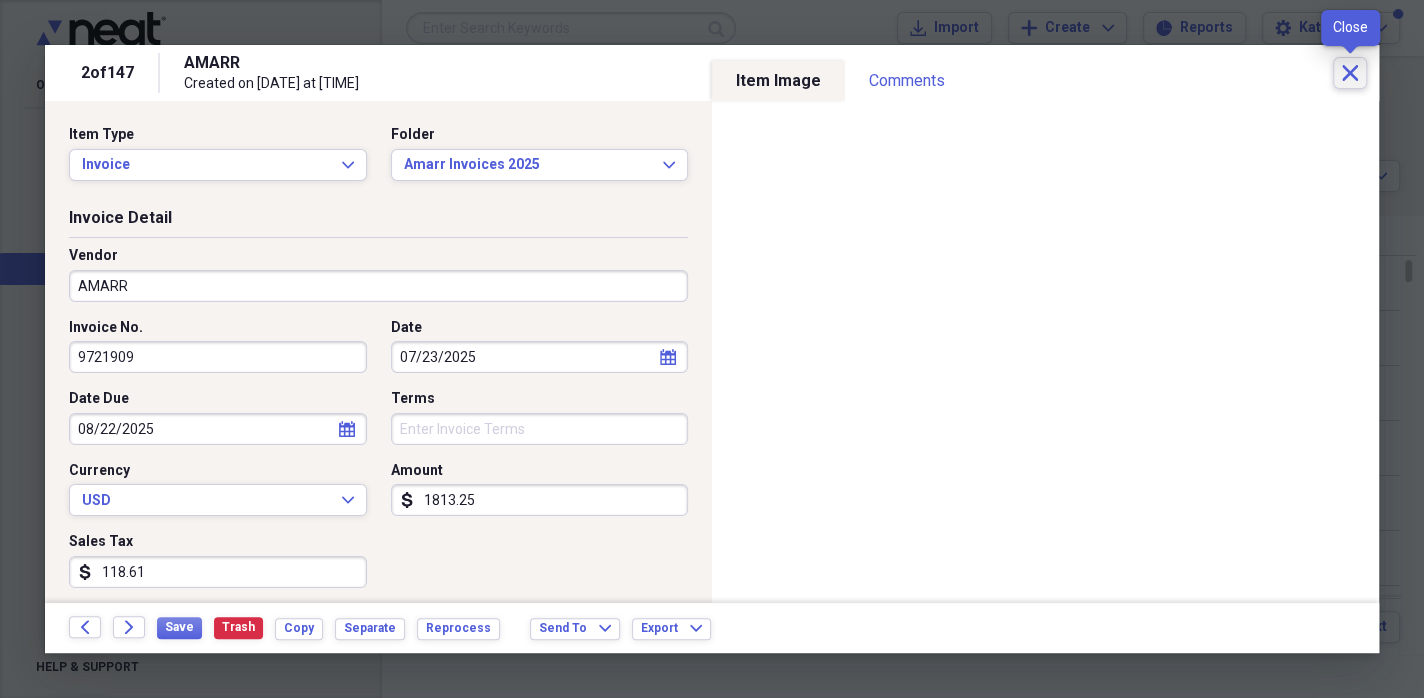 click on "Close" at bounding box center (1350, 73) 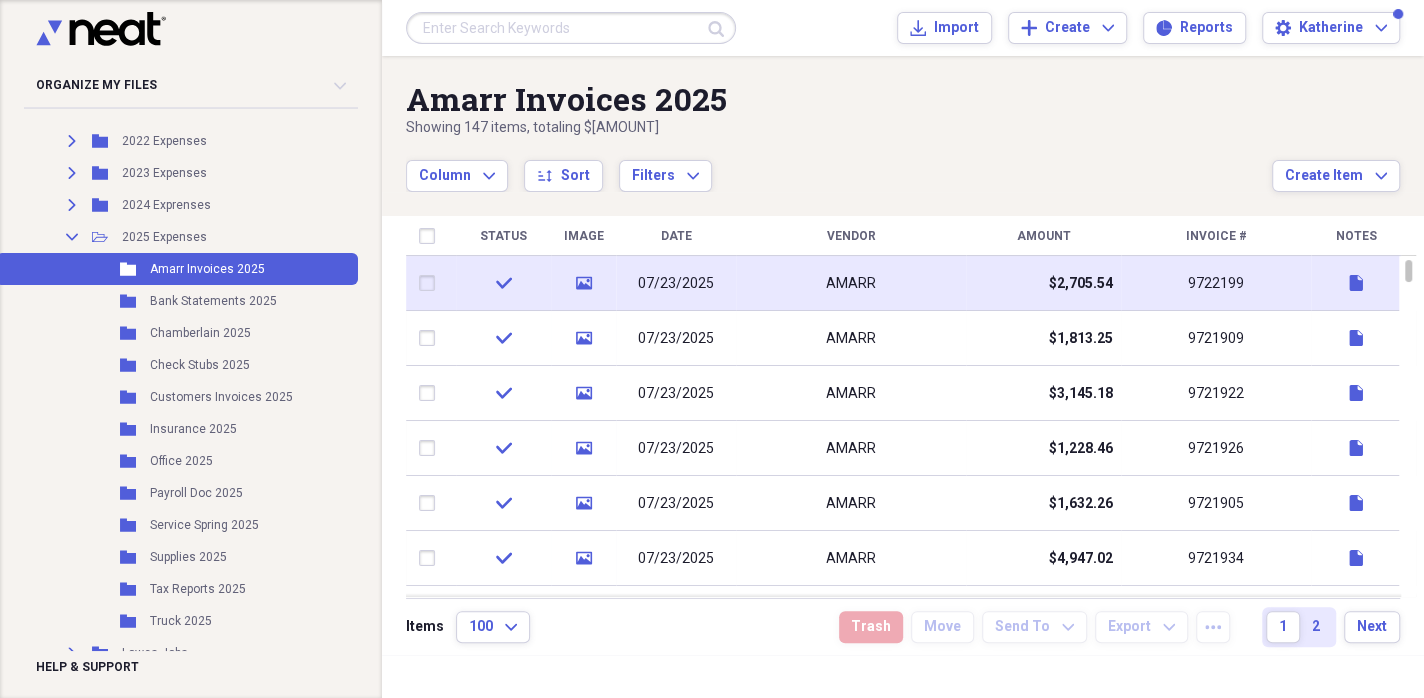 click on "07/23/2025" at bounding box center [676, 284] 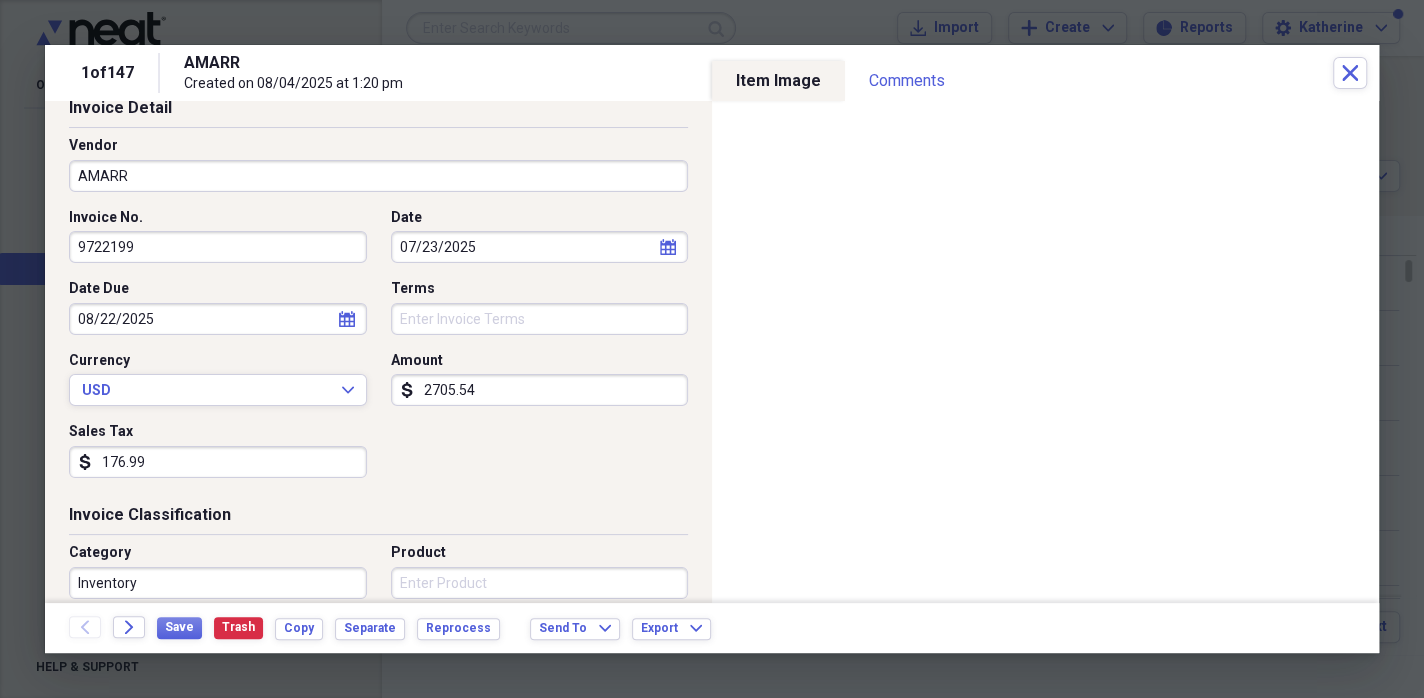 scroll, scrollTop: 88, scrollLeft: 0, axis: vertical 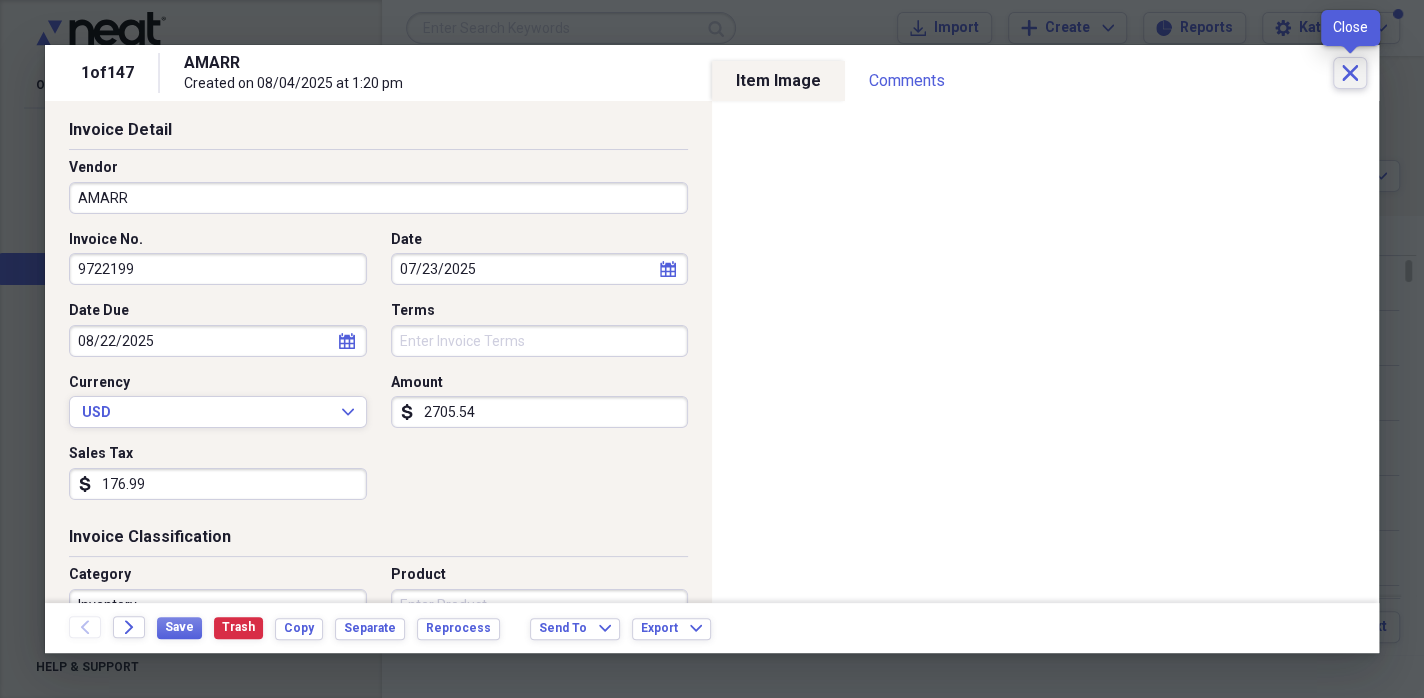 click on "Close" 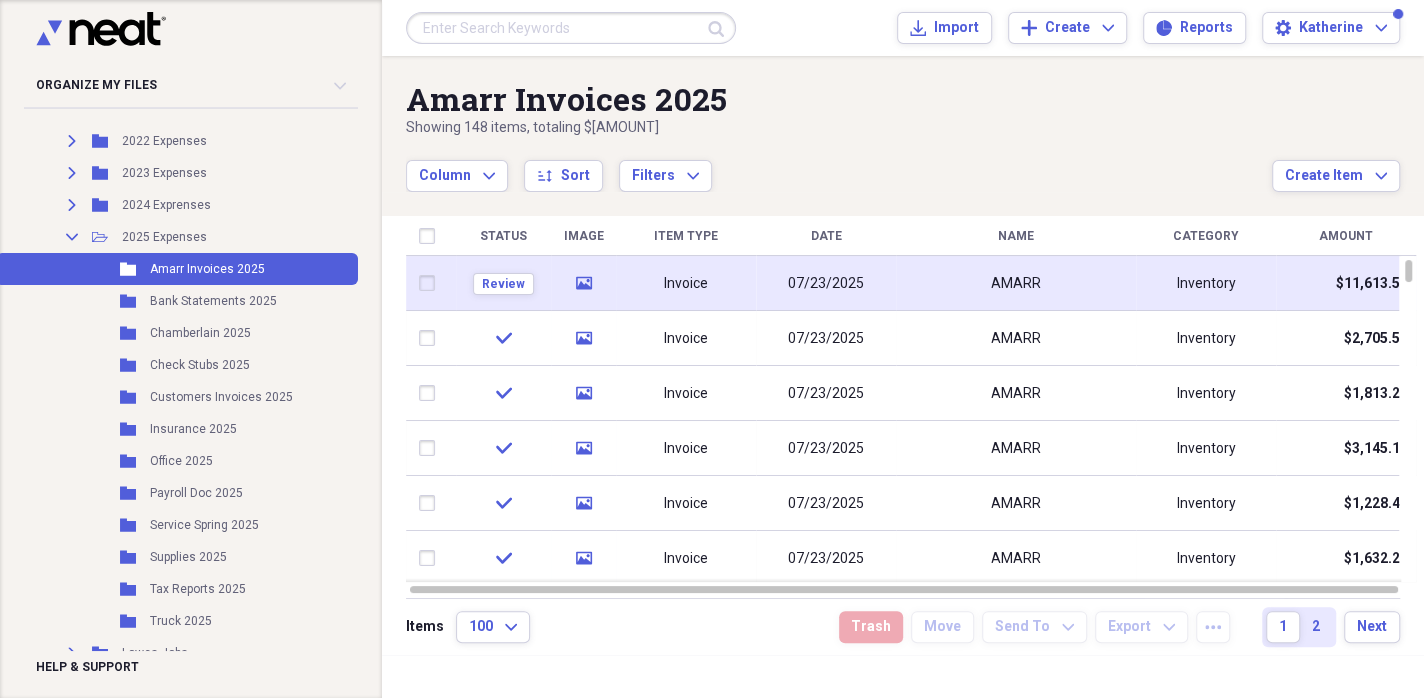 click on "07/23/2025" at bounding box center (826, 283) 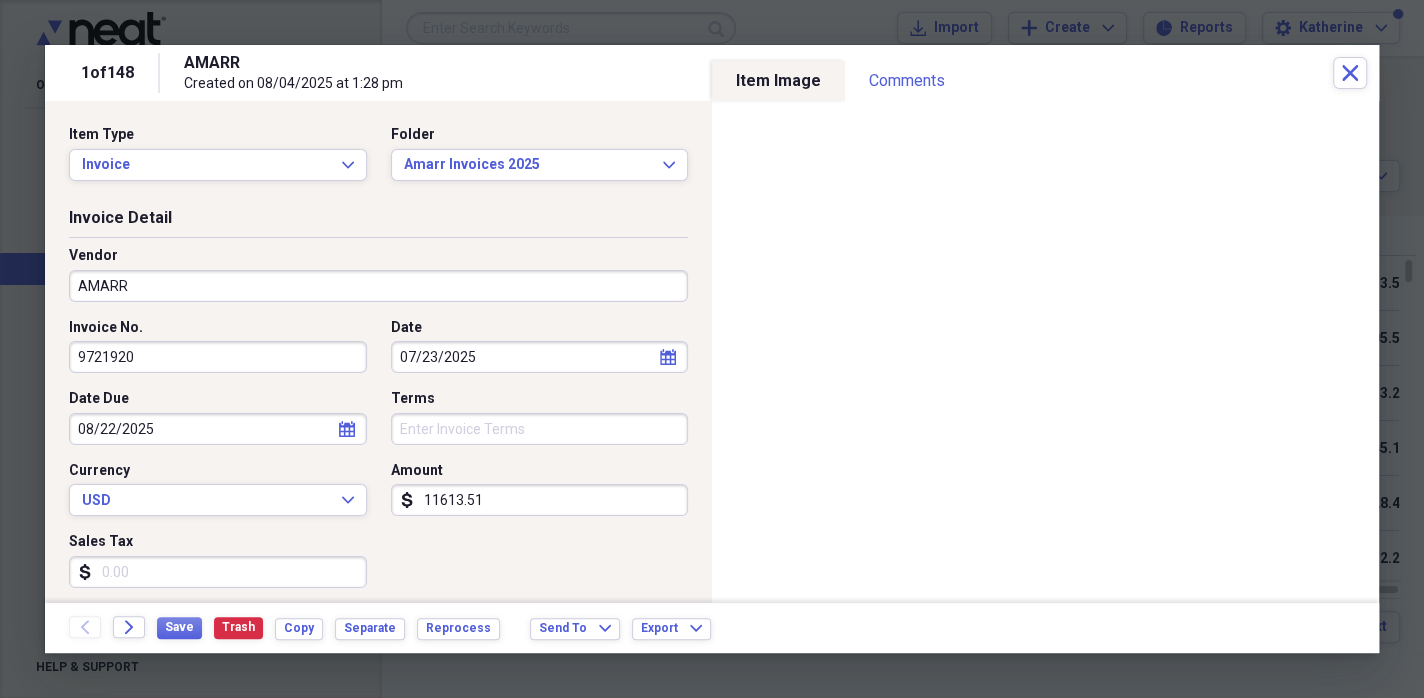 click on "Sales Tax" at bounding box center [218, 572] 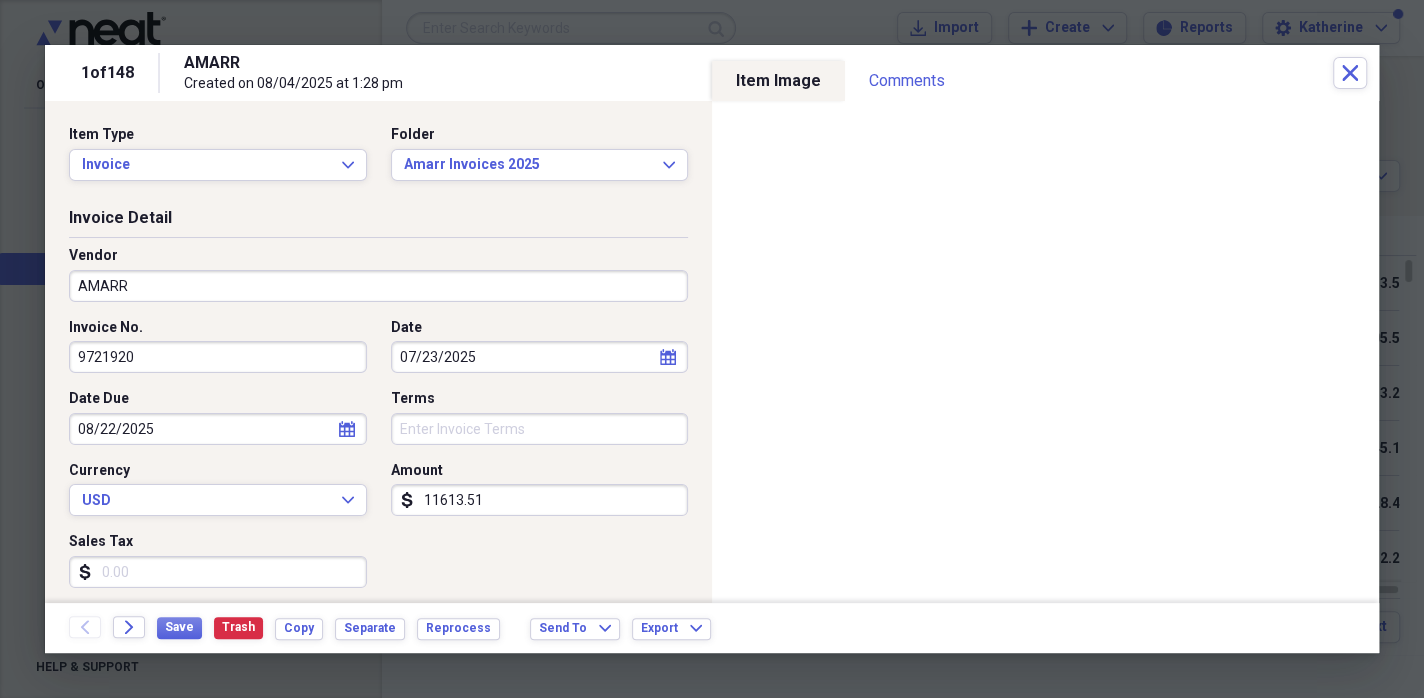 click on "Sales Tax" at bounding box center (218, 572) 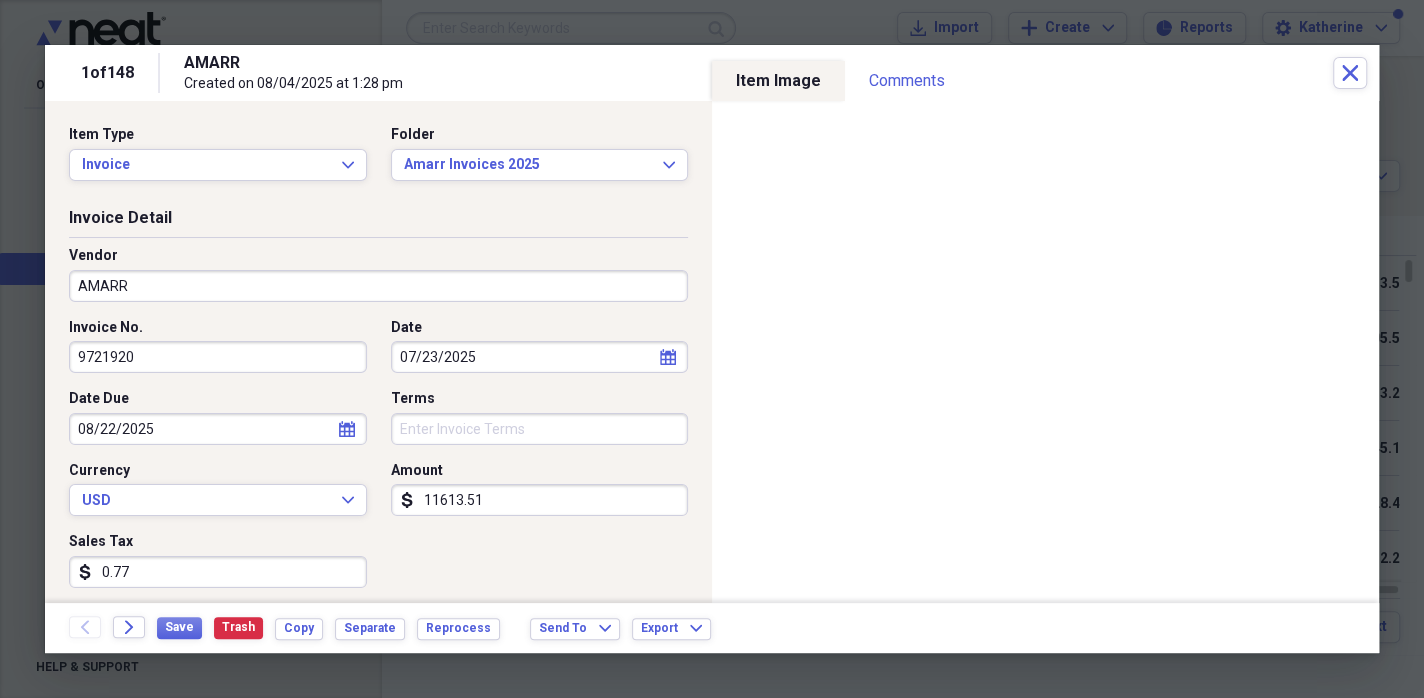 type on "0.07" 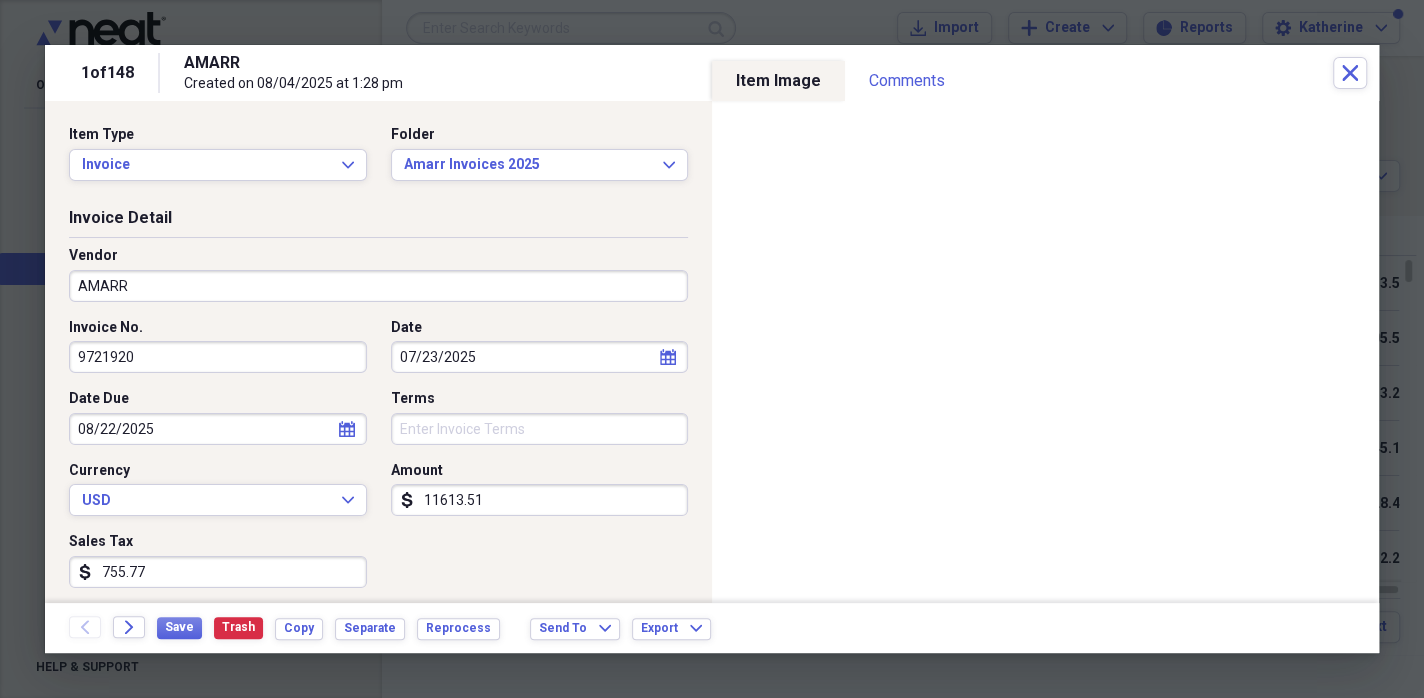 scroll, scrollTop: 600, scrollLeft: 0, axis: vertical 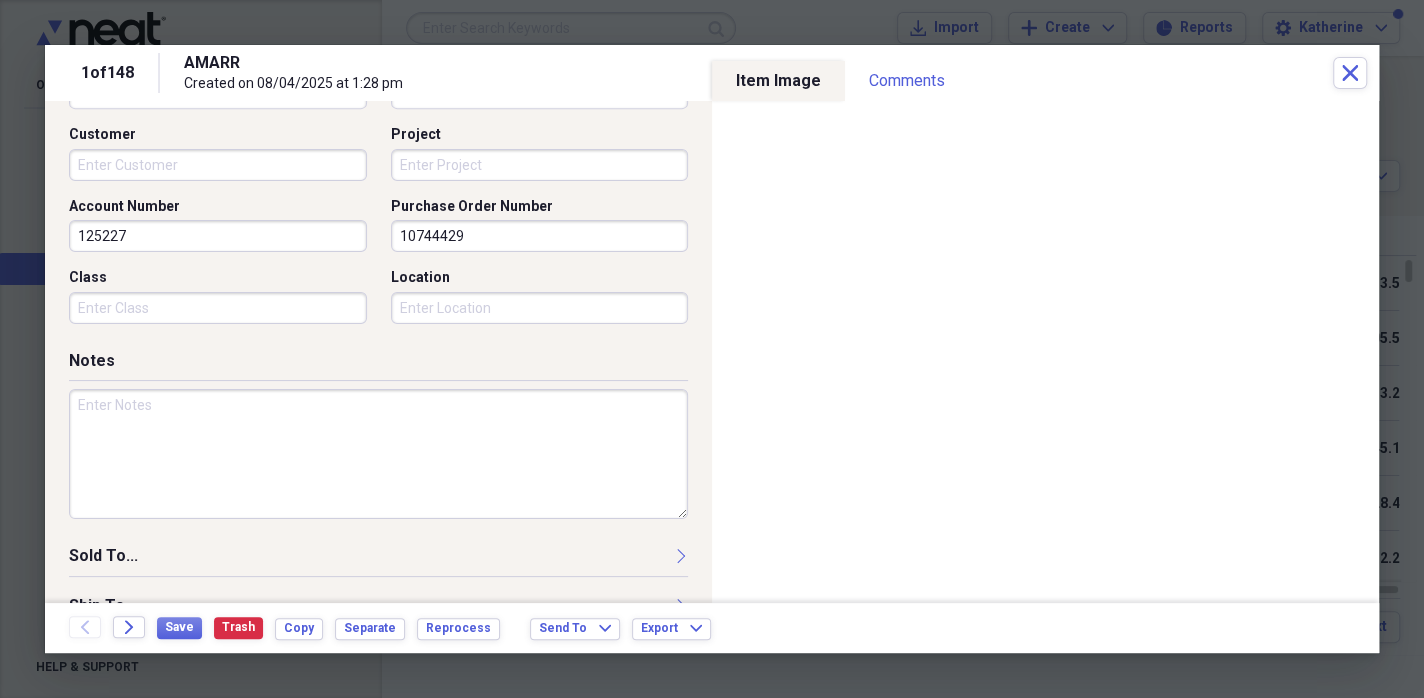 type on "755.77" 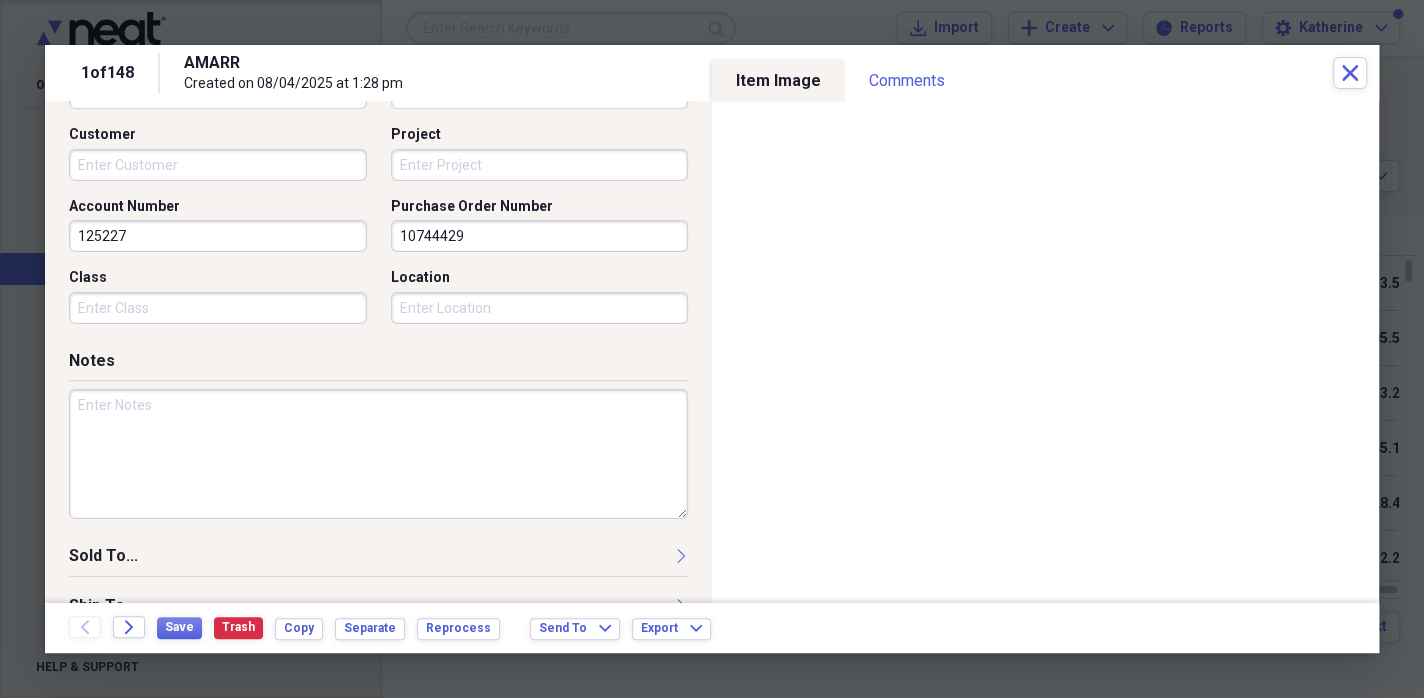 drag, startPoint x: 123, startPoint y: 422, endPoint x: 123, endPoint y: 402, distance: 20 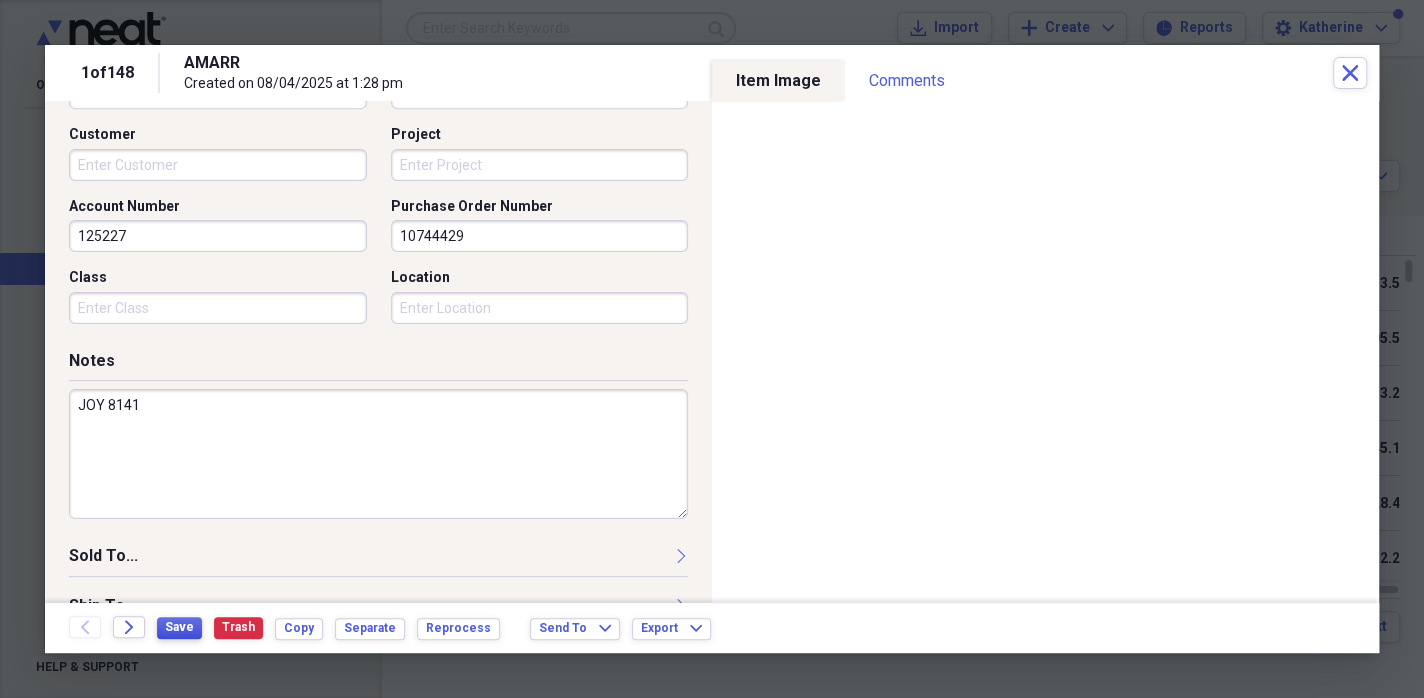type on "JOY 8141" 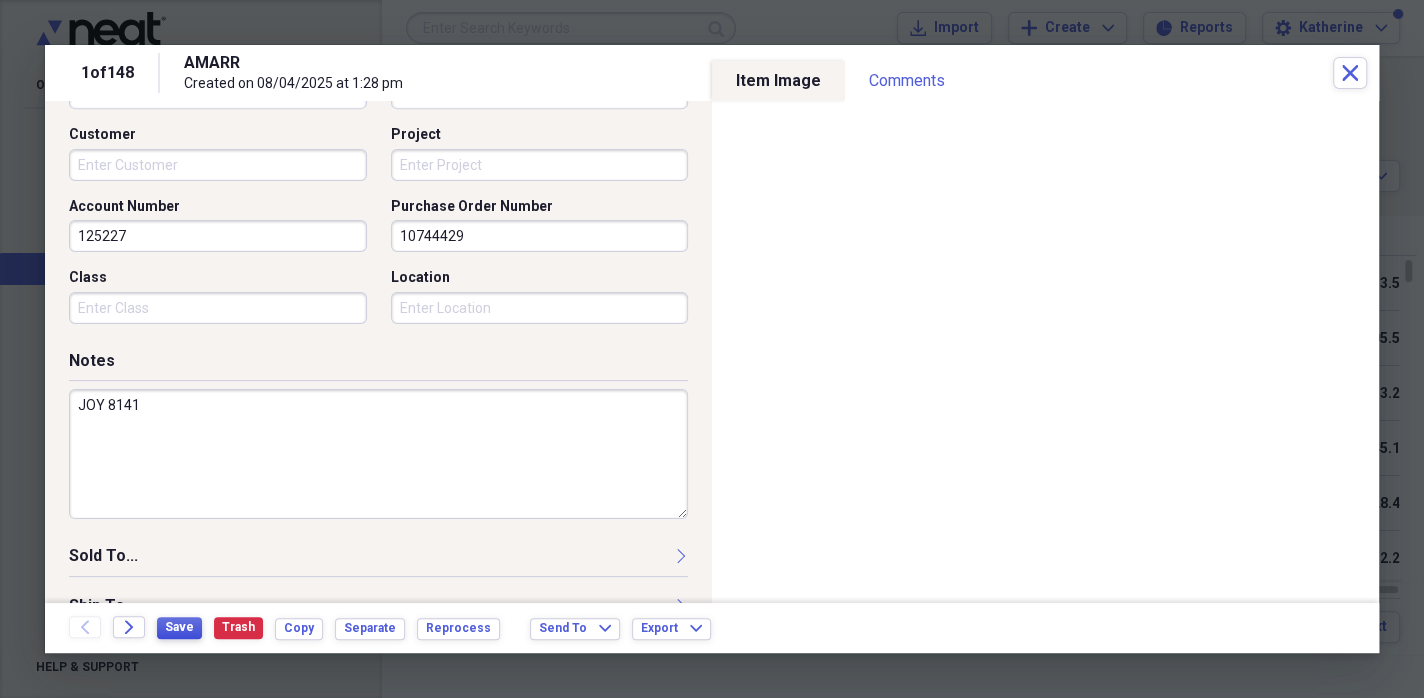 click on "Save" at bounding box center [179, 627] 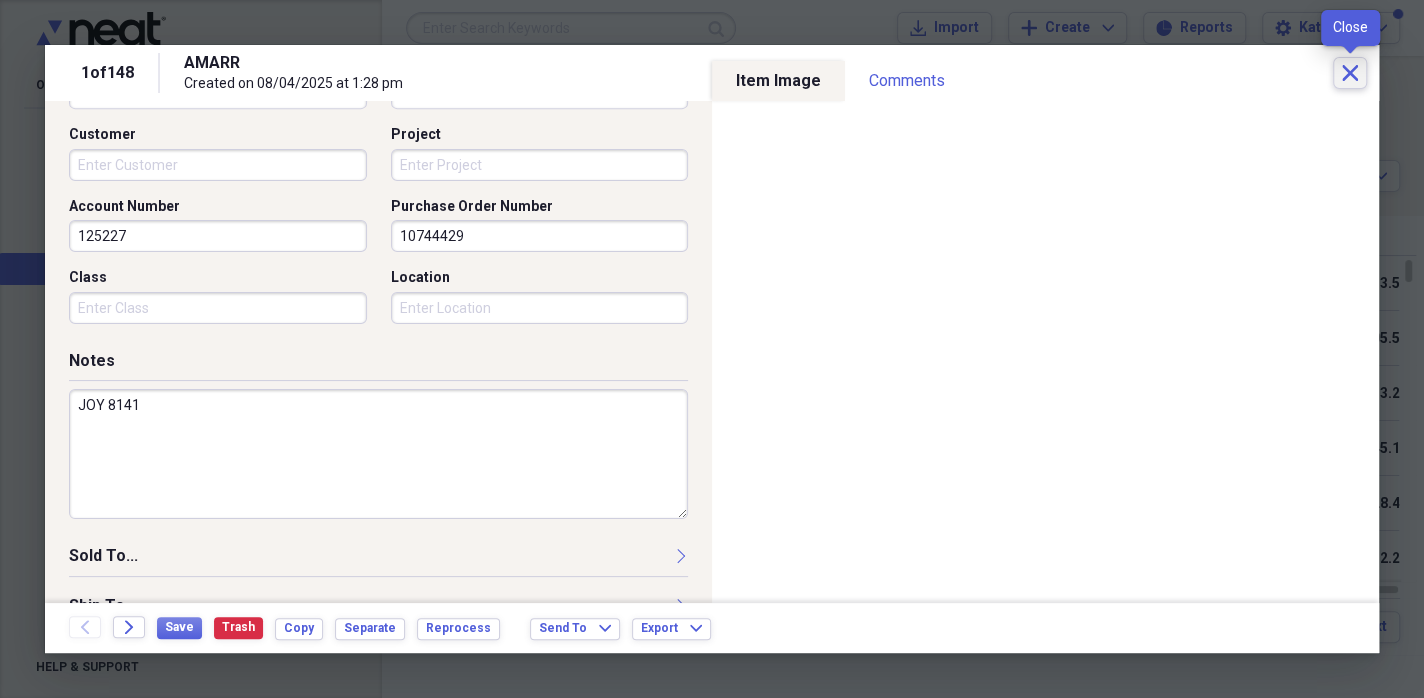 click on "Close" 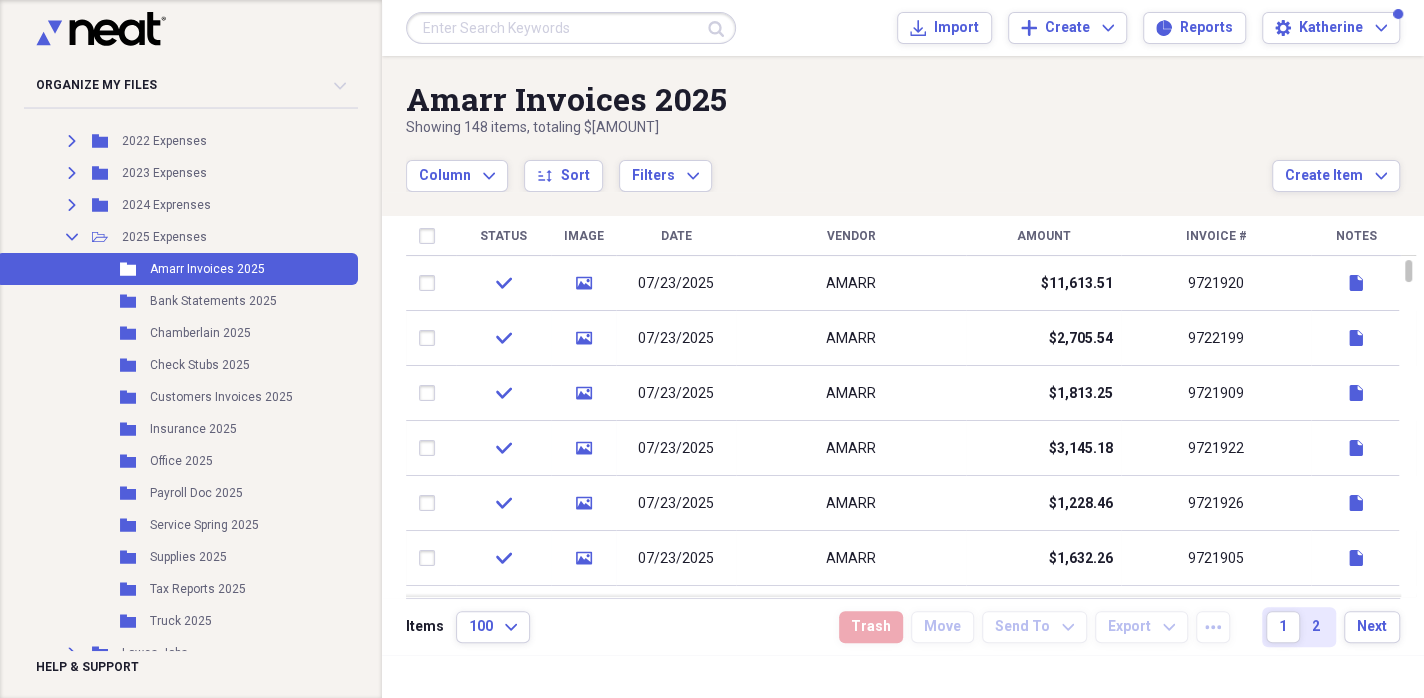 click on "Items 100 Expand Trash Move Send To Expand Export Expand more 1 2 Next" at bounding box center (903, 626) 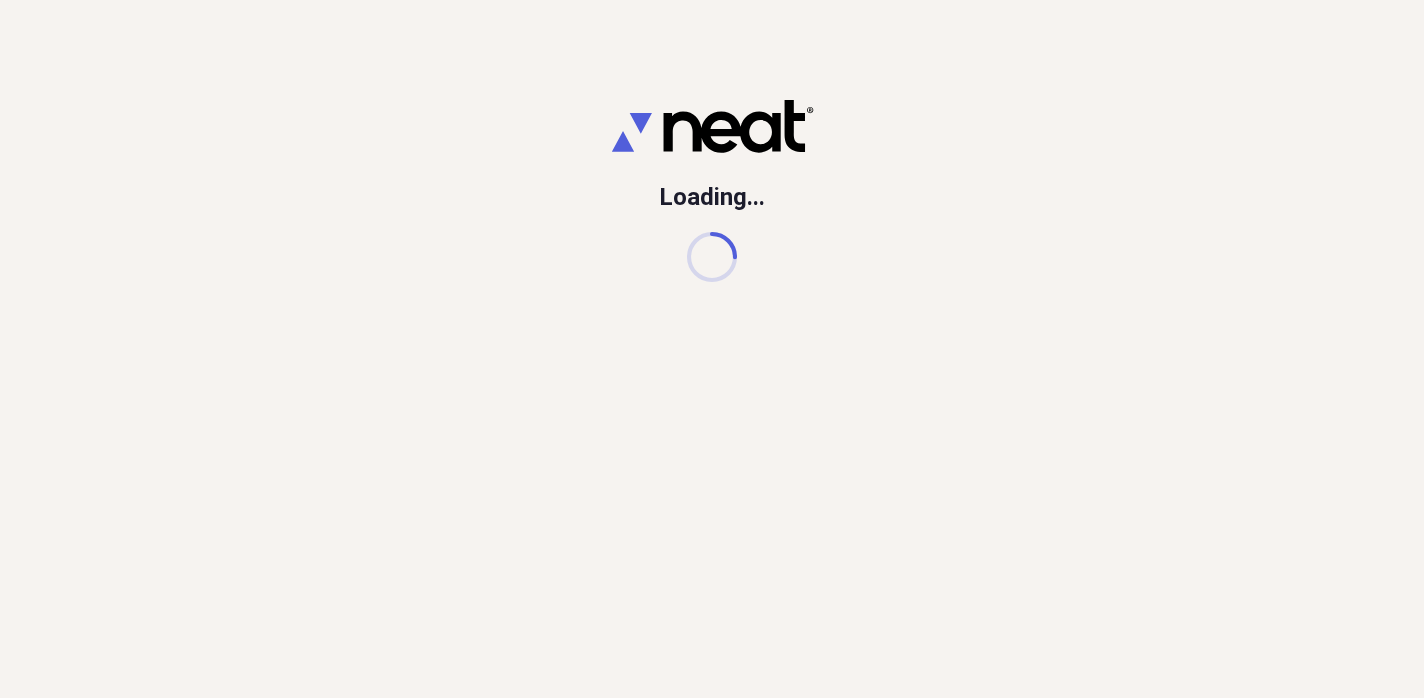 scroll, scrollTop: 0, scrollLeft: 0, axis: both 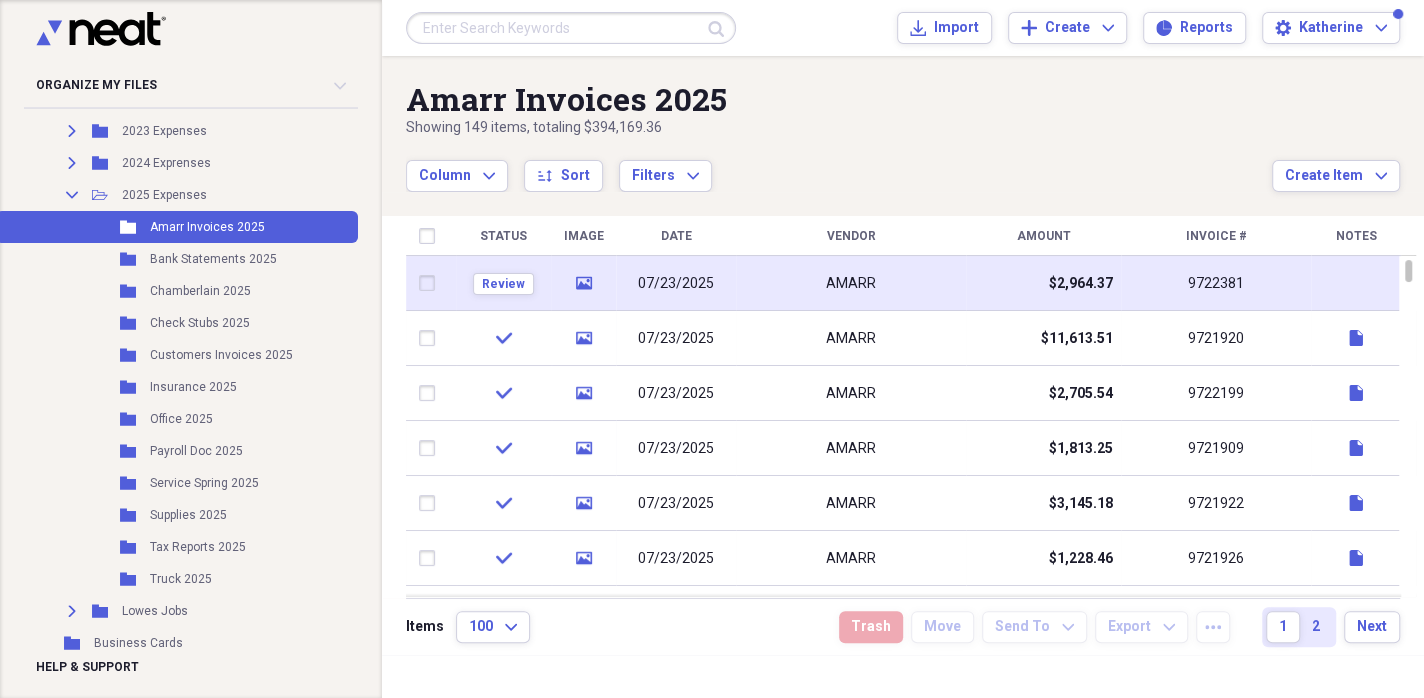 click on "AMARR" at bounding box center [851, 283] 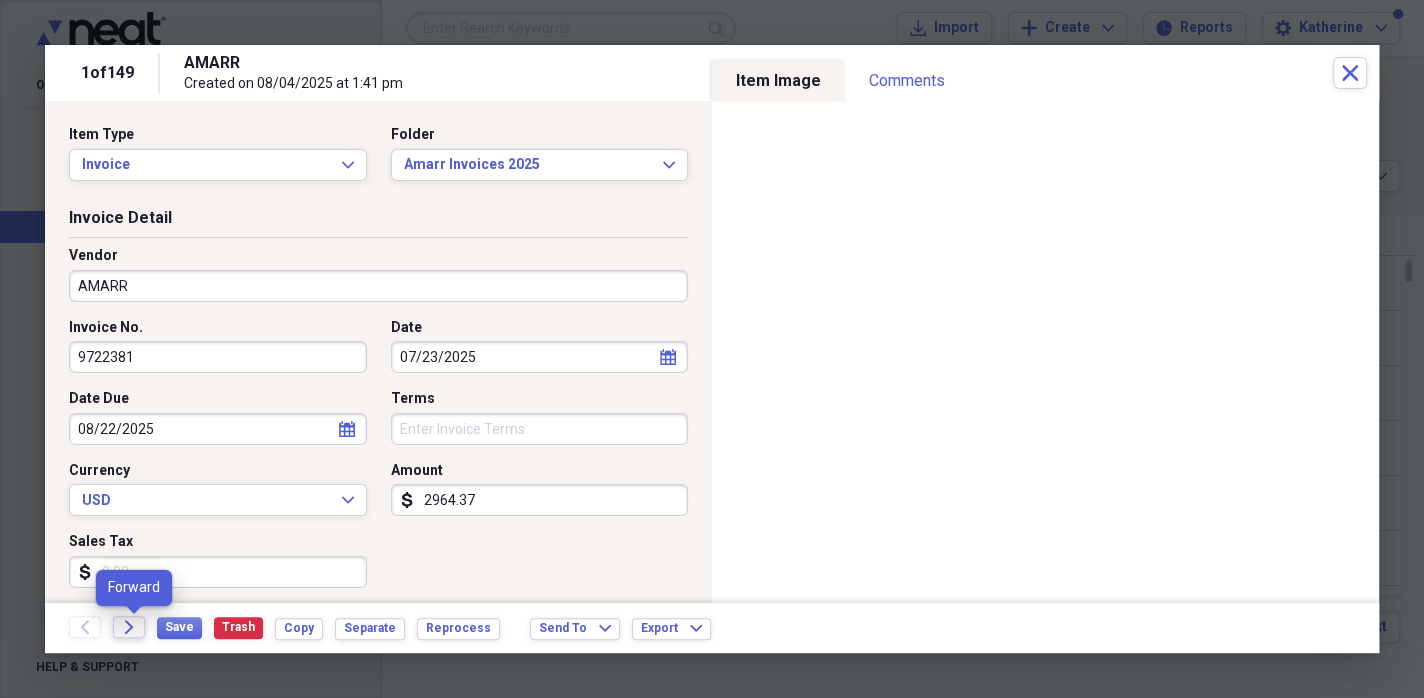 click on "Forward" at bounding box center [129, 627] 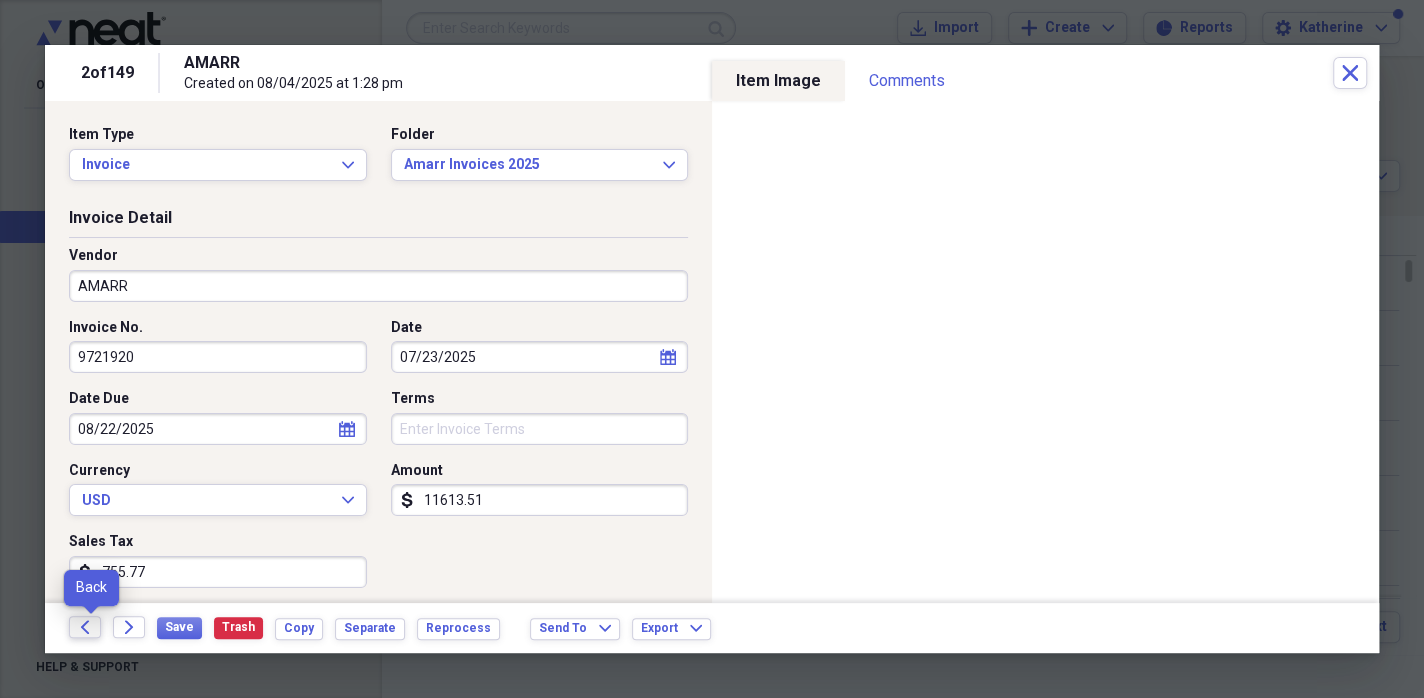 click on "Back" at bounding box center (85, 627) 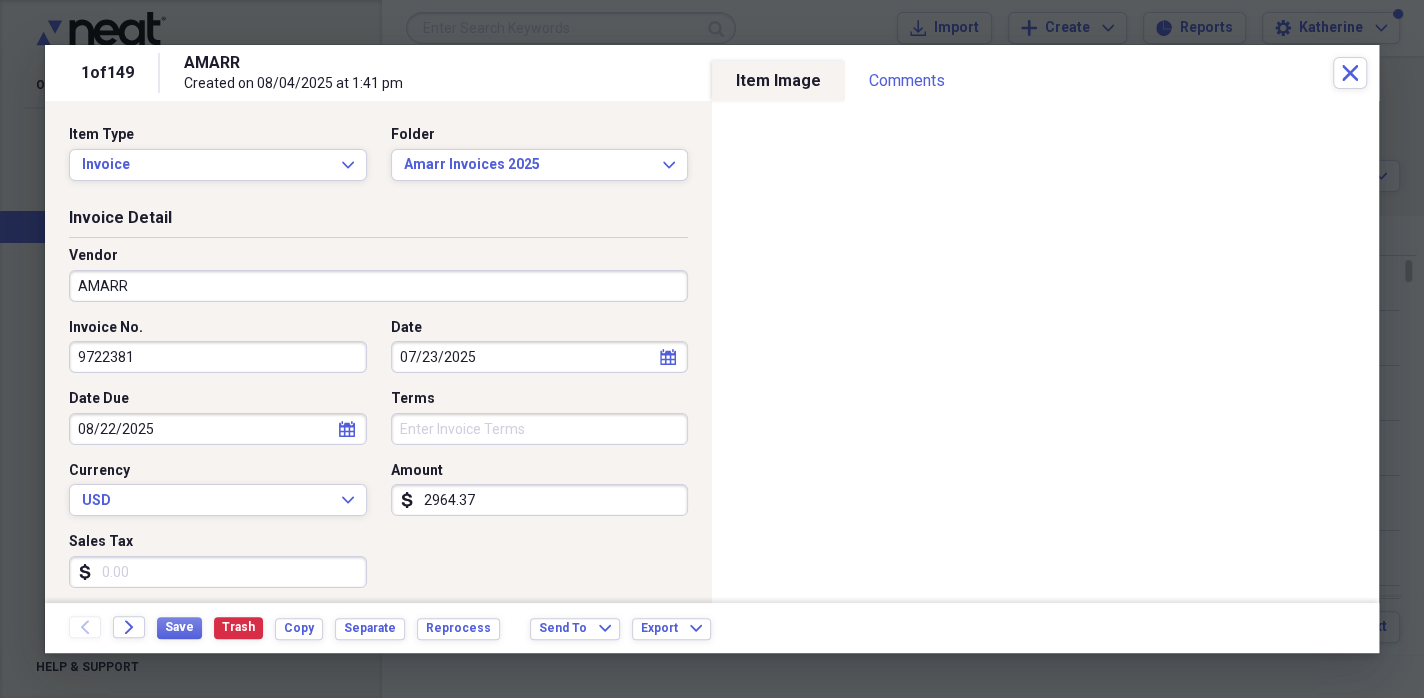 click on "Sales Tax" at bounding box center [218, 572] 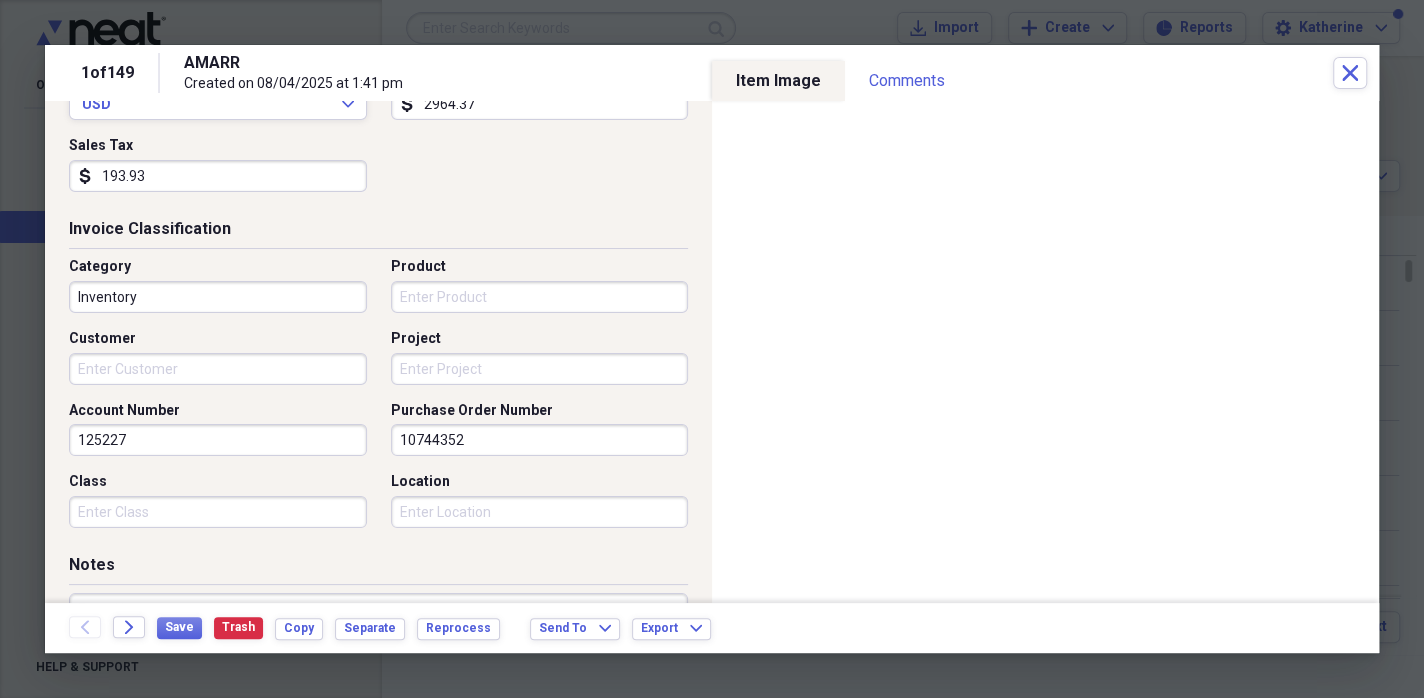 scroll, scrollTop: 500, scrollLeft: 0, axis: vertical 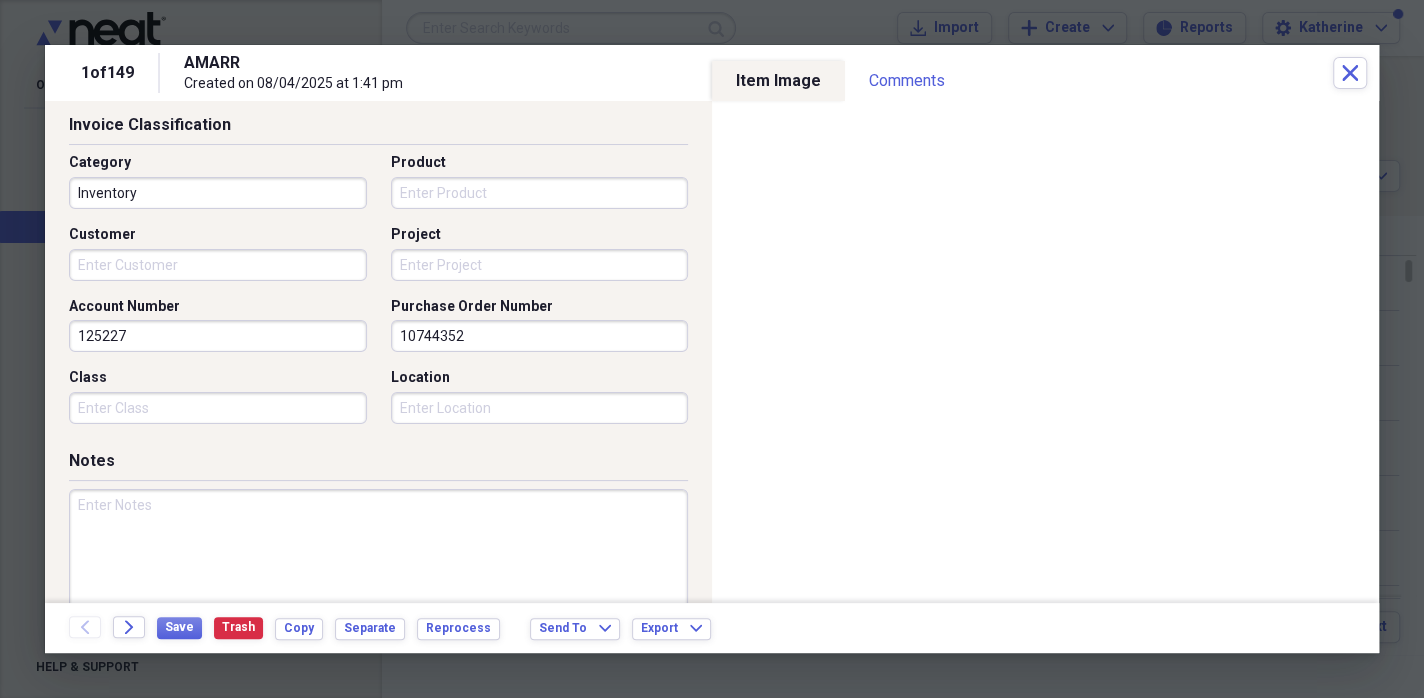 type on "193.93" 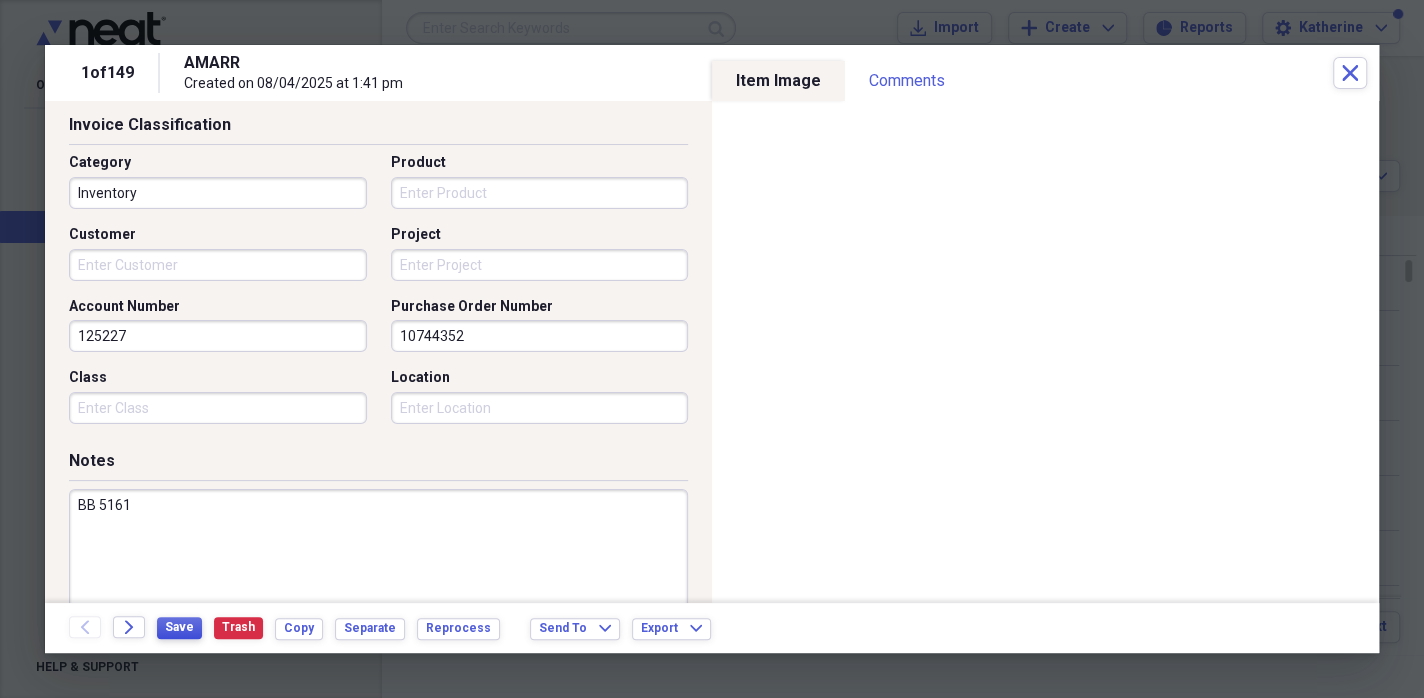 type on "BB 5161" 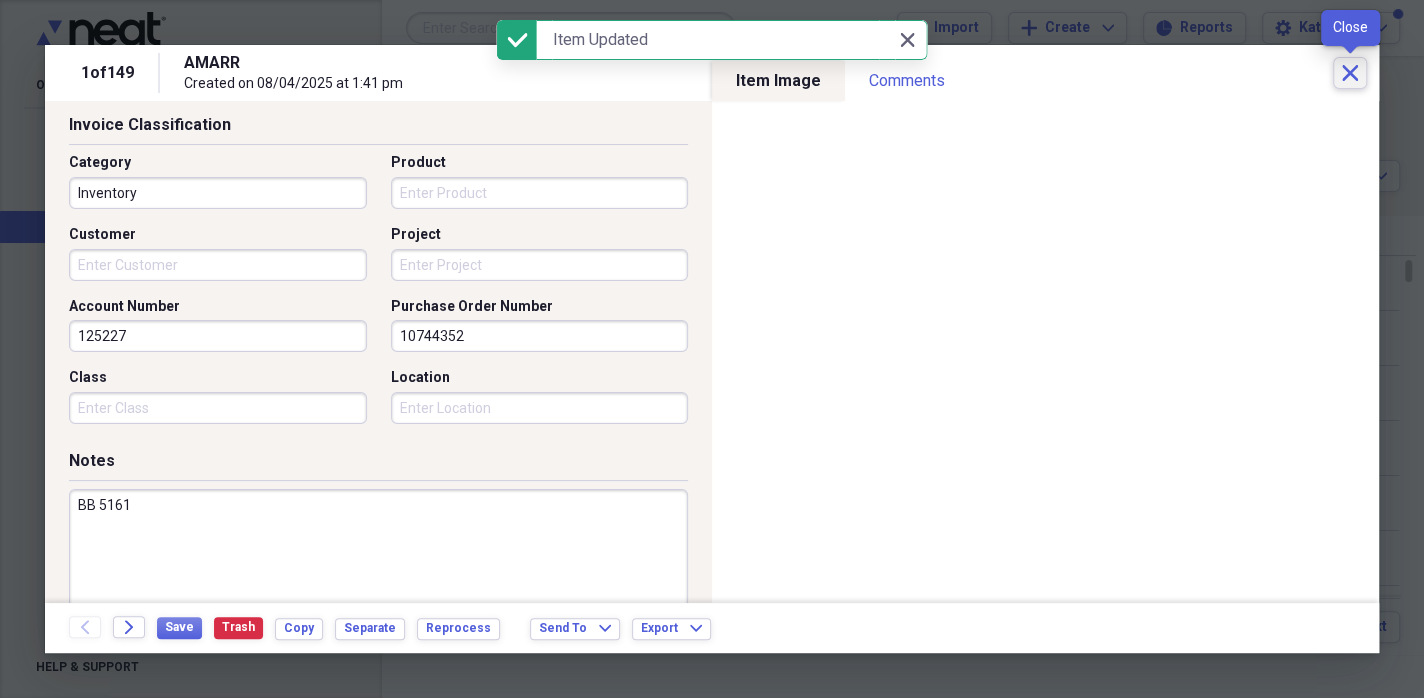 click 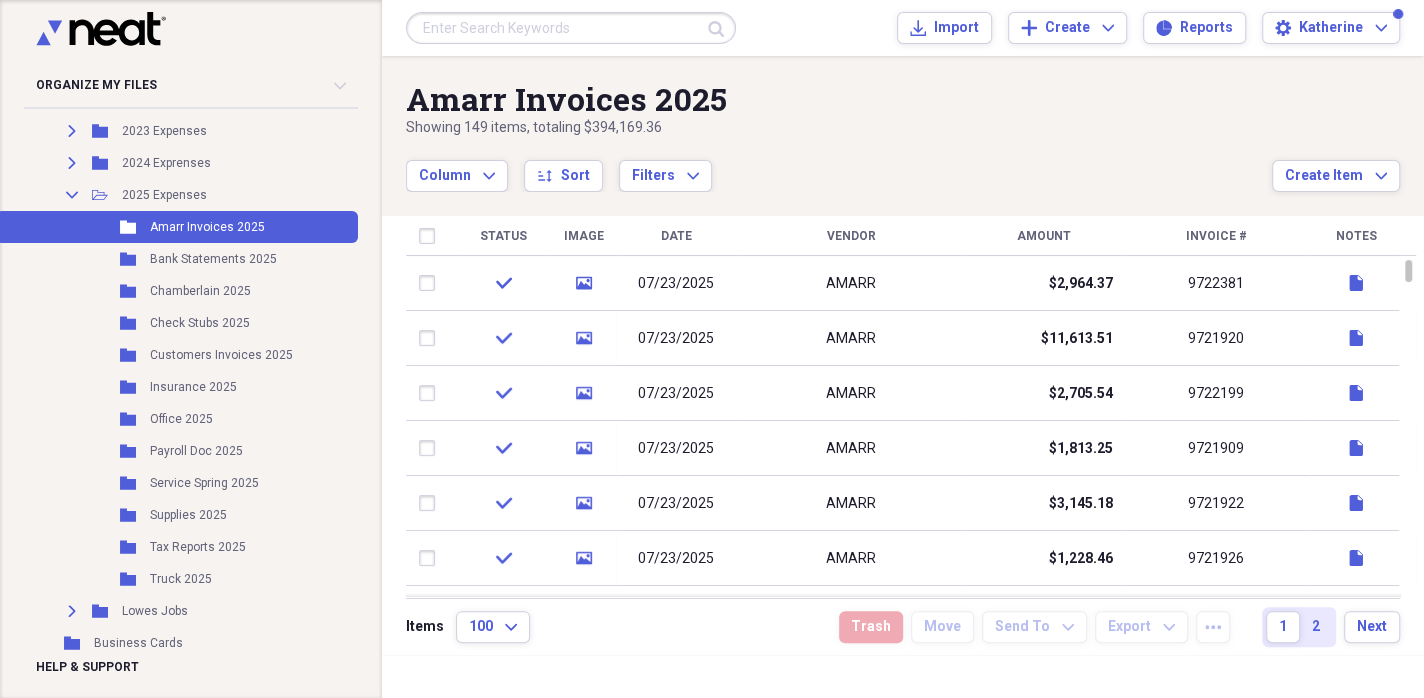 click on "Status" at bounding box center [503, 236] 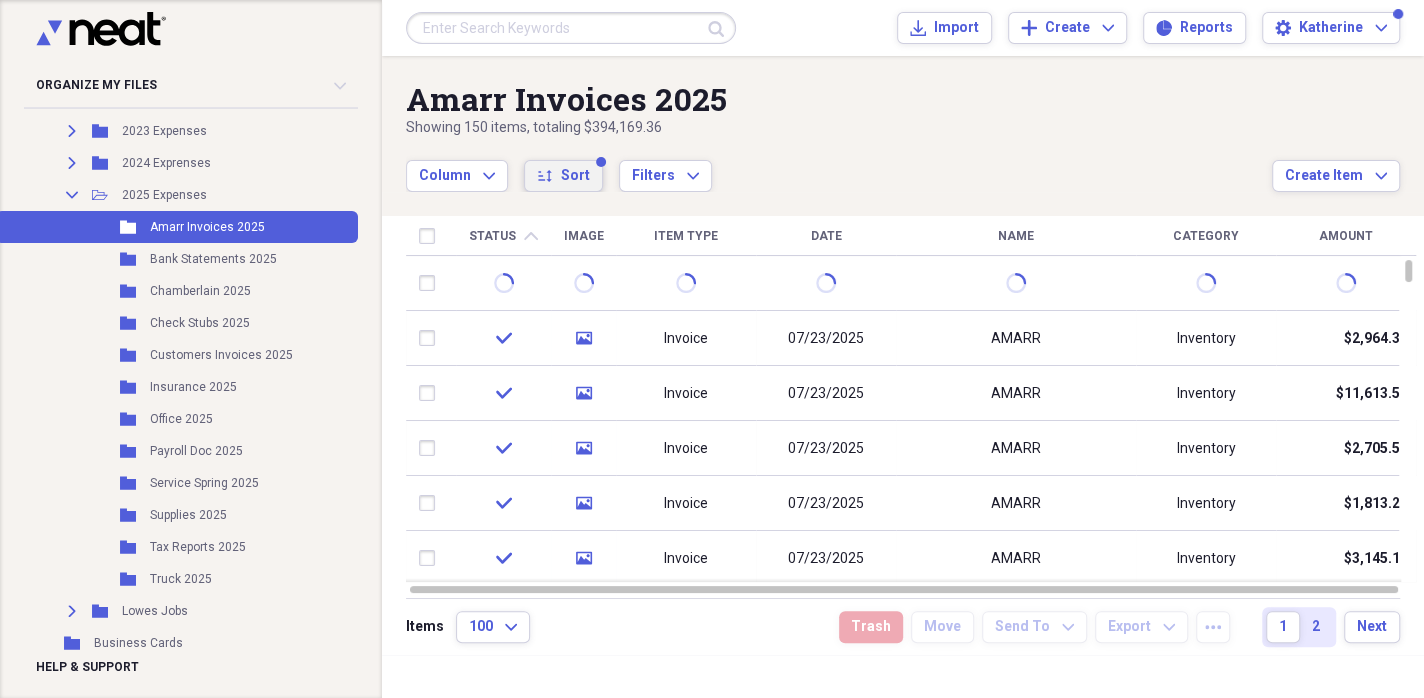 click on "sort Sort" at bounding box center (563, 176) 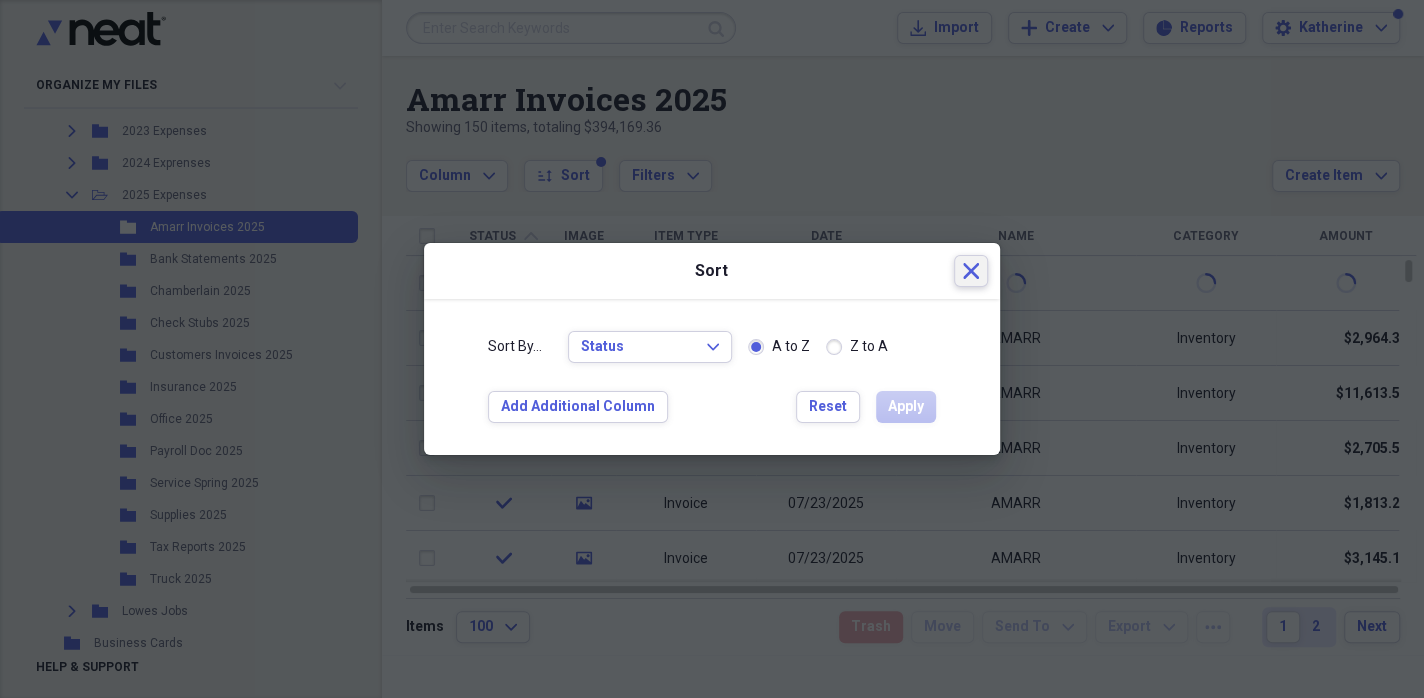 click 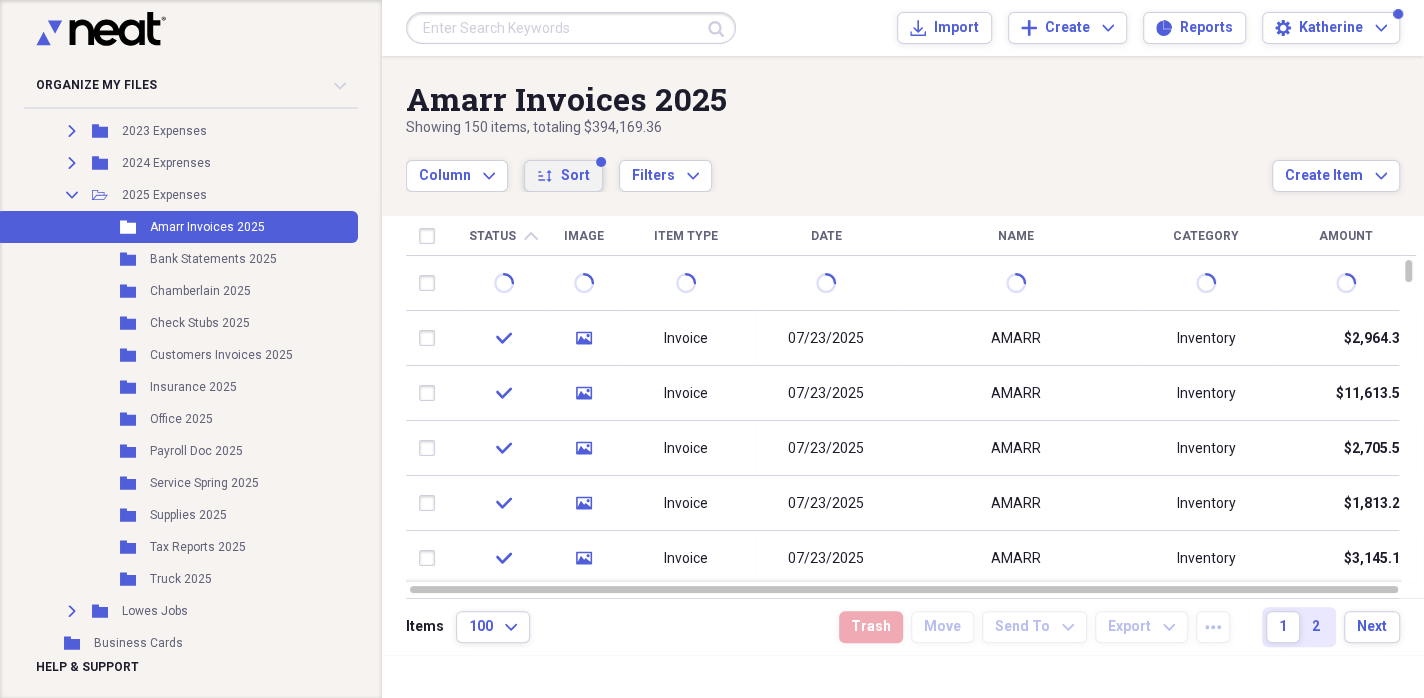 click on "Sort" at bounding box center [575, 176] 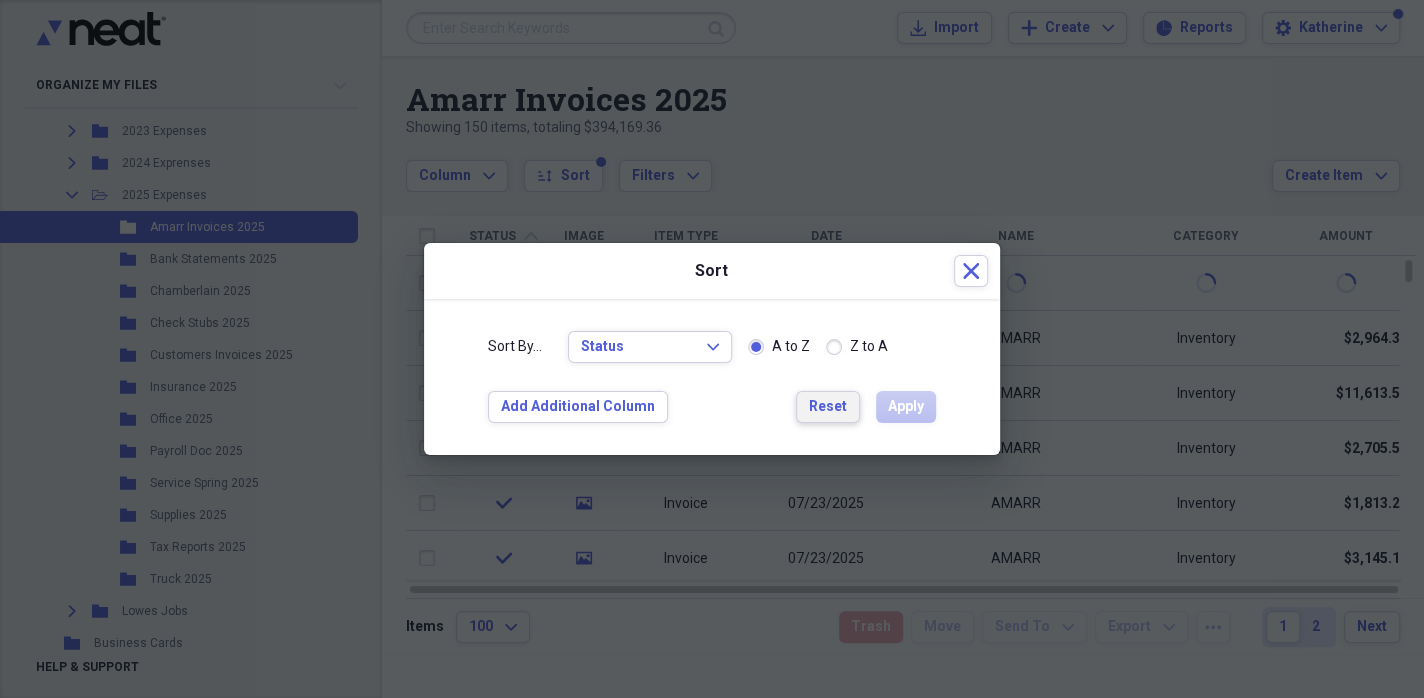 click on "Reset" at bounding box center (828, 407) 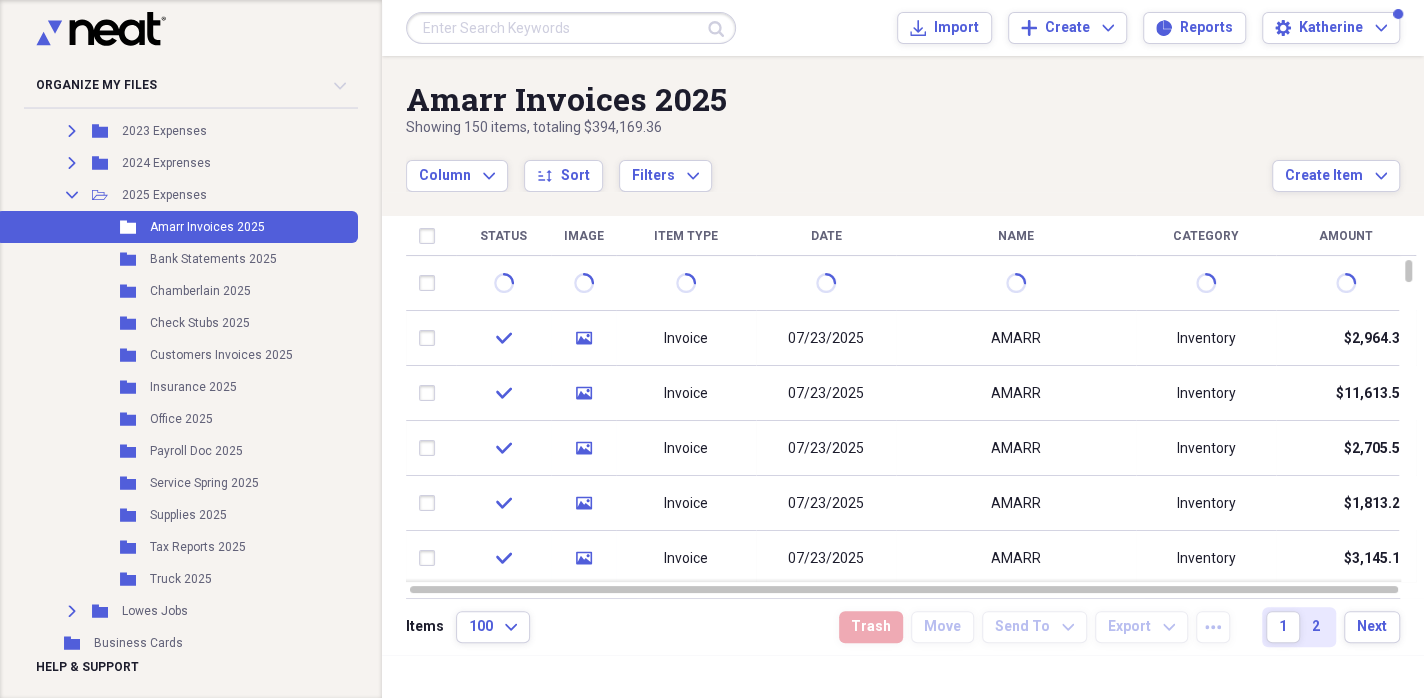 click on "Column Expand sort Sort Filters  Expand" at bounding box center [839, 165] 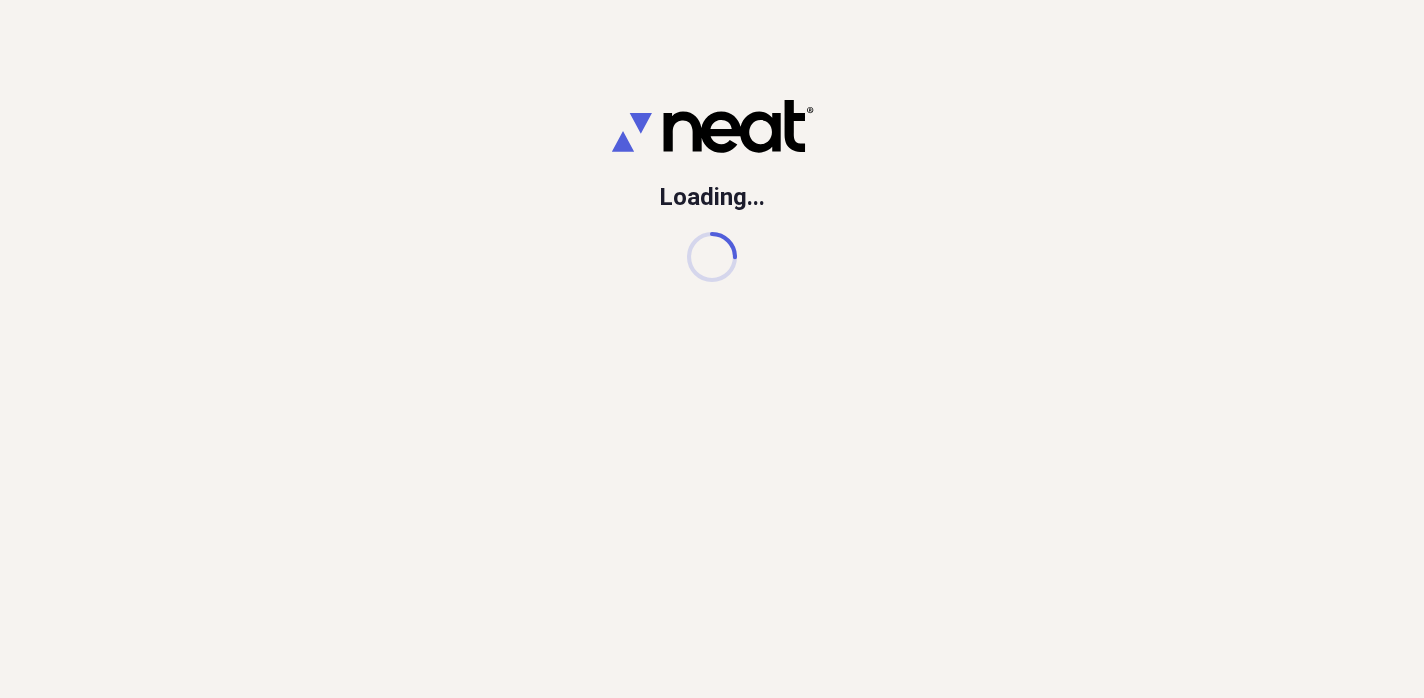 scroll, scrollTop: 0, scrollLeft: 0, axis: both 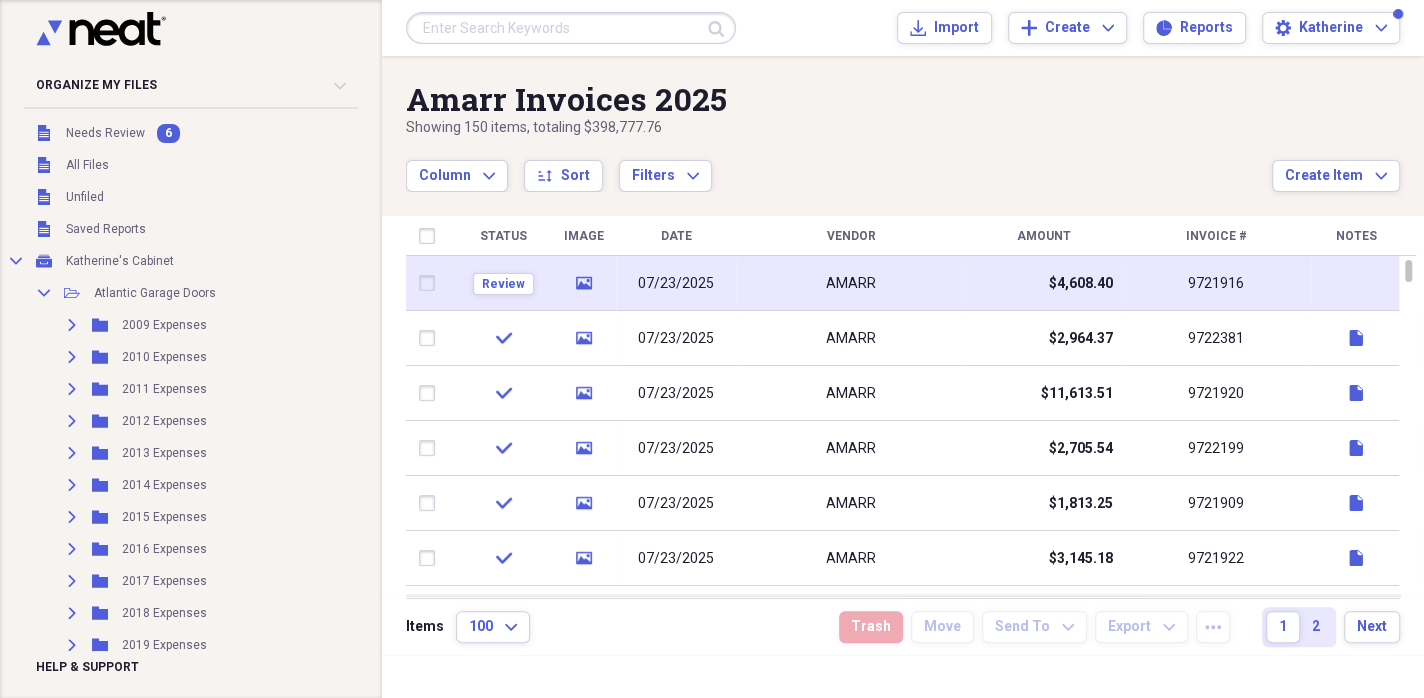 click on "07/23/2025" at bounding box center (676, 284) 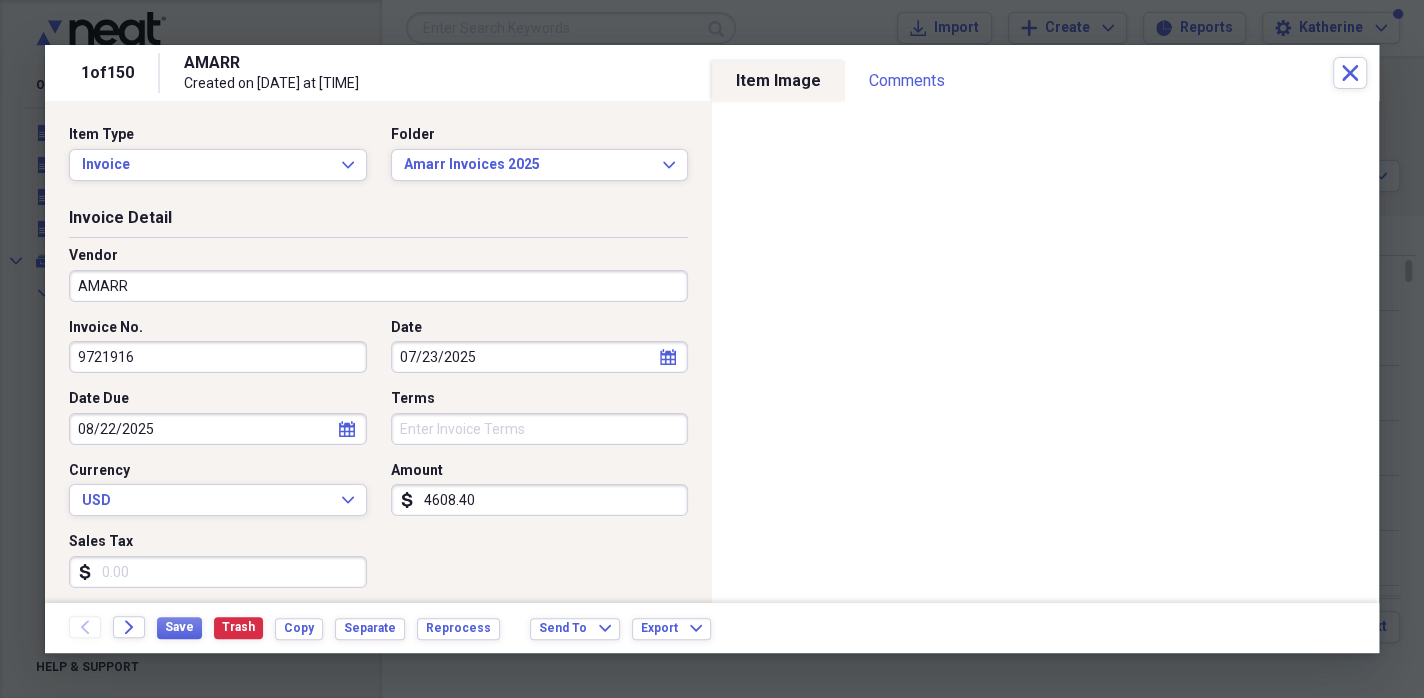 click on "Sales Tax" at bounding box center (218, 572) 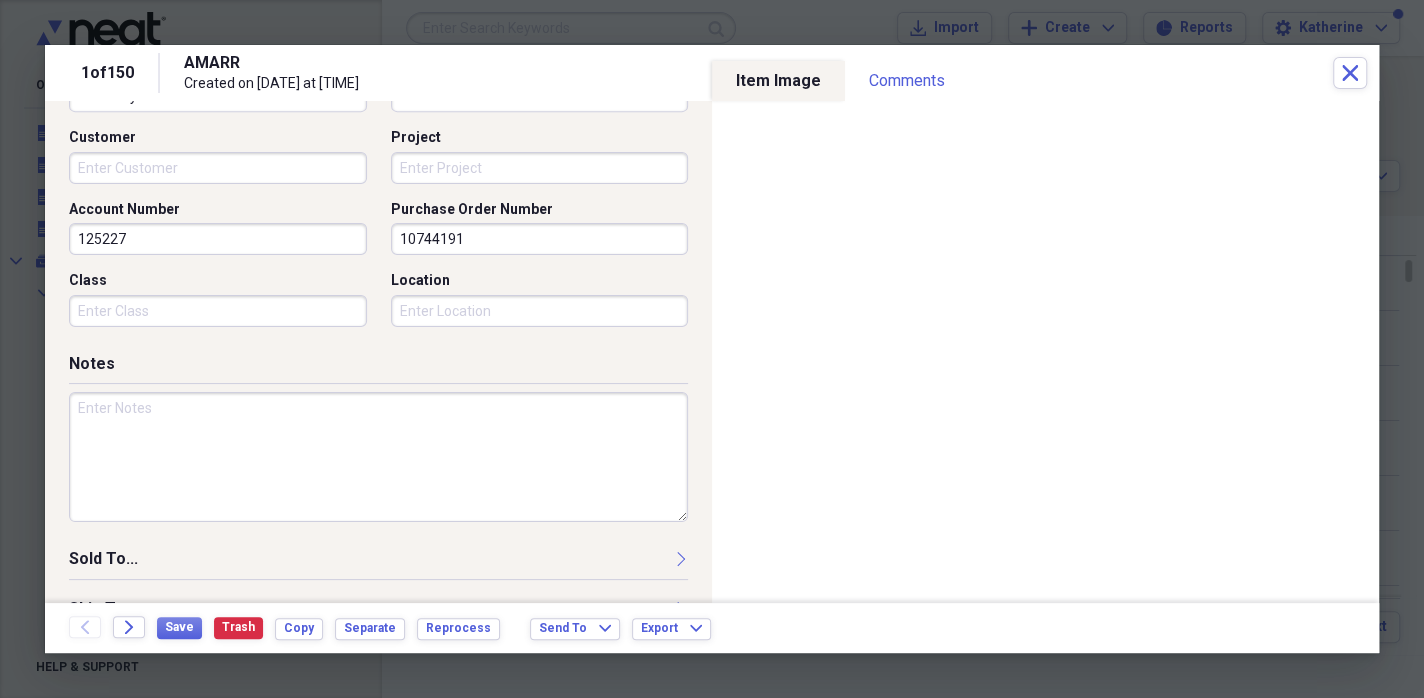 scroll, scrollTop: 600, scrollLeft: 0, axis: vertical 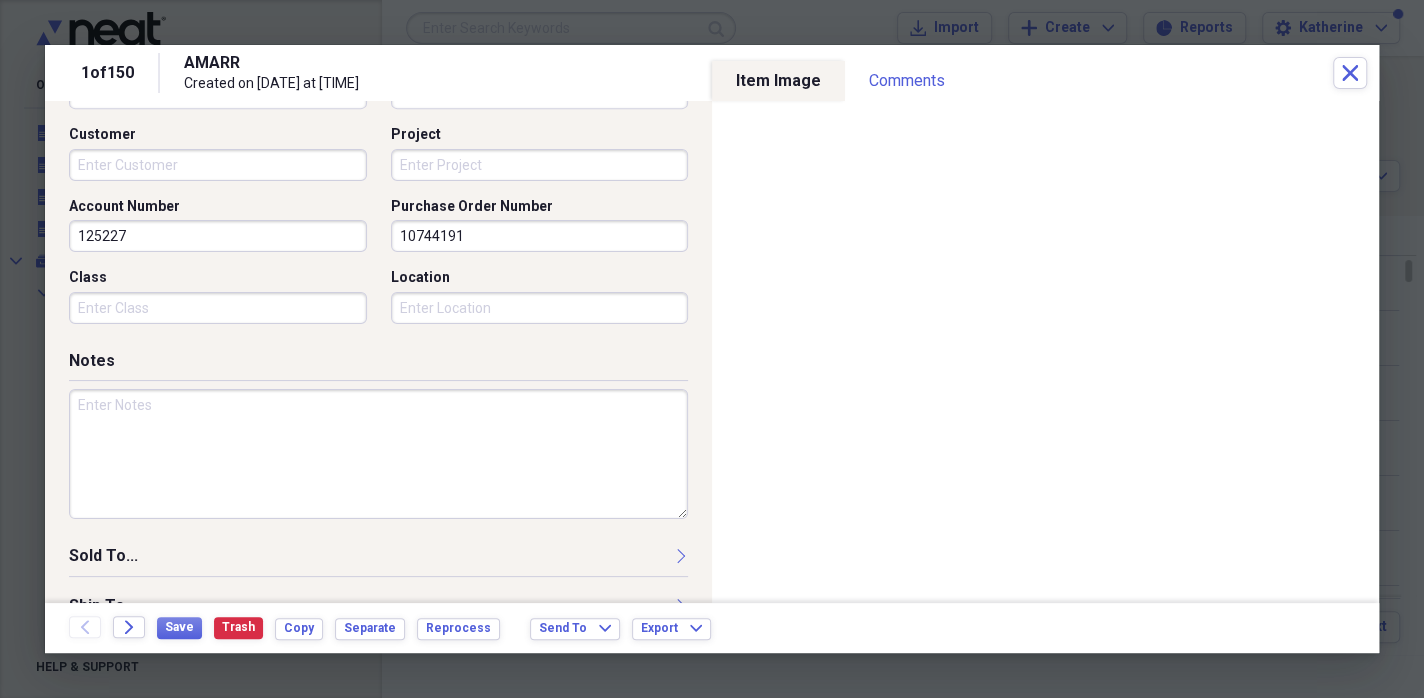 type on "301.47" 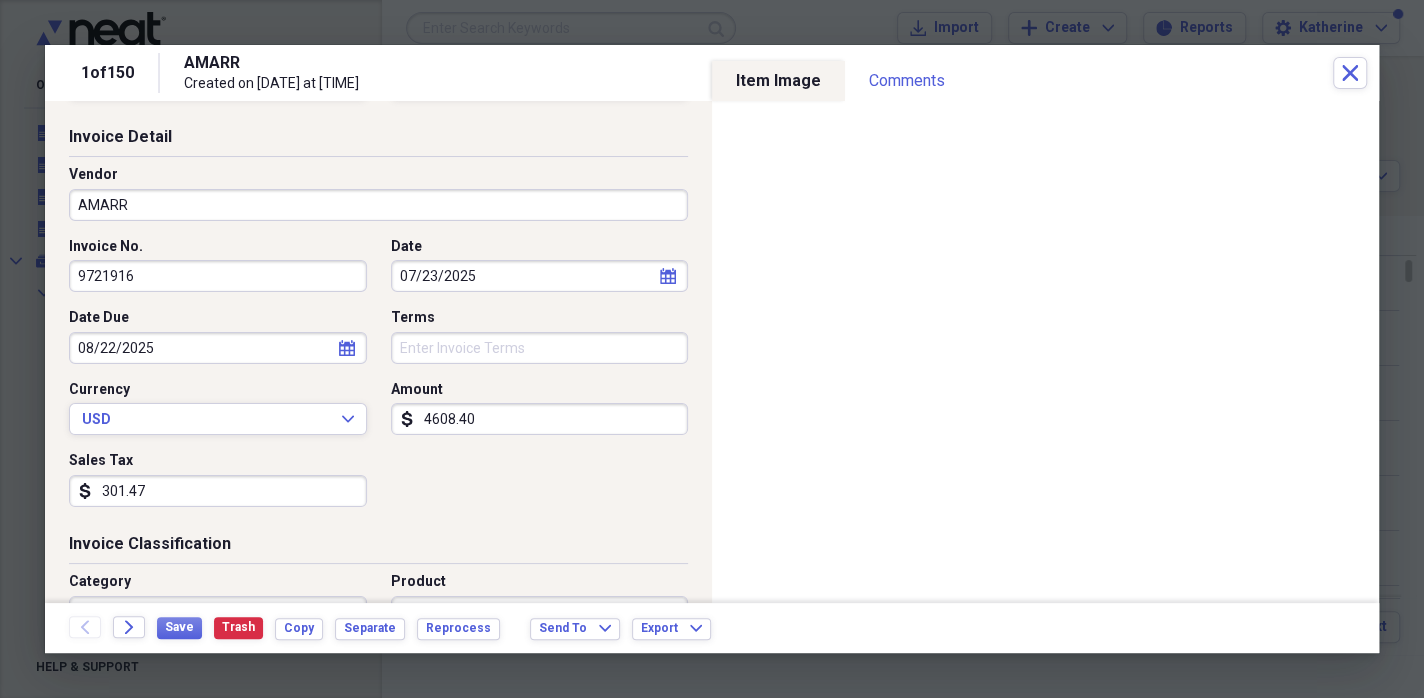 scroll, scrollTop: 0, scrollLeft: 0, axis: both 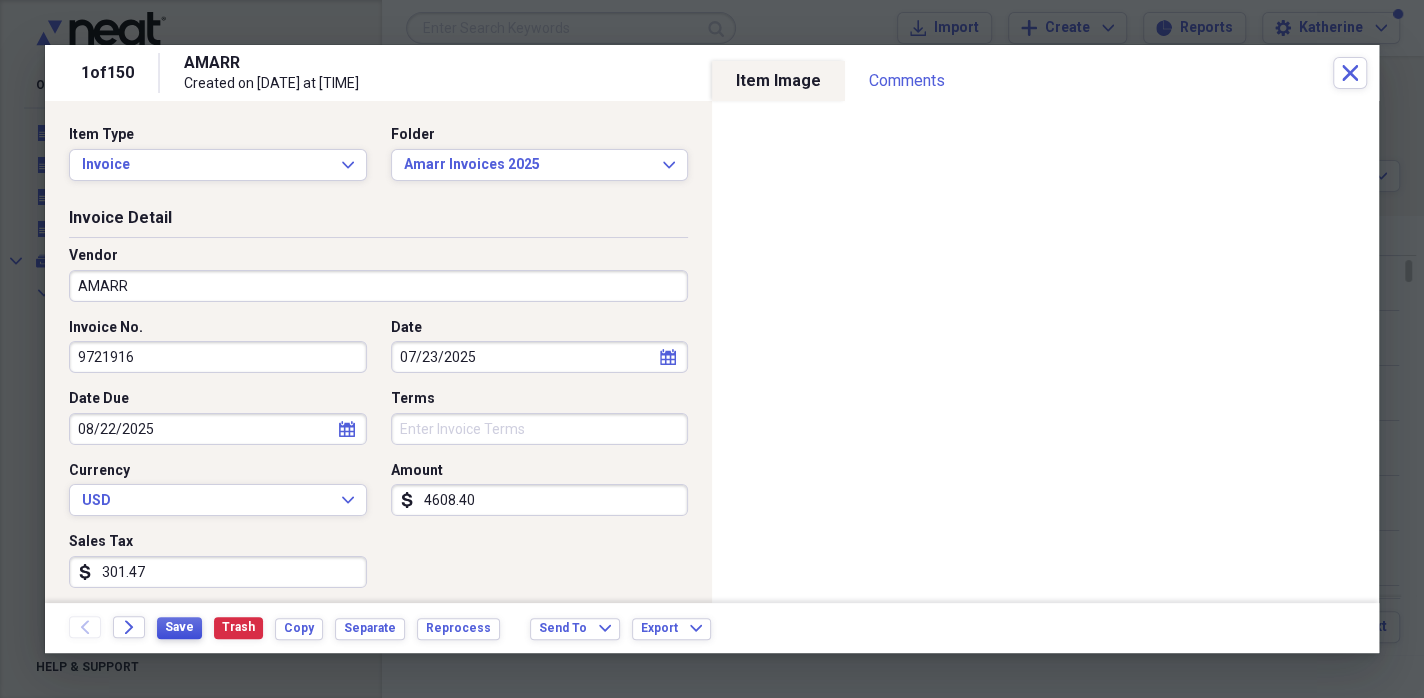 type on "Stan 7981" 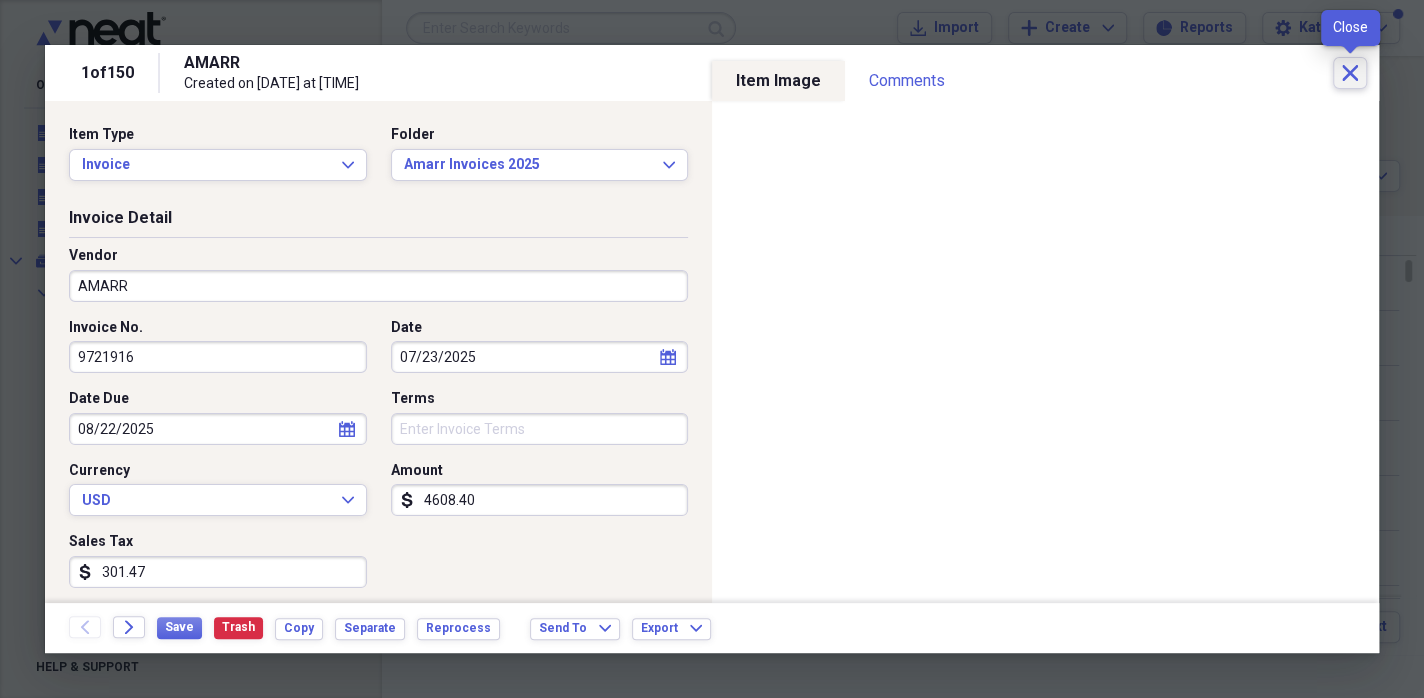 click on "Close" 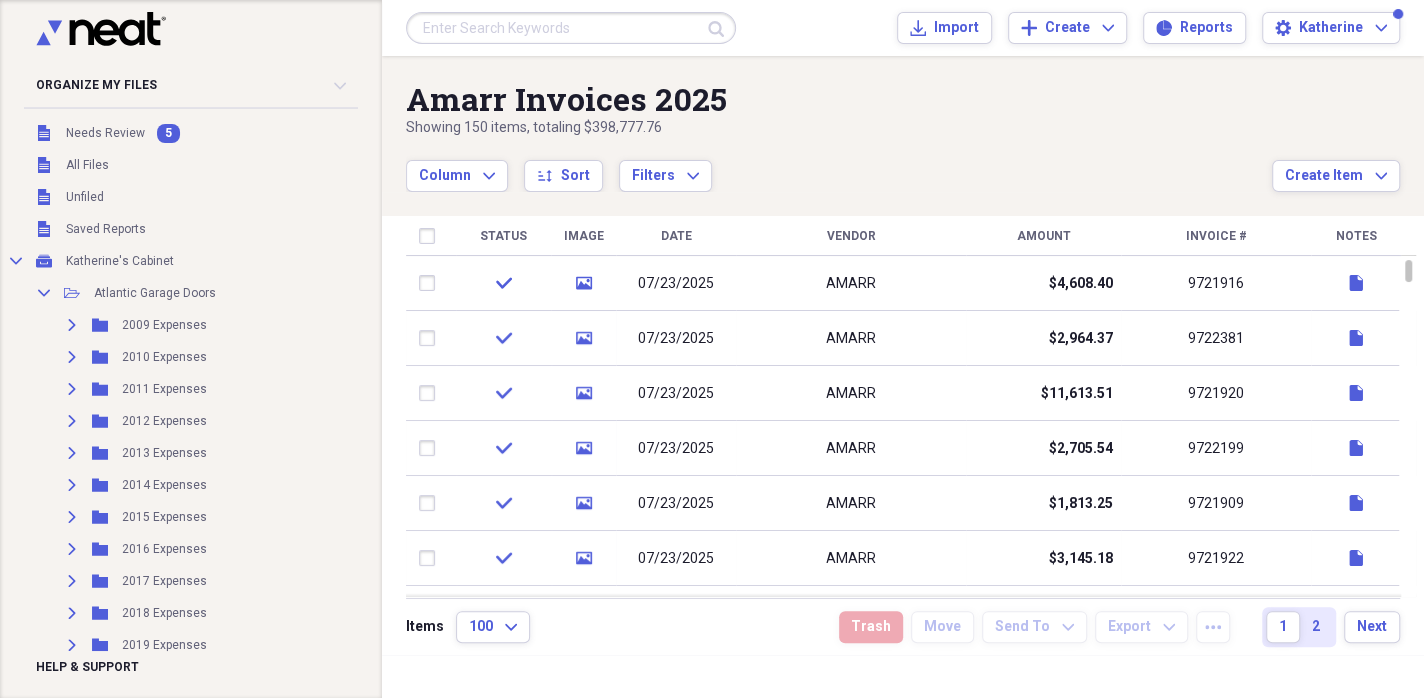 click on "Column Expand sort Sort Filters  Expand" at bounding box center [839, 165] 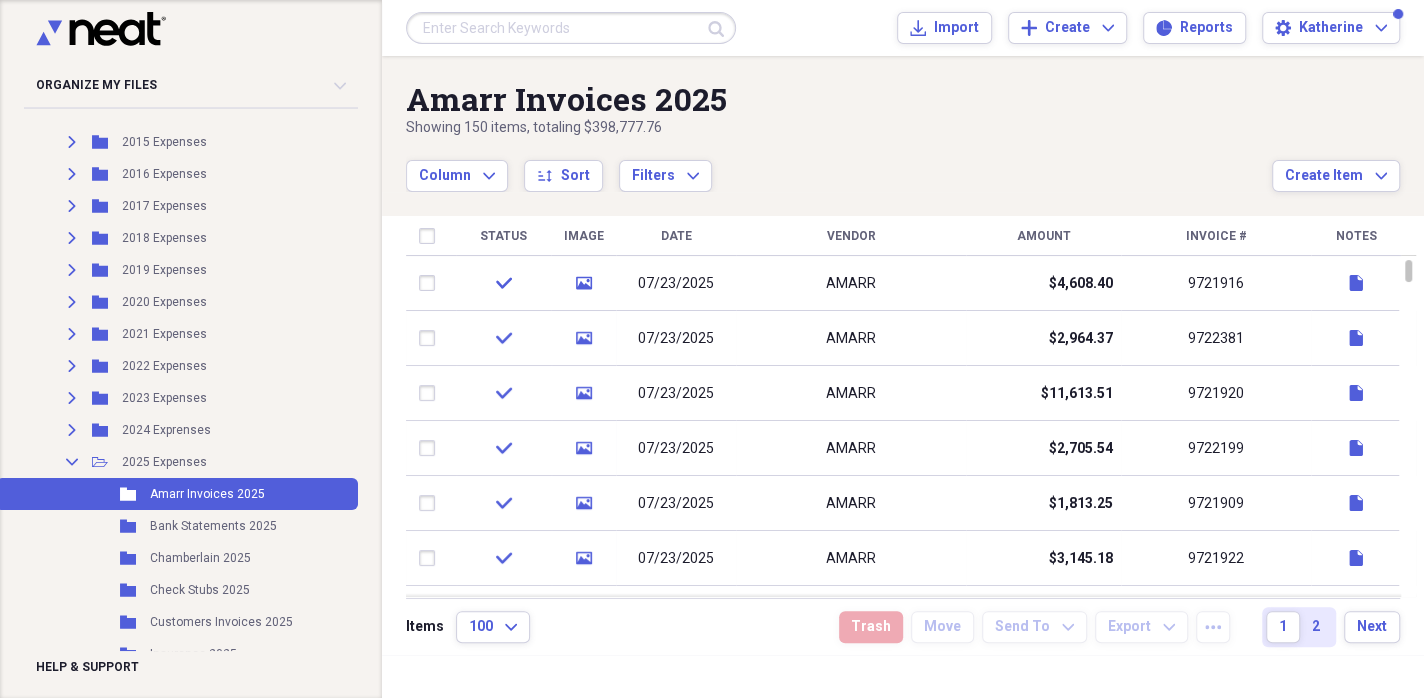 scroll, scrollTop: 400, scrollLeft: 0, axis: vertical 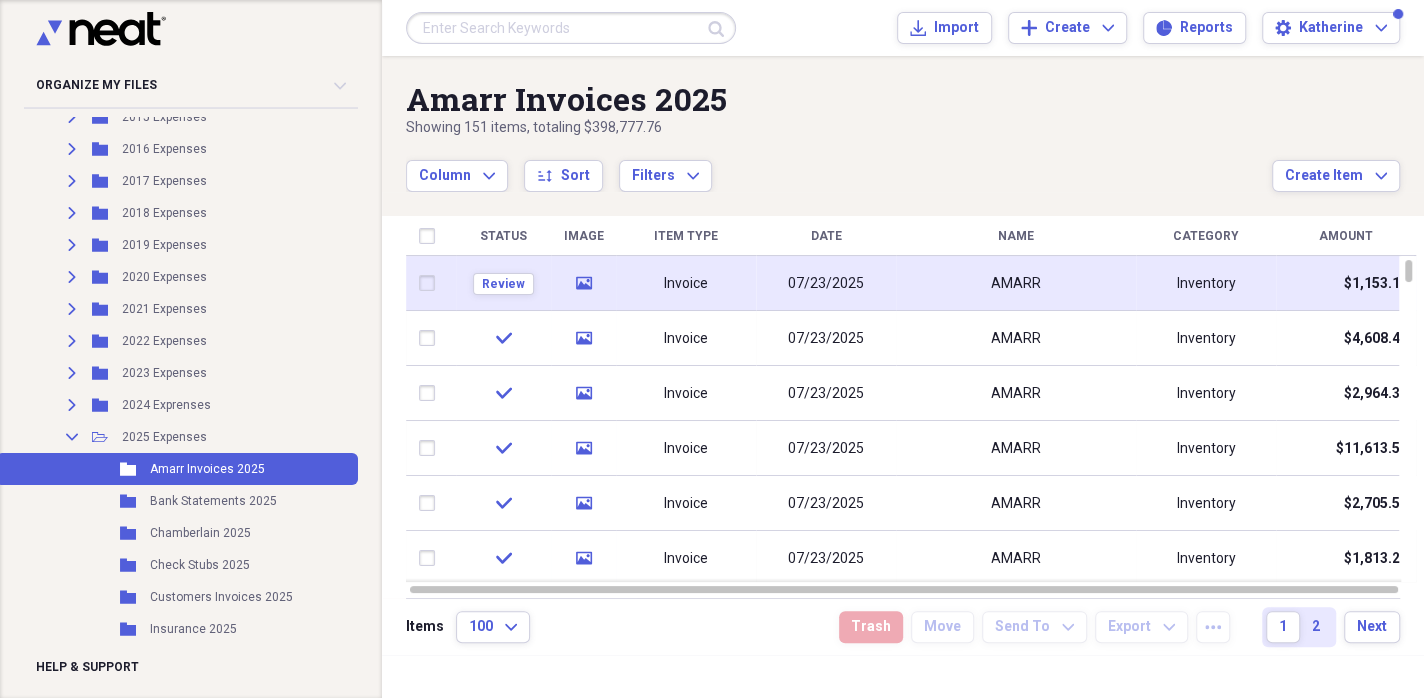 click on "Invoice" at bounding box center (686, 283) 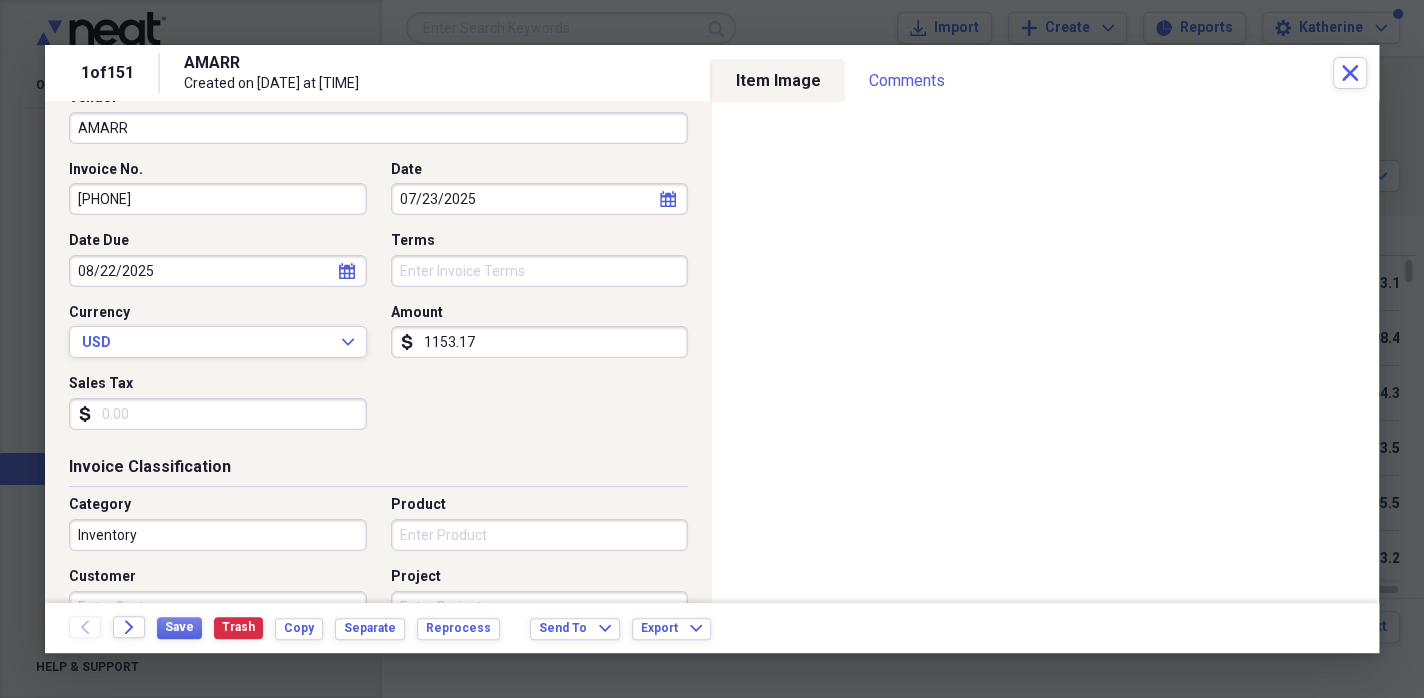scroll, scrollTop: 400, scrollLeft: 0, axis: vertical 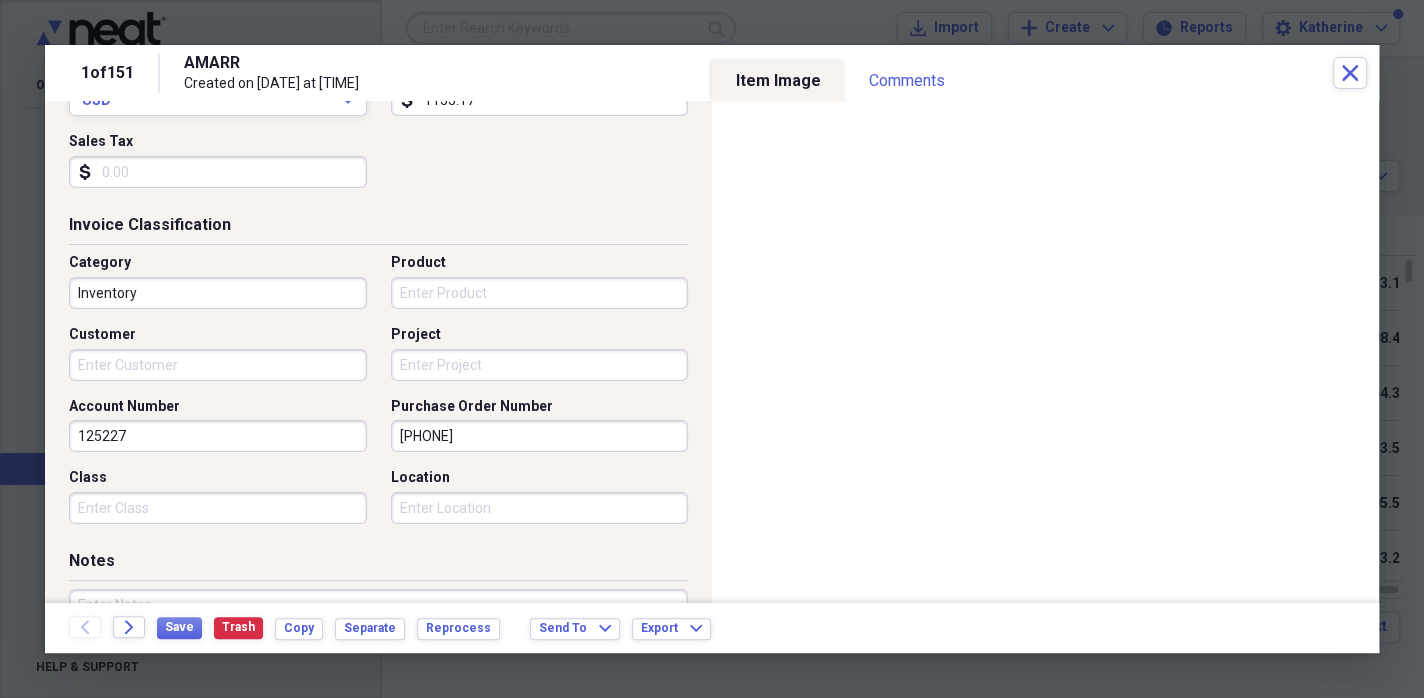 click on "Sales Tax" at bounding box center [218, 172] 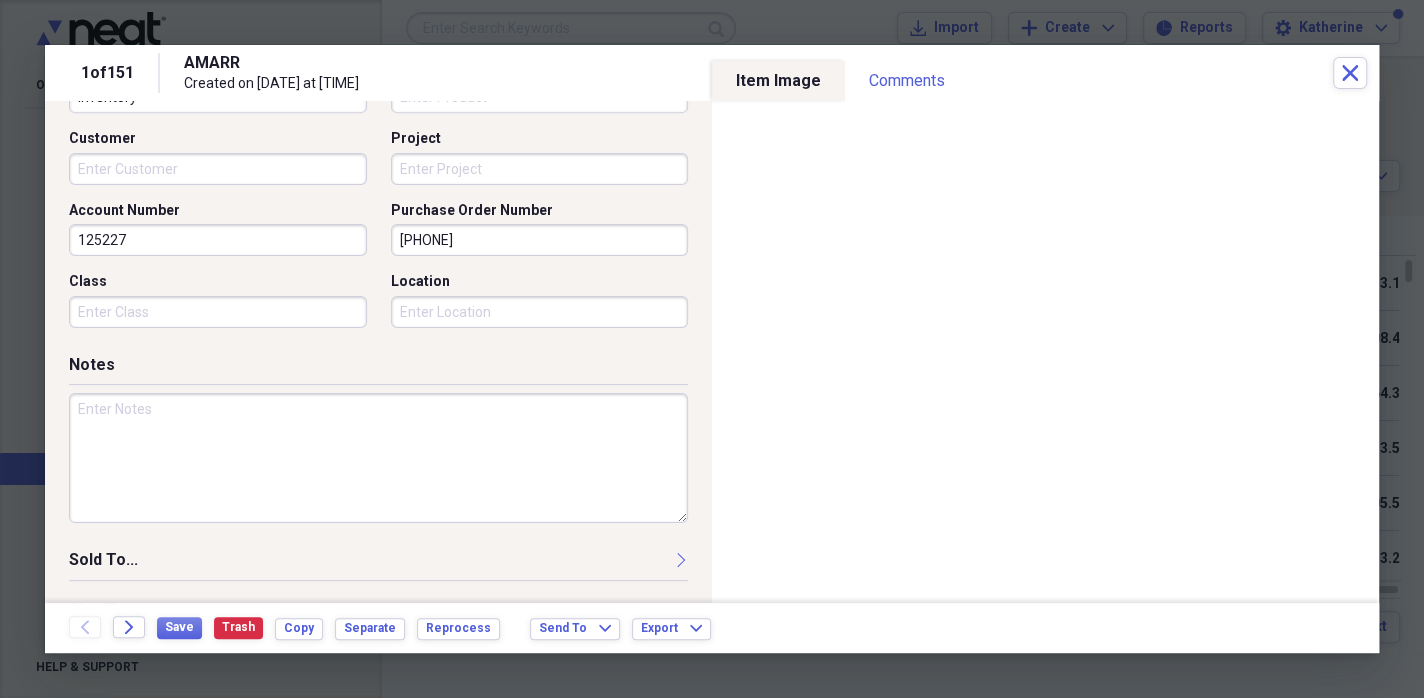 scroll, scrollTop: 600, scrollLeft: 0, axis: vertical 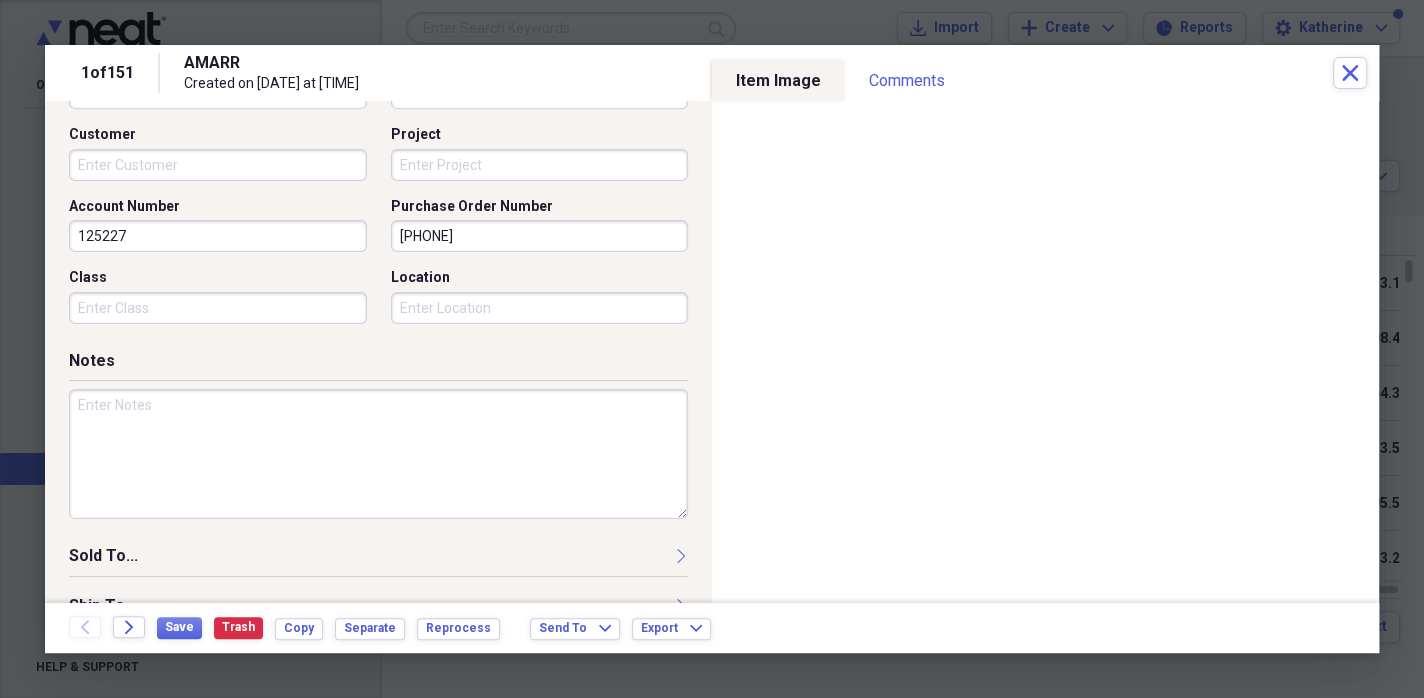 type on "75.44" 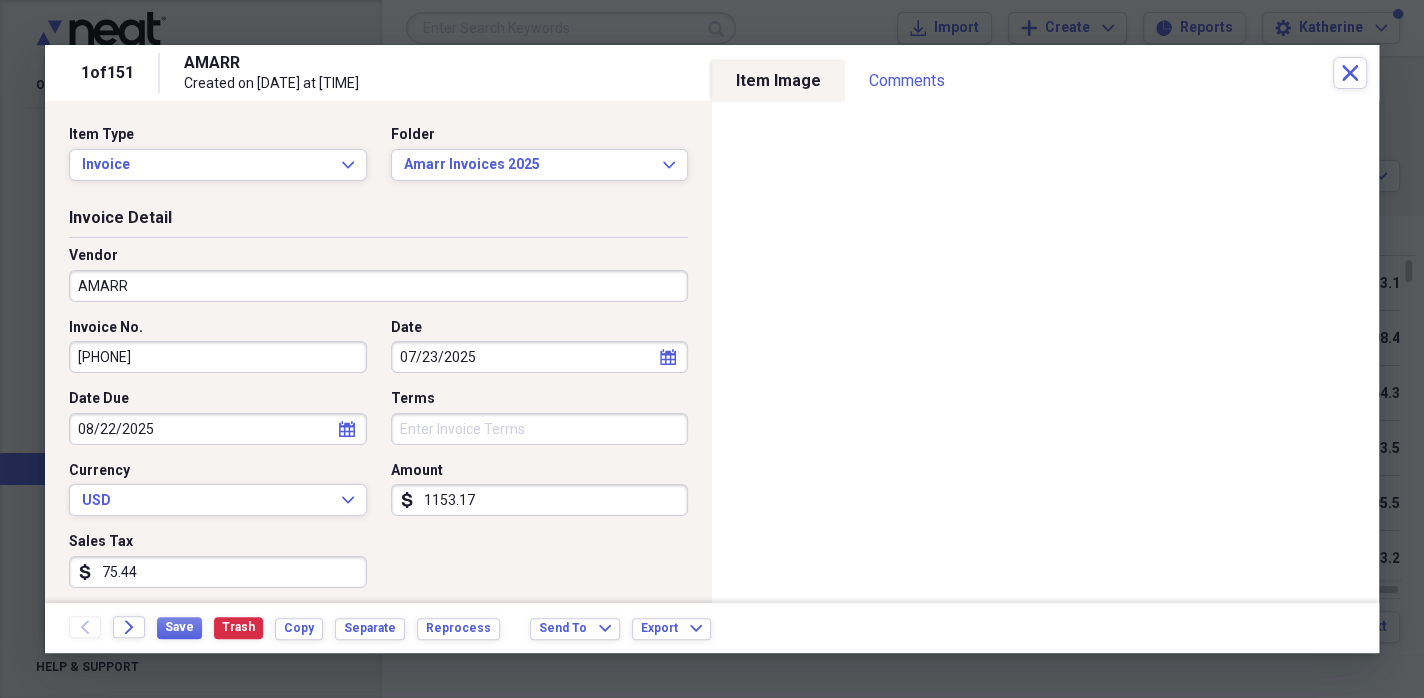 scroll, scrollTop: 0, scrollLeft: 0, axis: both 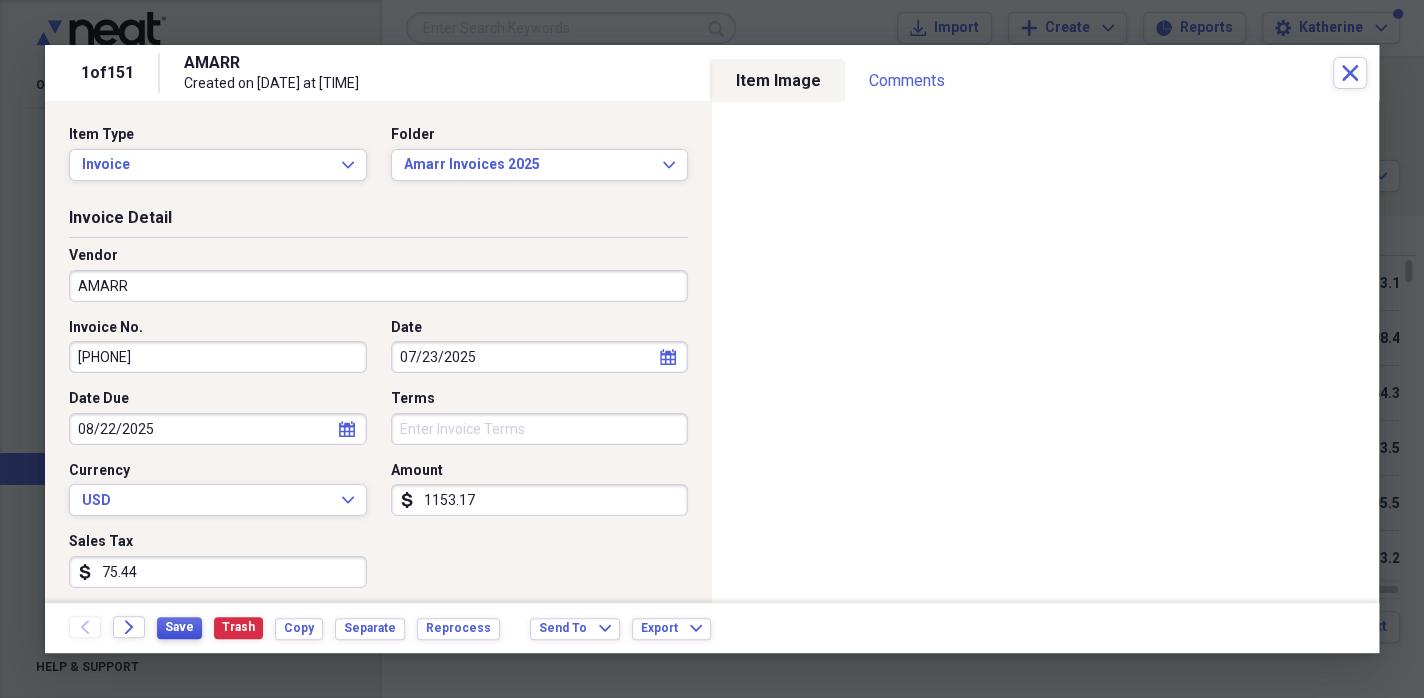 type on "[LAST] [NUMBER]" 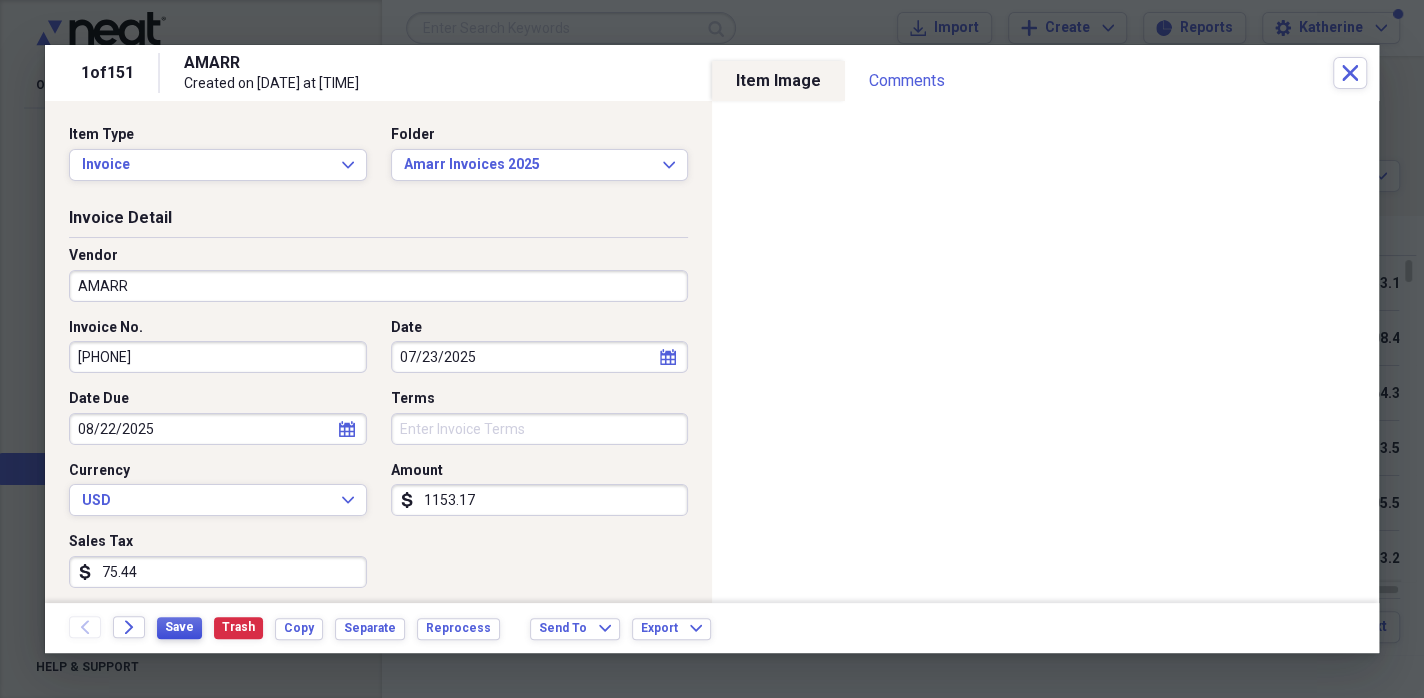 click on "Save" at bounding box center (179, 627) 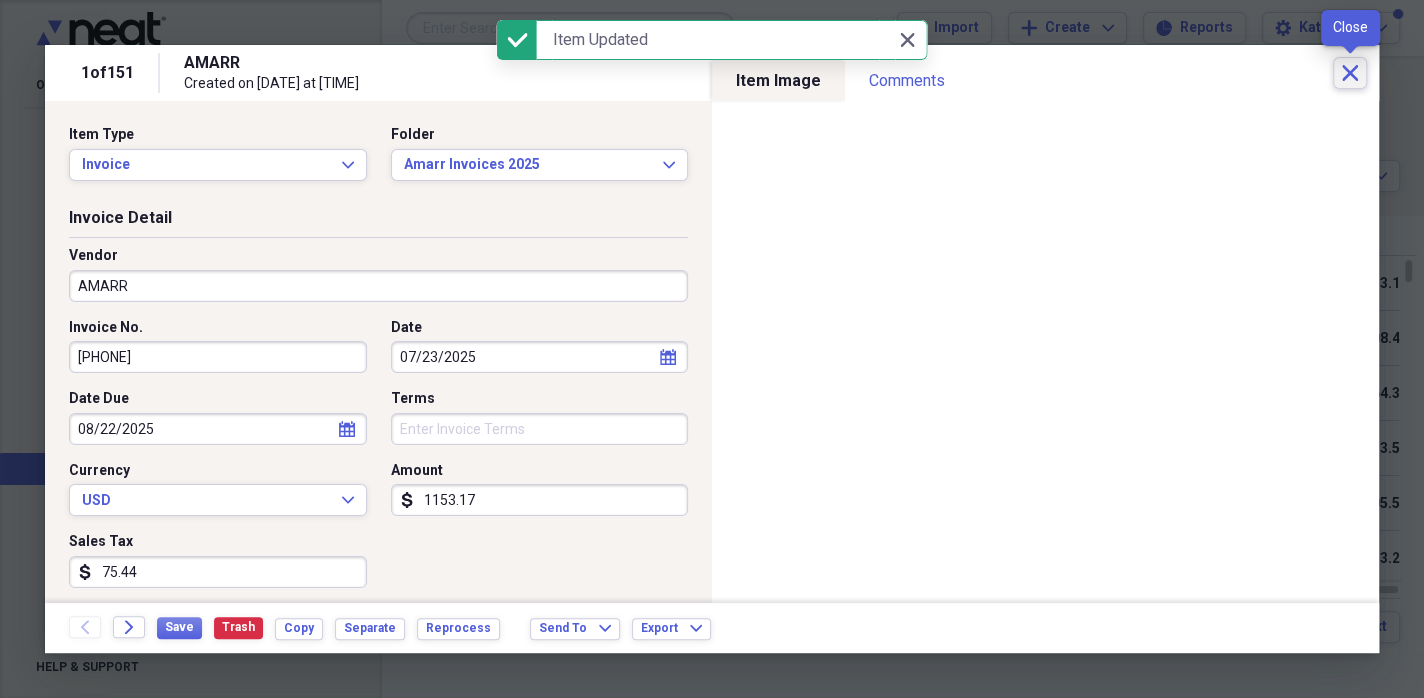 click 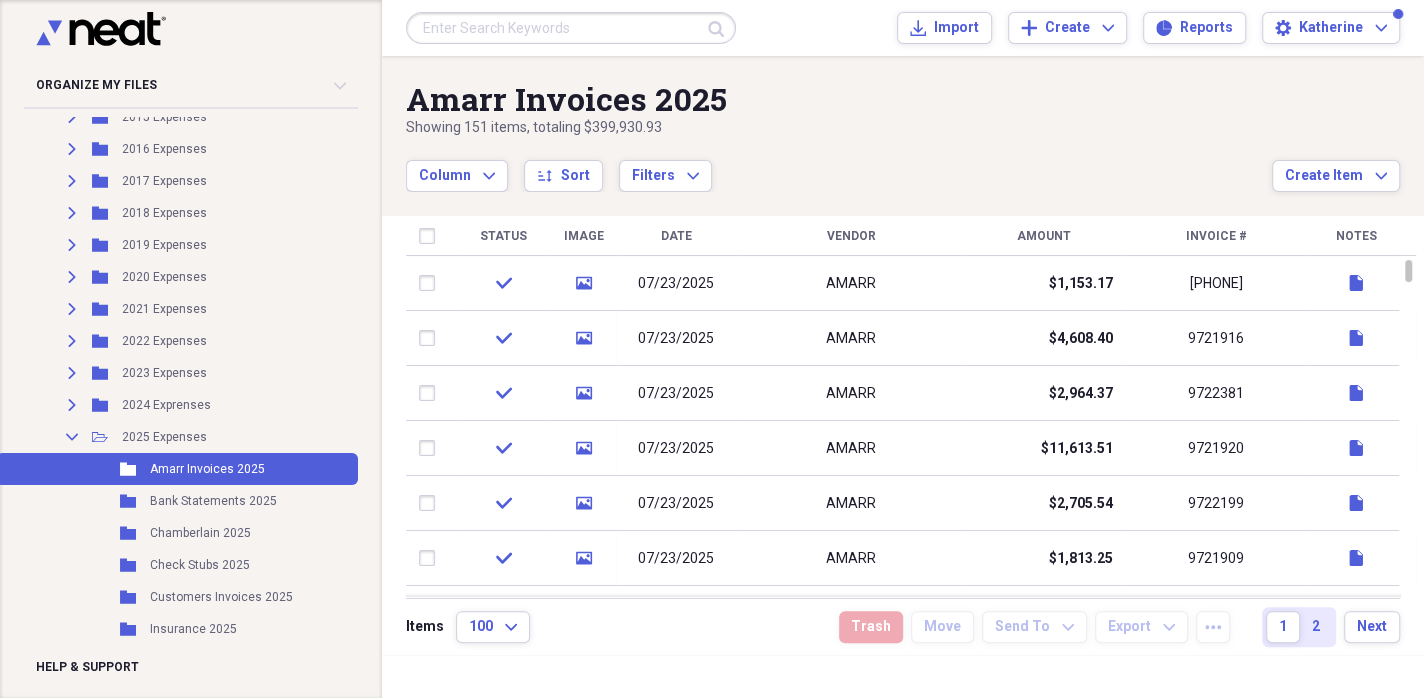 click on "Column Expand sort Sort Filters  Expand" at bounding box center [839, 165] 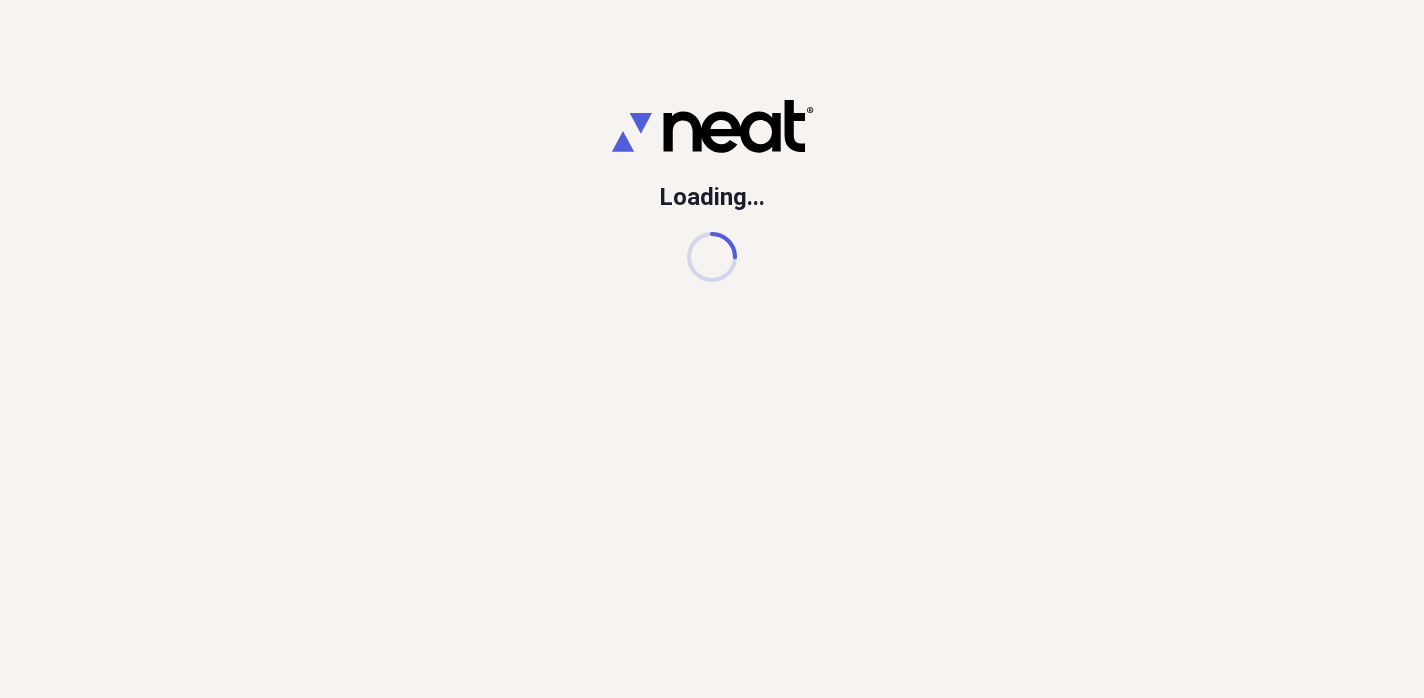 scroll, scrollTop: 0, scrollLeft: 0, axis: both 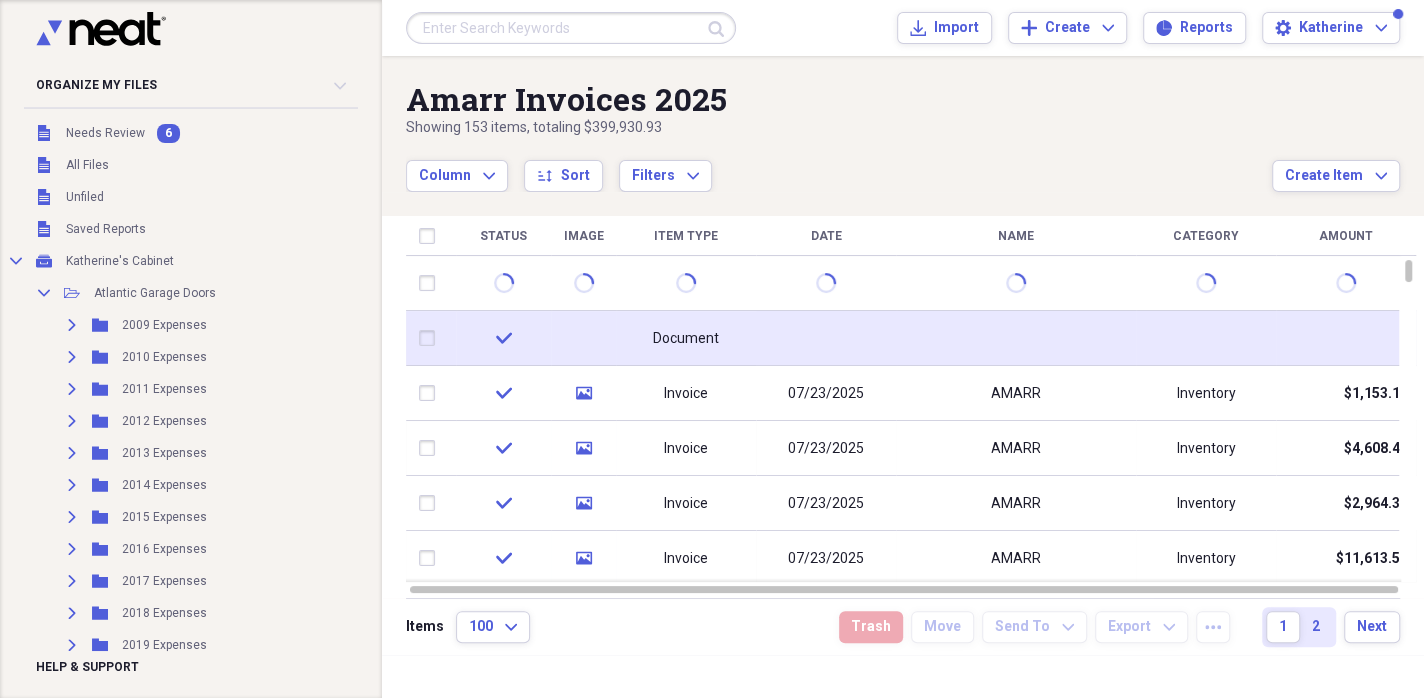 click on "Document" at bounding box center (686, 339) 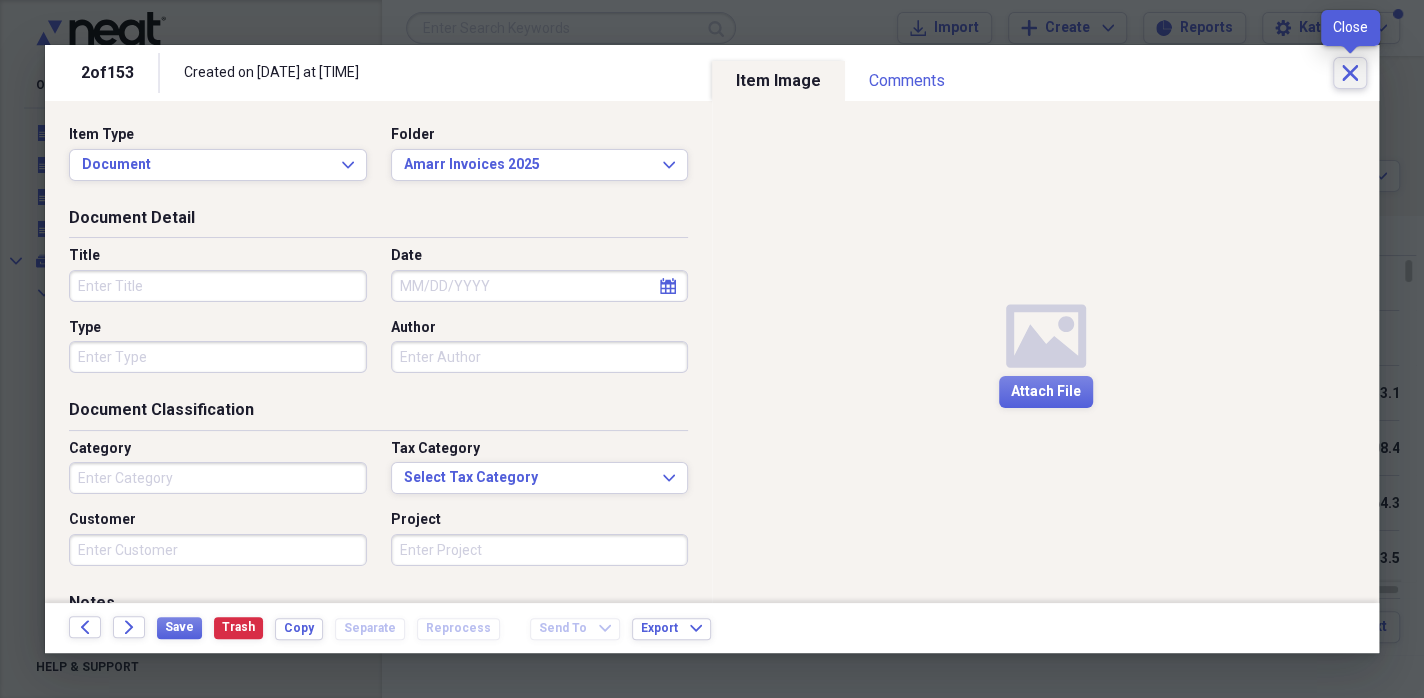 click on "Close" at bounding box center [1350, 73] 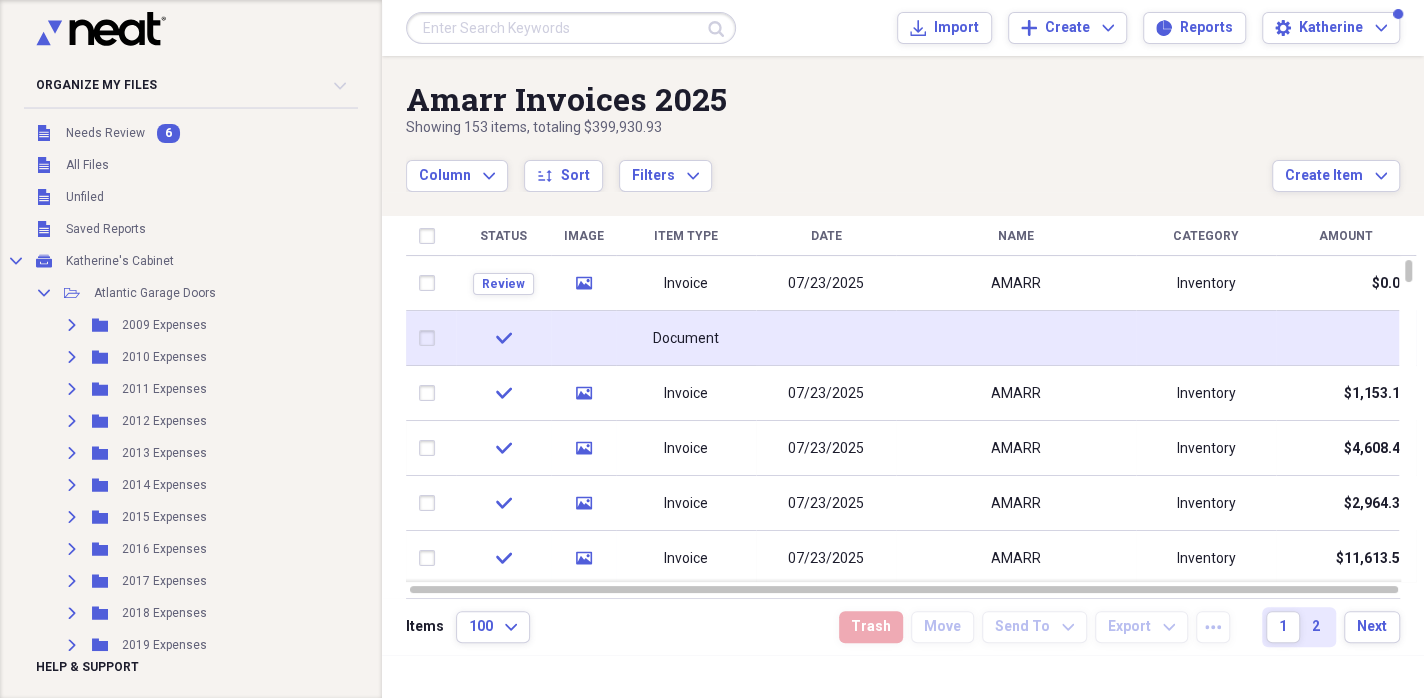 click at bounding box center [583, 338] 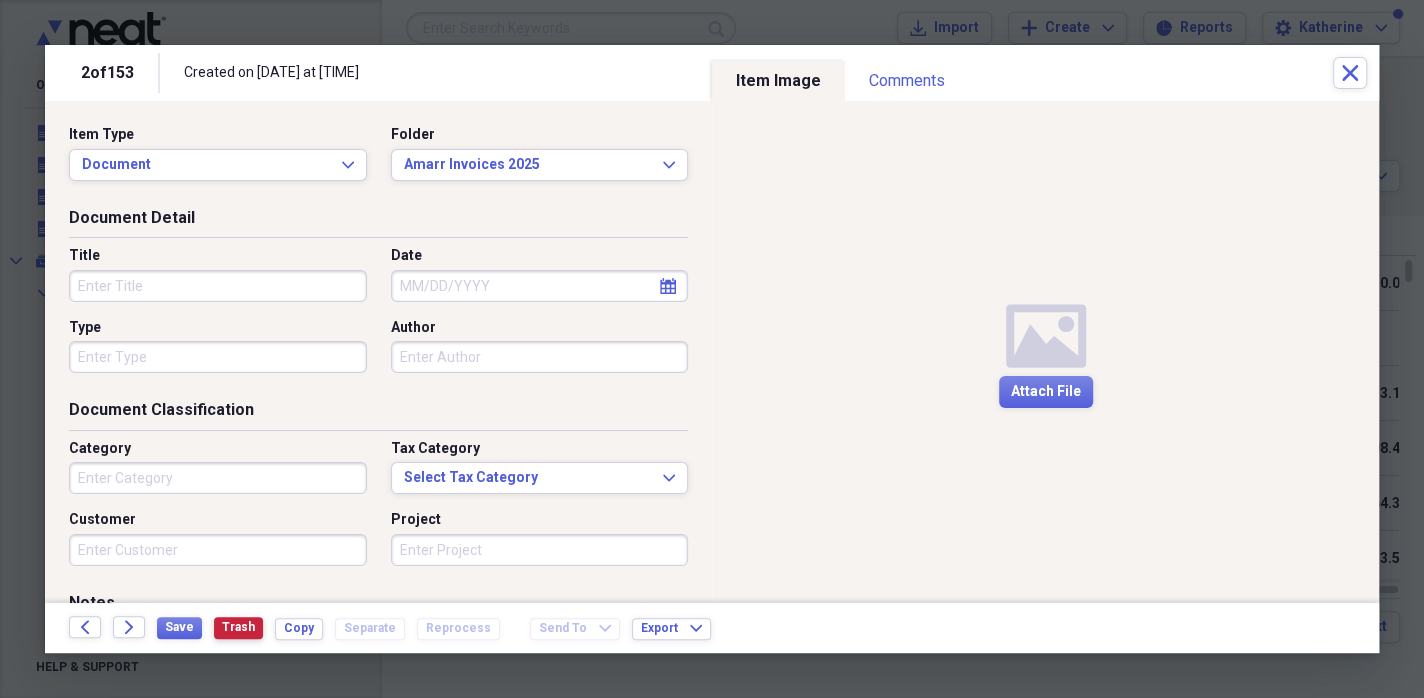 click on "Trash" at bounding box center [238, 627] 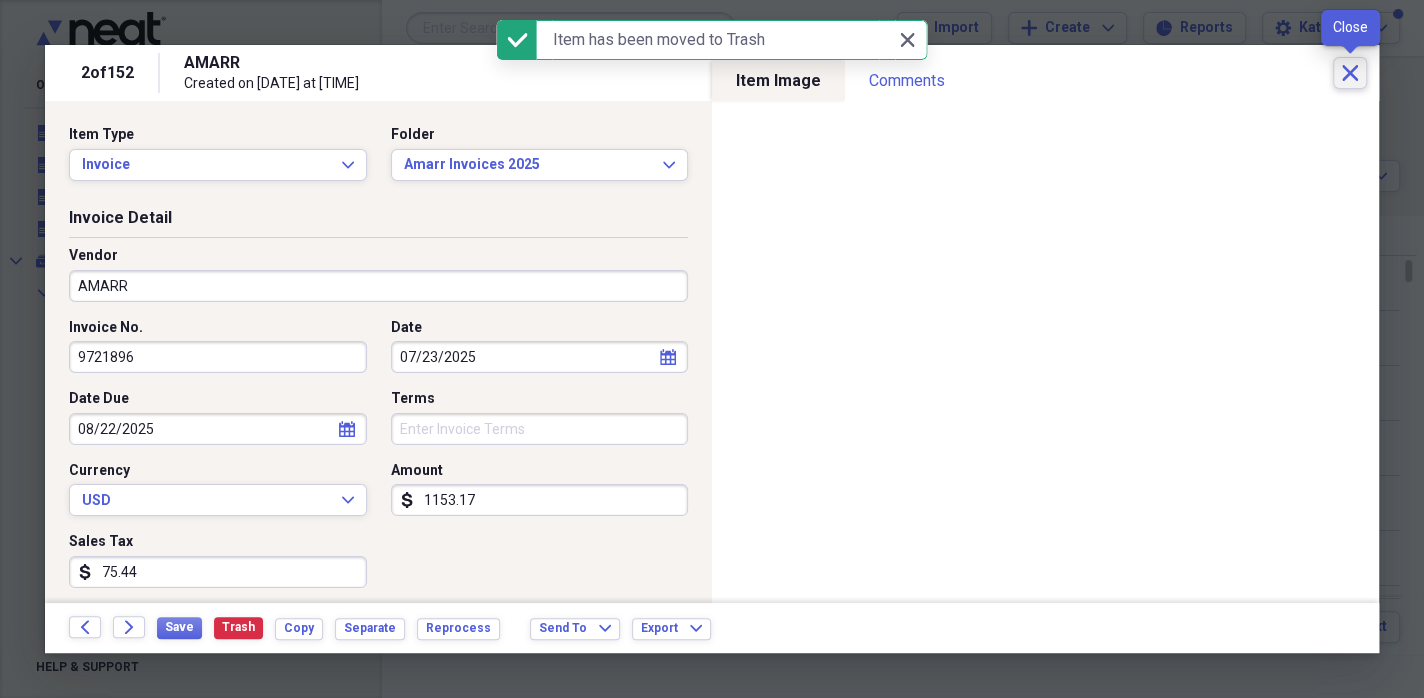 click 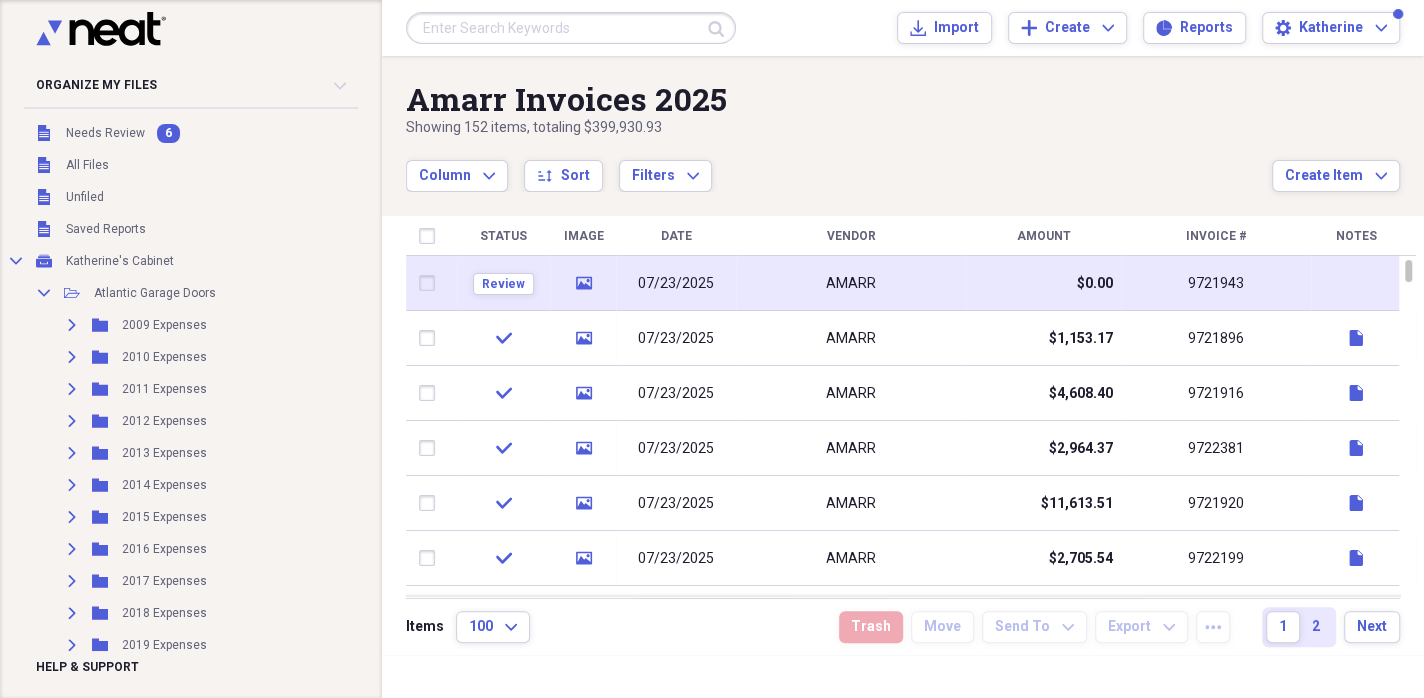 click on "07/23/2025" at bounding box center (676, 283) 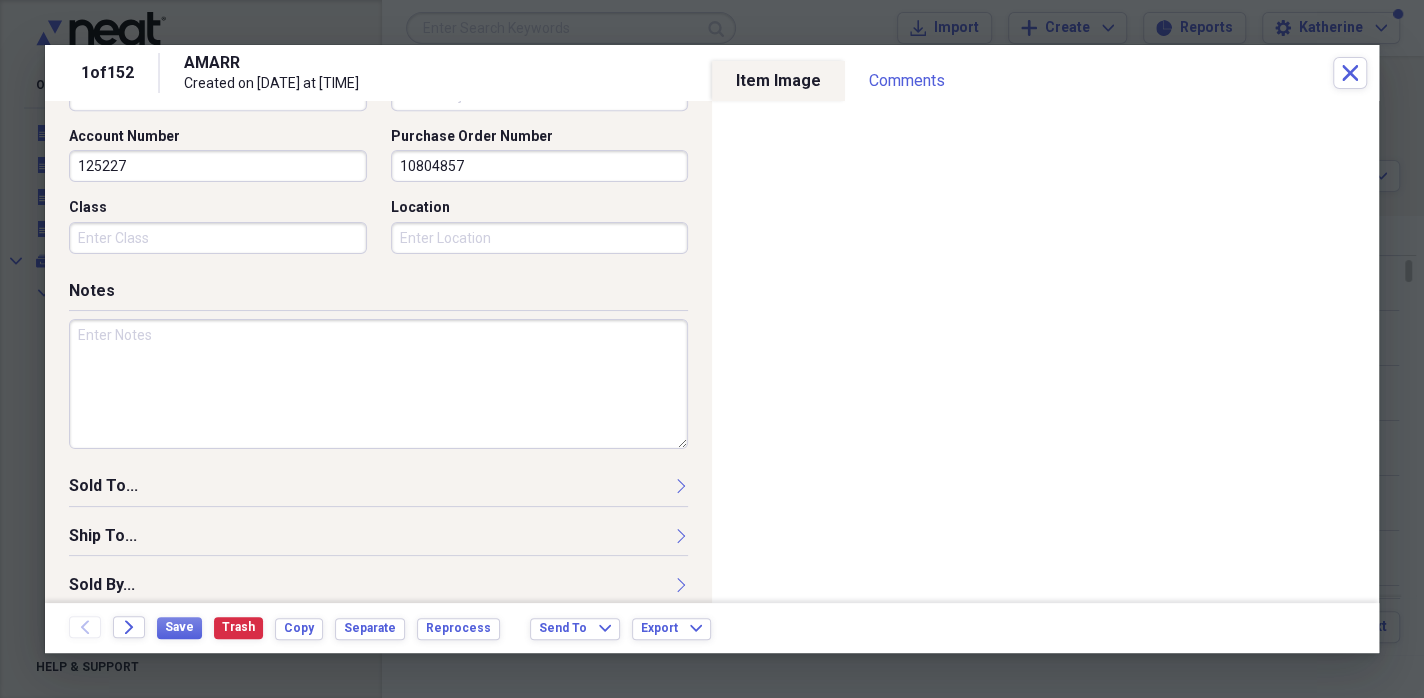 scroll, scrollTop: 687, scrollLeft: 0, axis: vertical 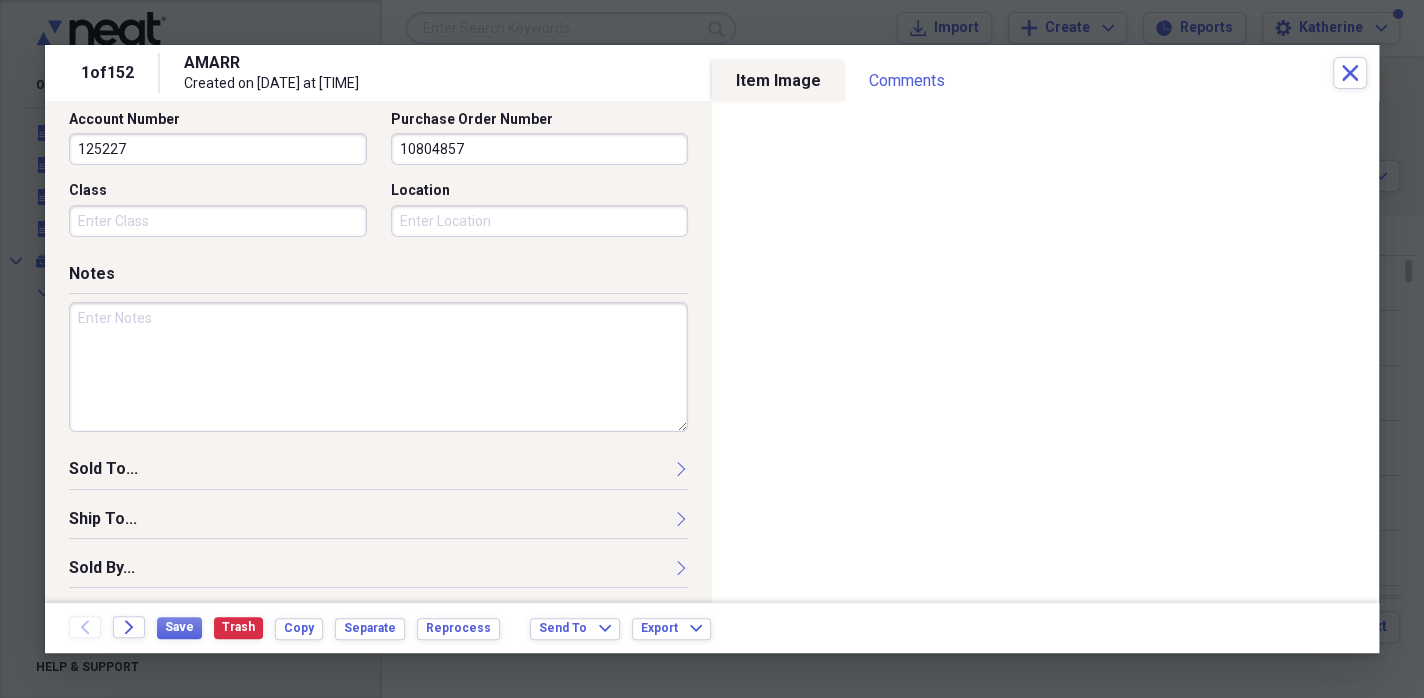 click at bounding box center [378, 367] 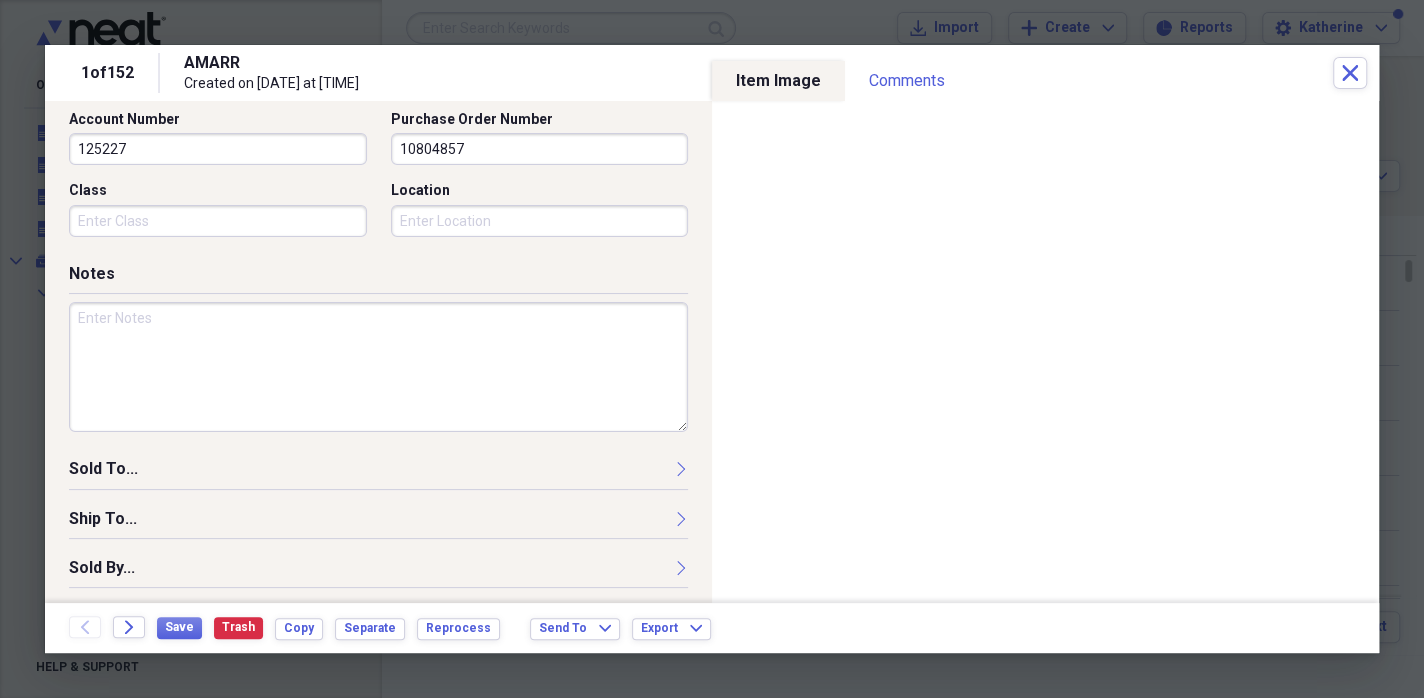 paste on "RGA SWAP" 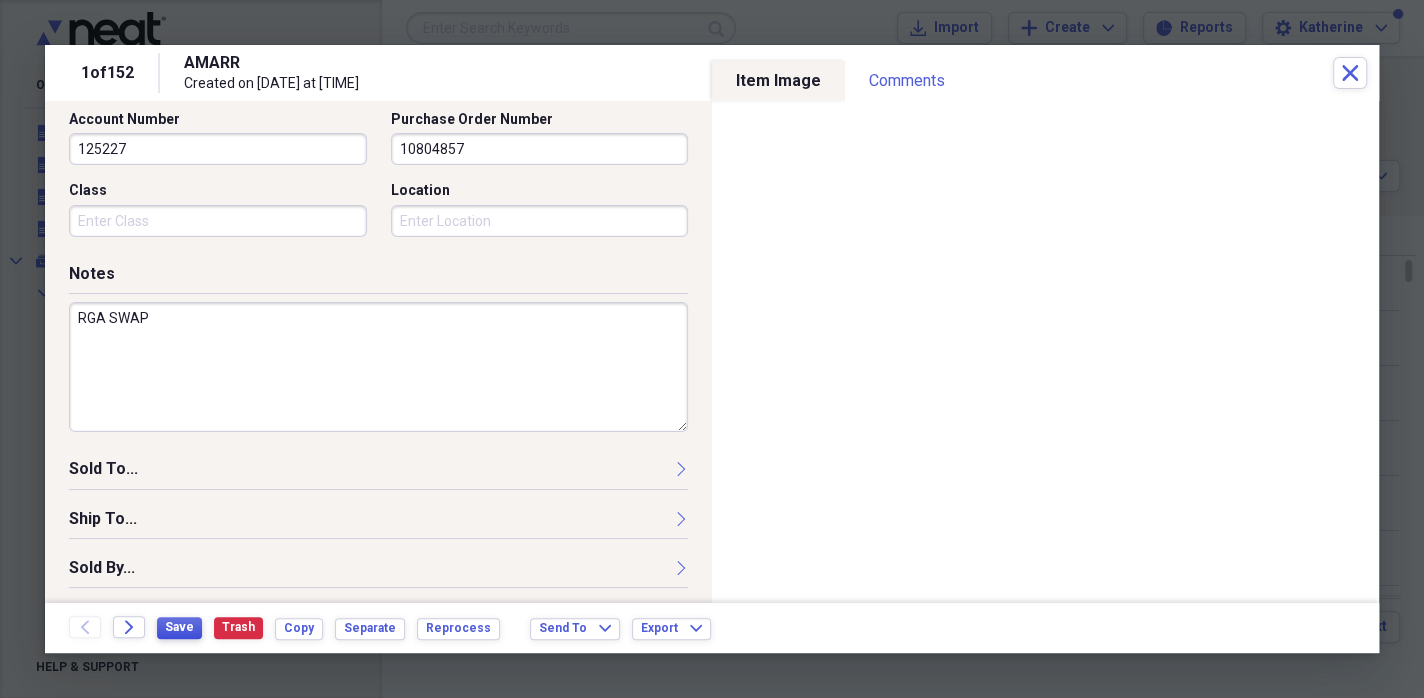 type on "RGA SWAP" 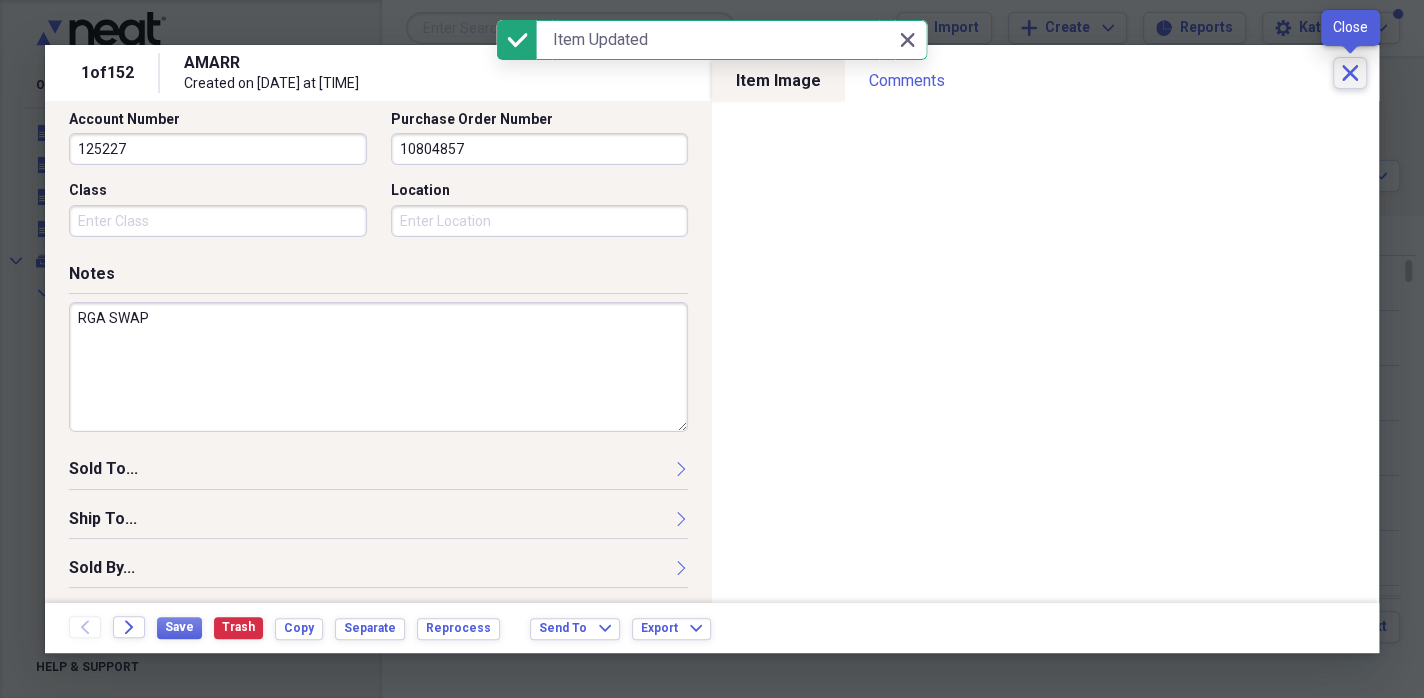 click on "Close" 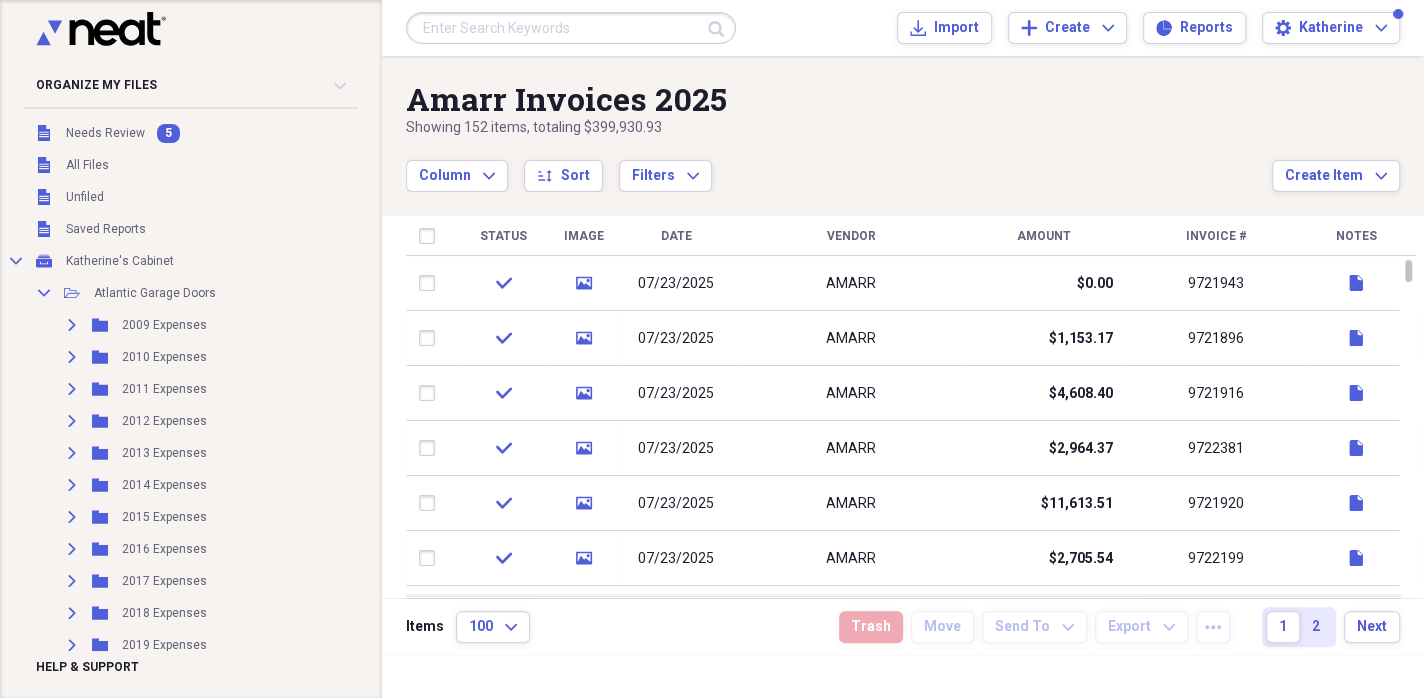 click on "Column Expand sort Sort Filters  Expand" at bounding box center (839, 165) 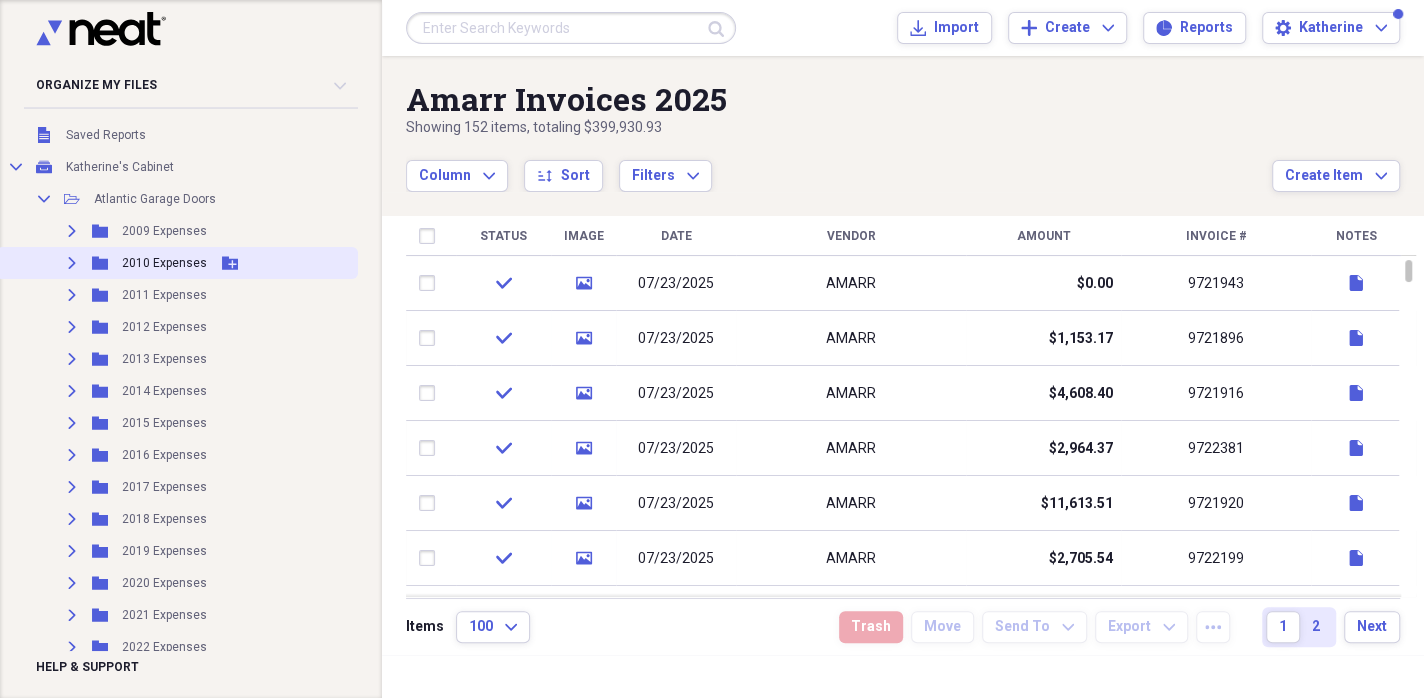scroll, scrollTop: 0, scrollLeft: 0, axis: both 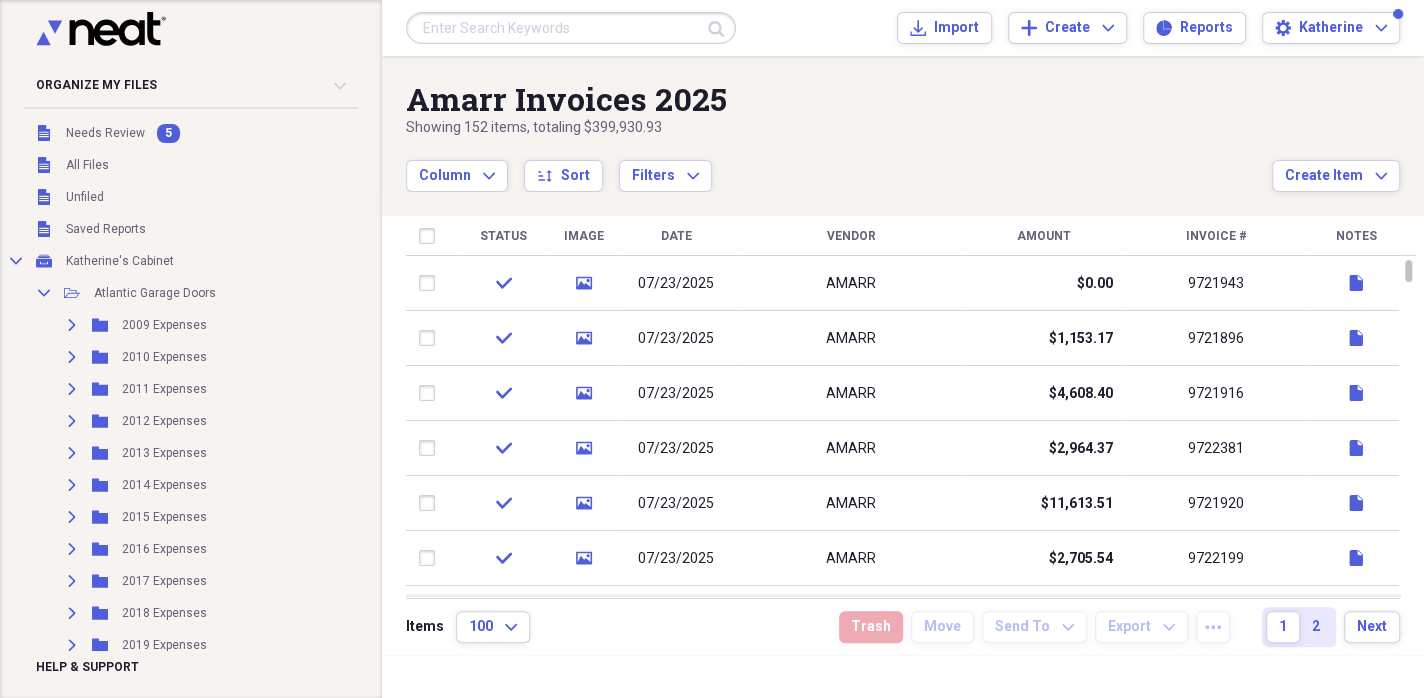 click on "Showing 152 items , totaling $399,930.93" at bounding box center [839, 128] 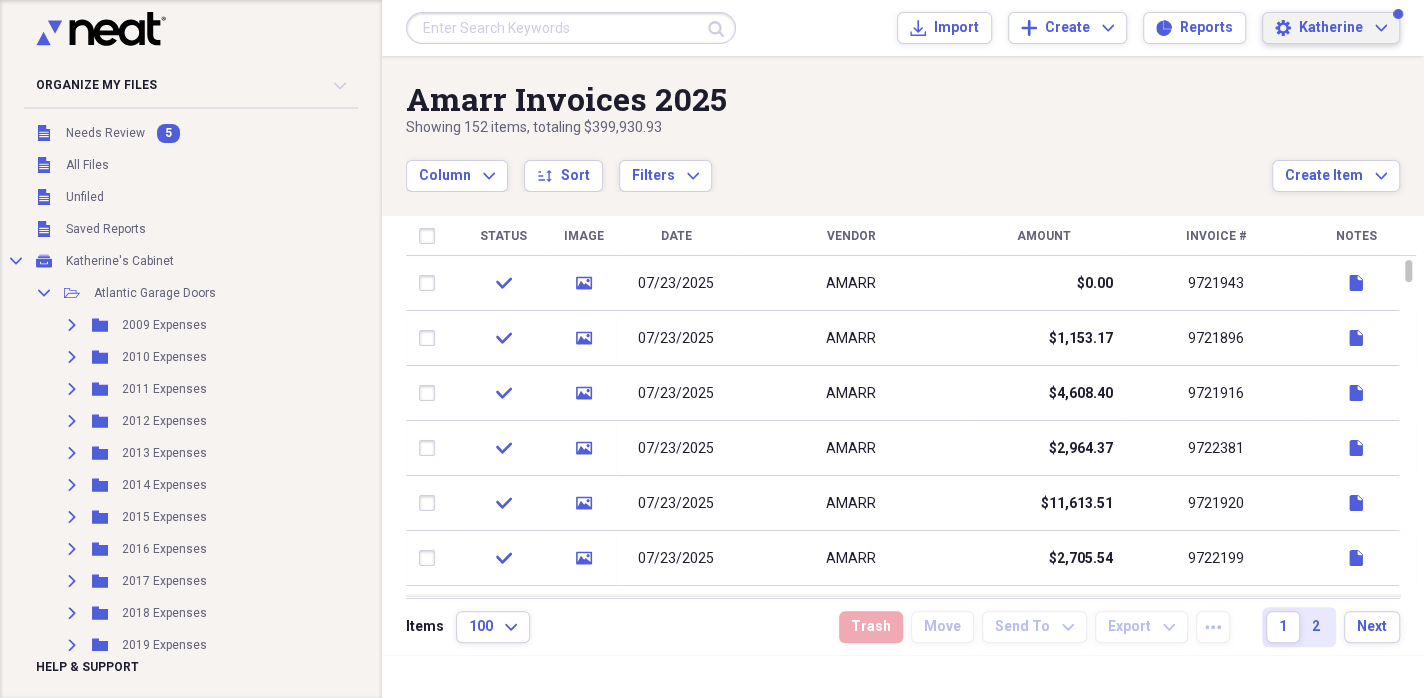 click on "Katherine" at bounding box center [1331, 28] 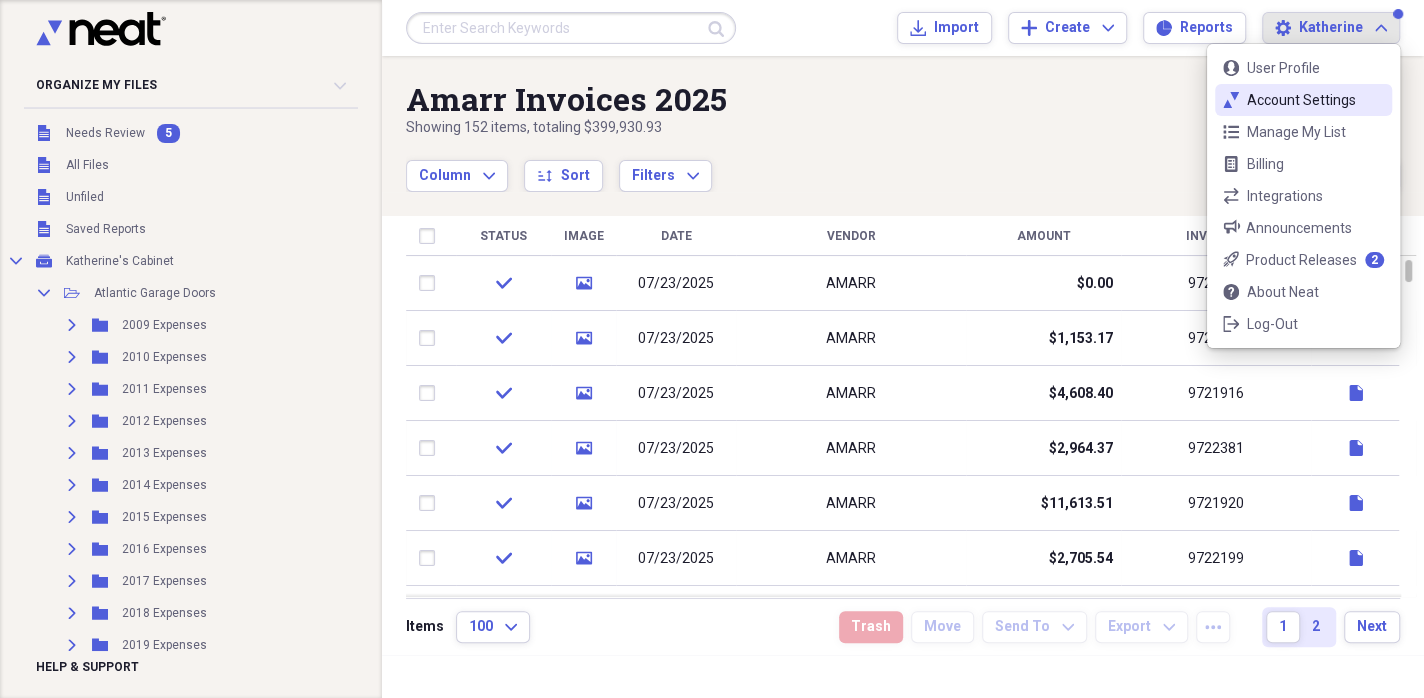 click on "Account Settings" at bounding box center [1303, 100] 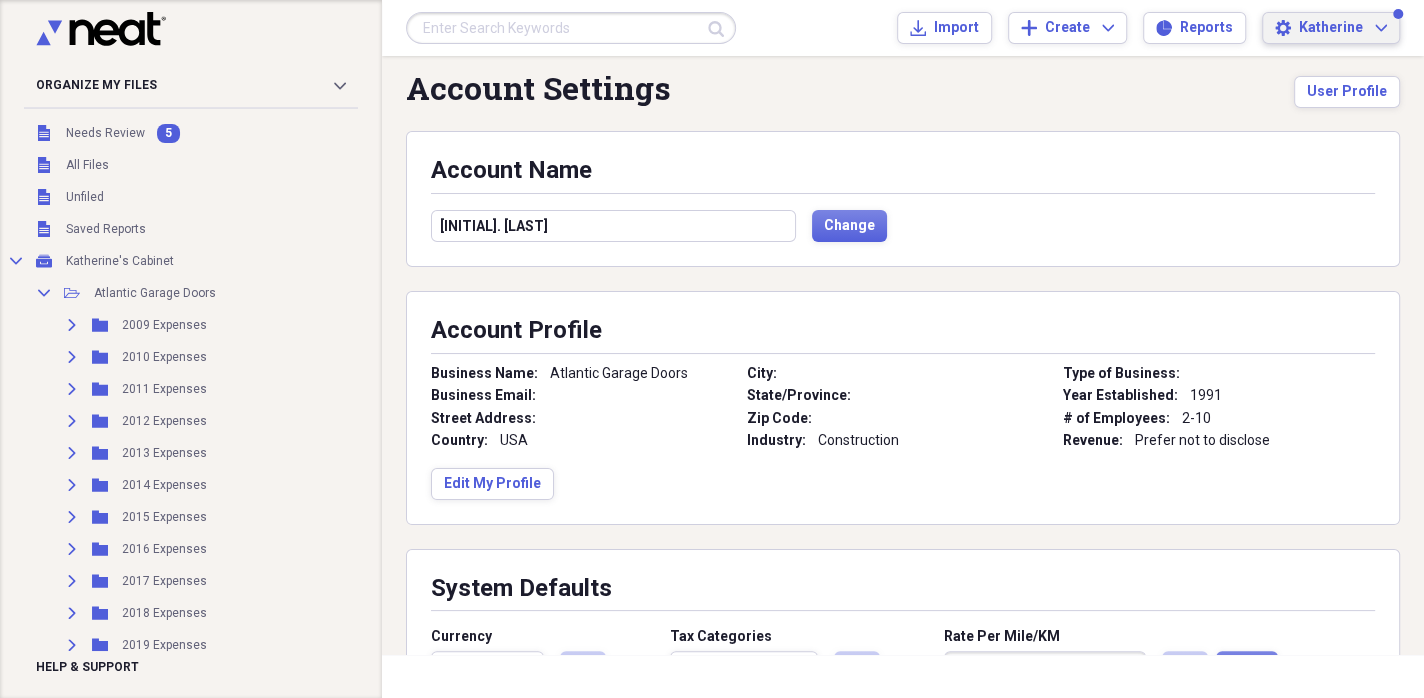 scroll, scrollTop: 0, scrollLeft: 0, axis: both 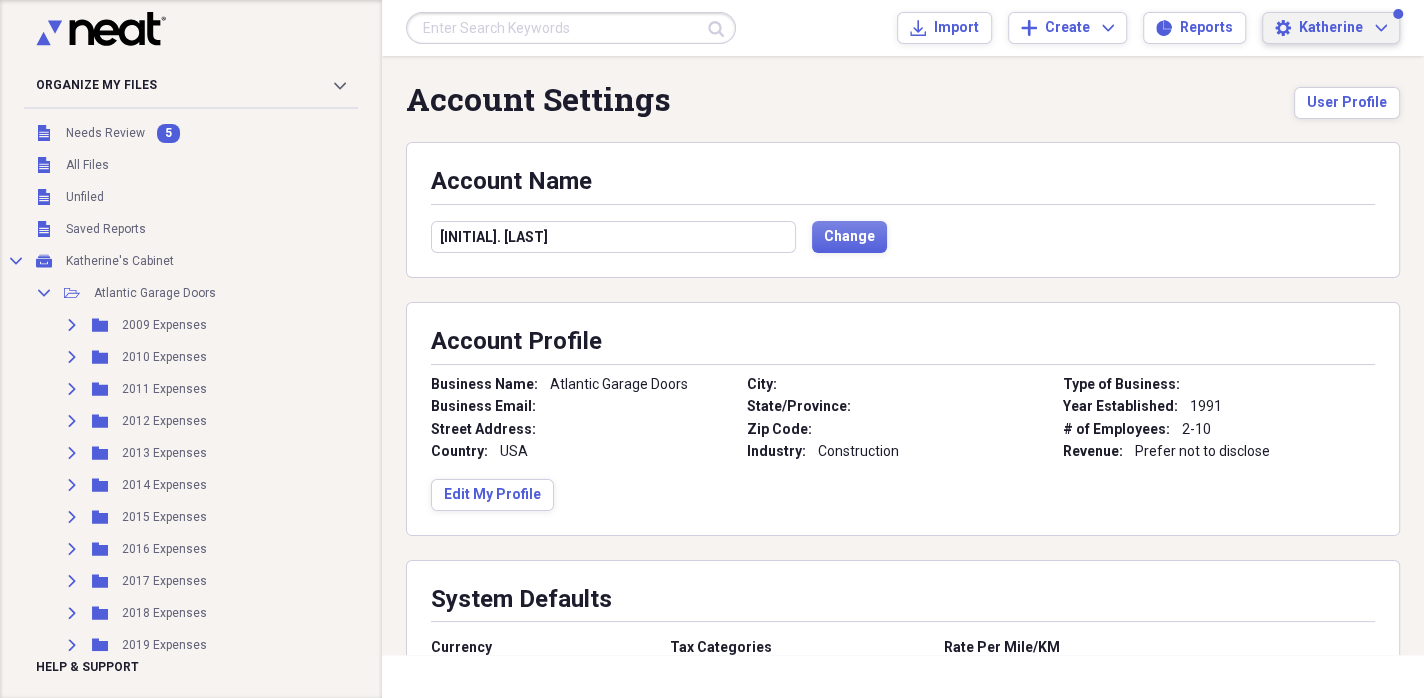 click on "Katherine" at bounding box center [1331, 28] 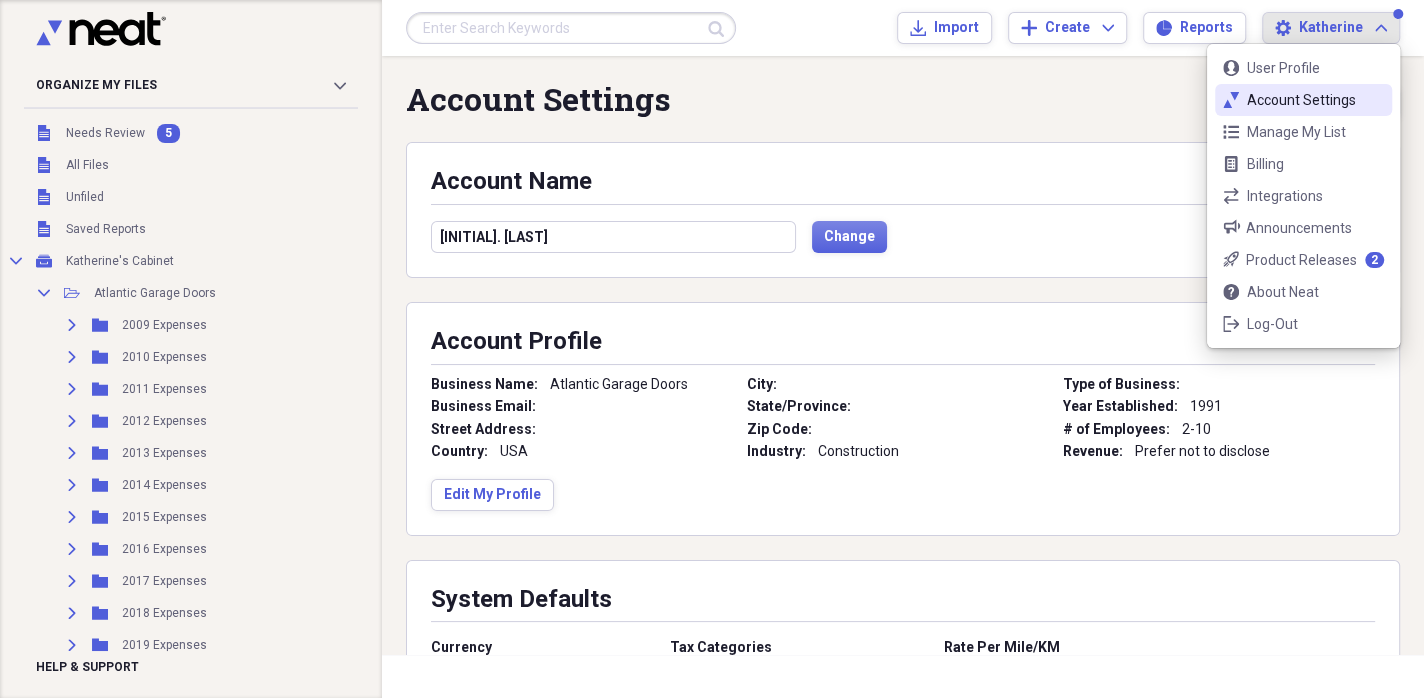 click on "Account Settings" at bounding box center (1303, 100) 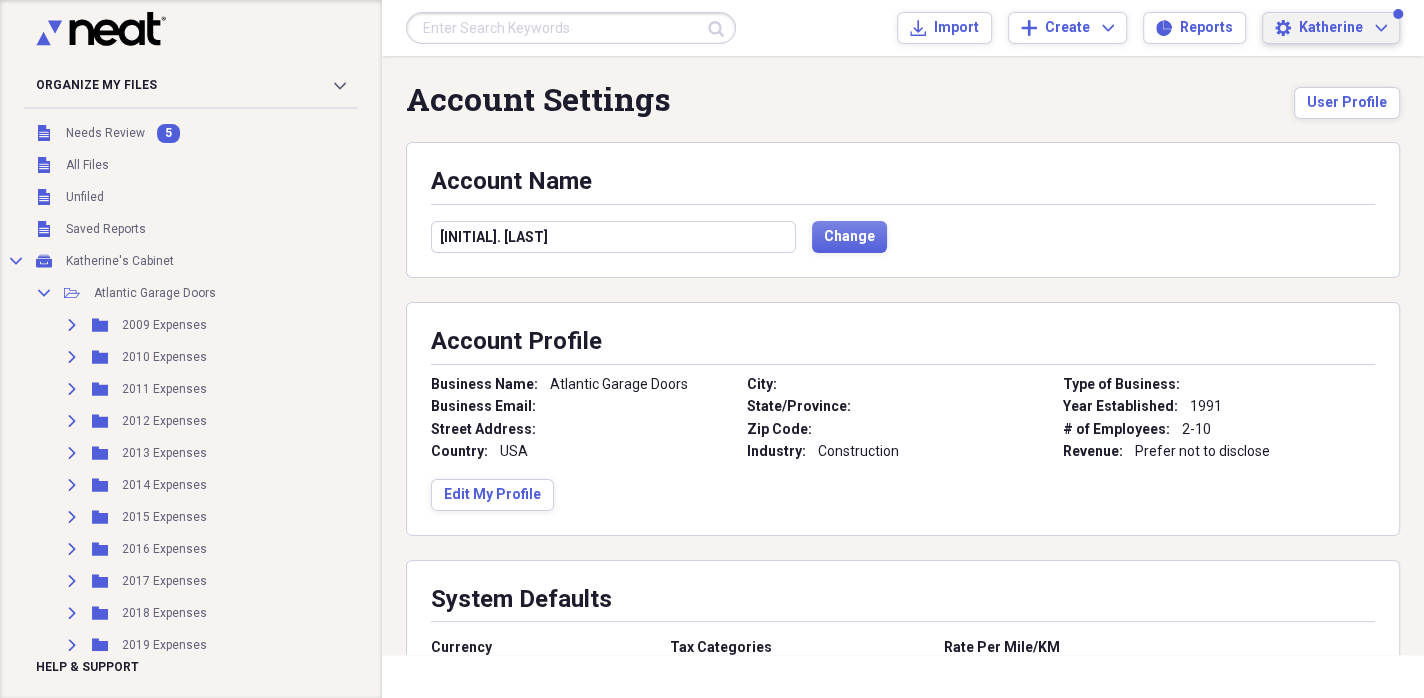click on "Katherine" at bounding box center [1331, 28] 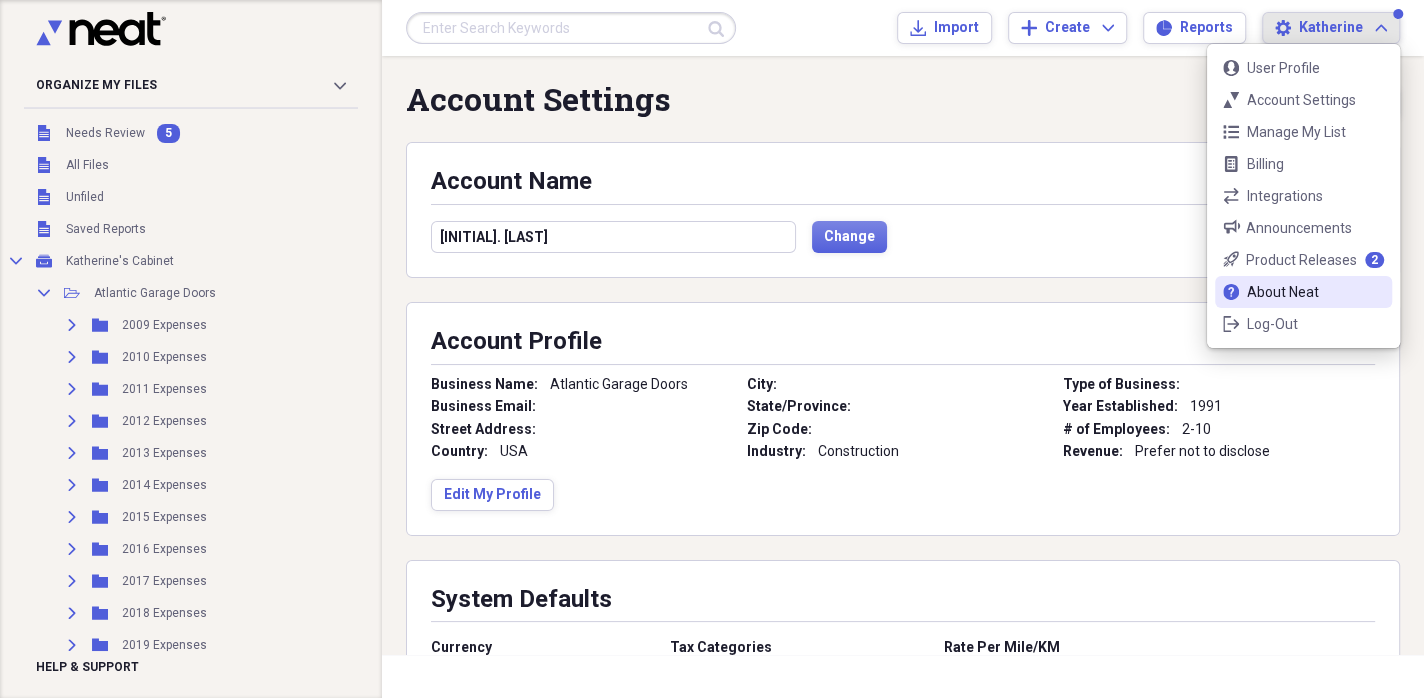 click on "About Neat" at bounding box center [1303, 292] 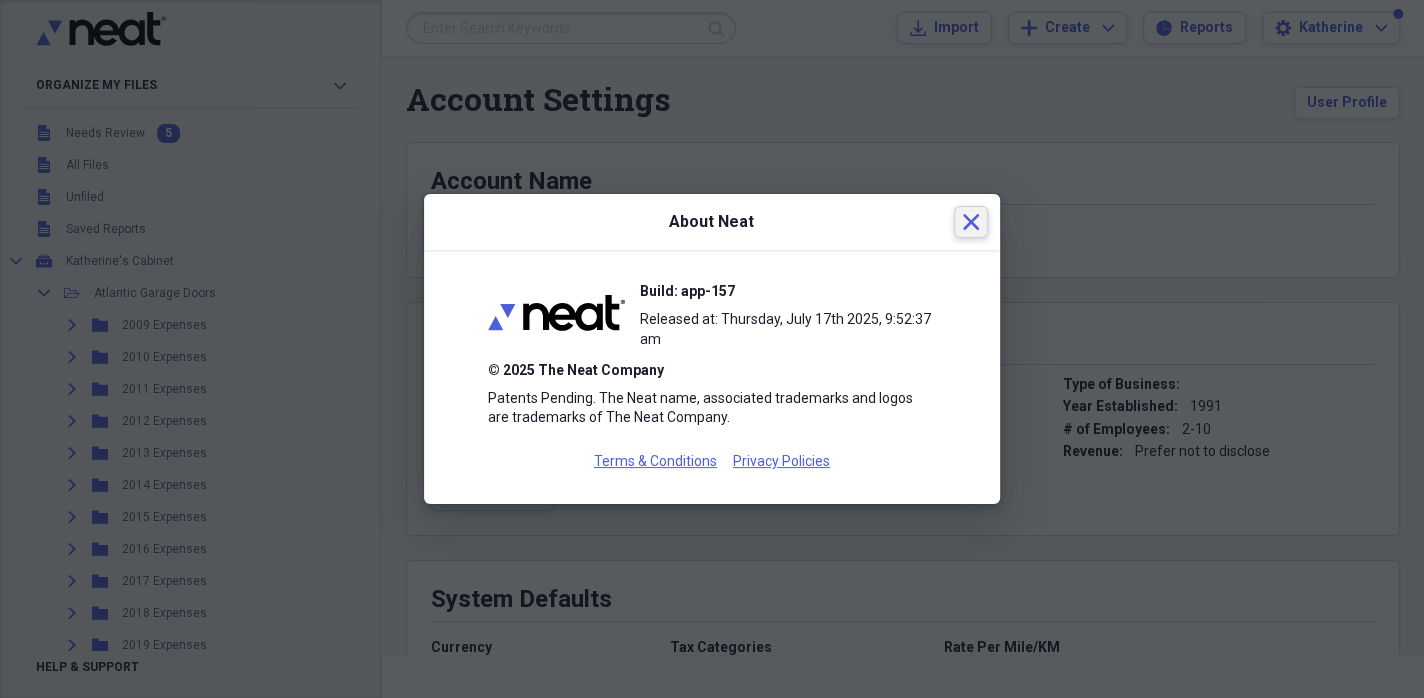 click on "Close" 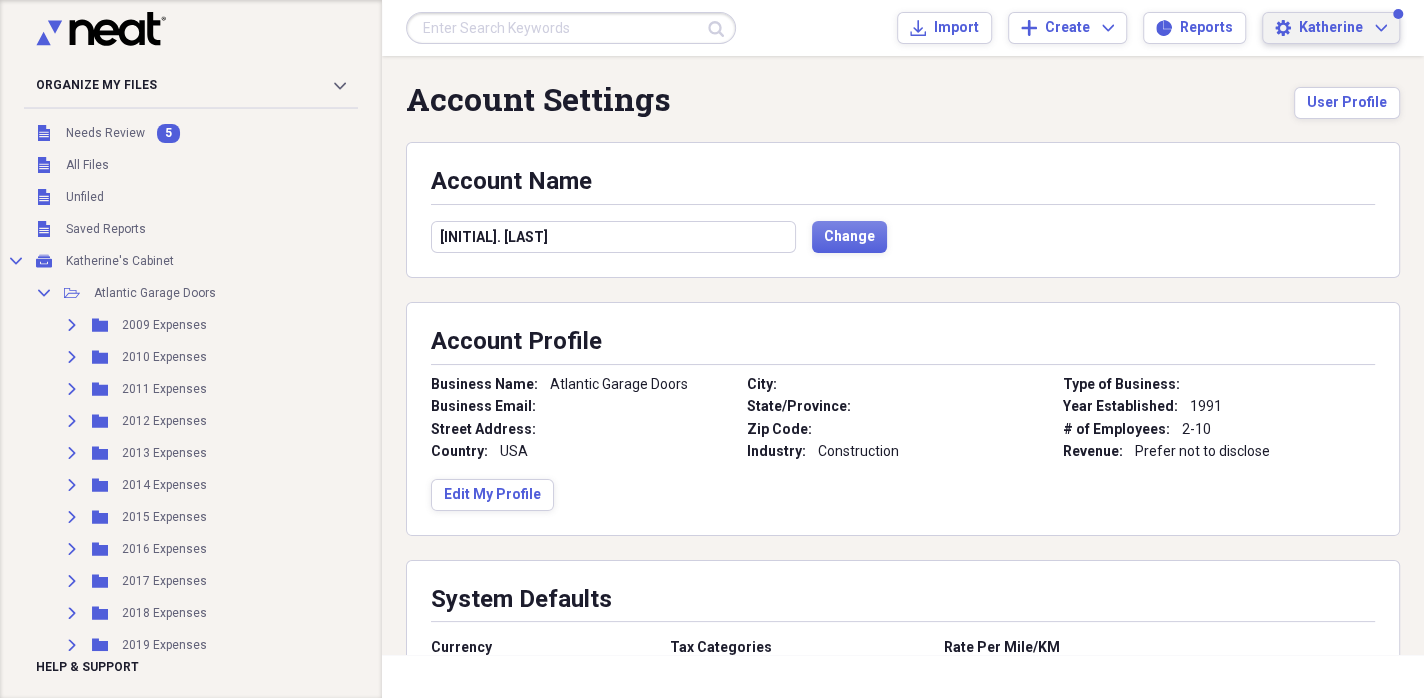 click on "Katherine" at bounding box center [1331, 28] 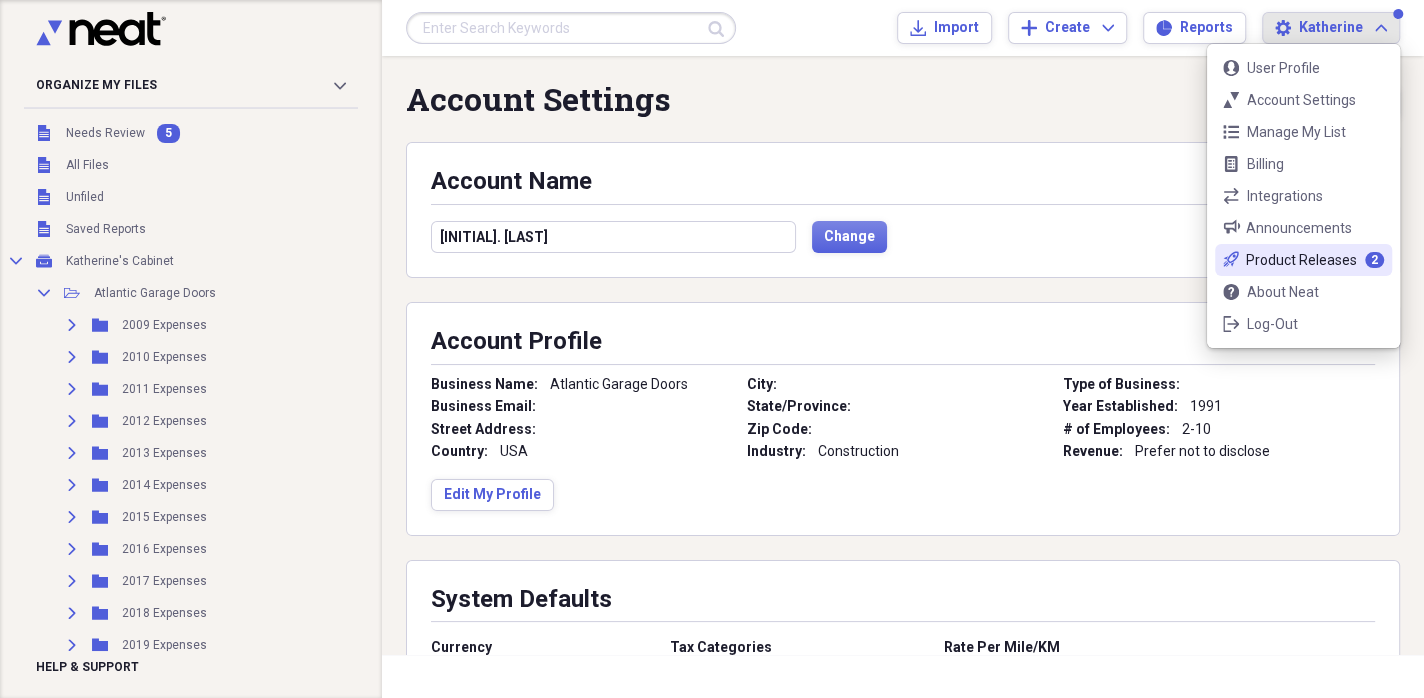 click on "Product Releases" at bounding box center (1301, 260) 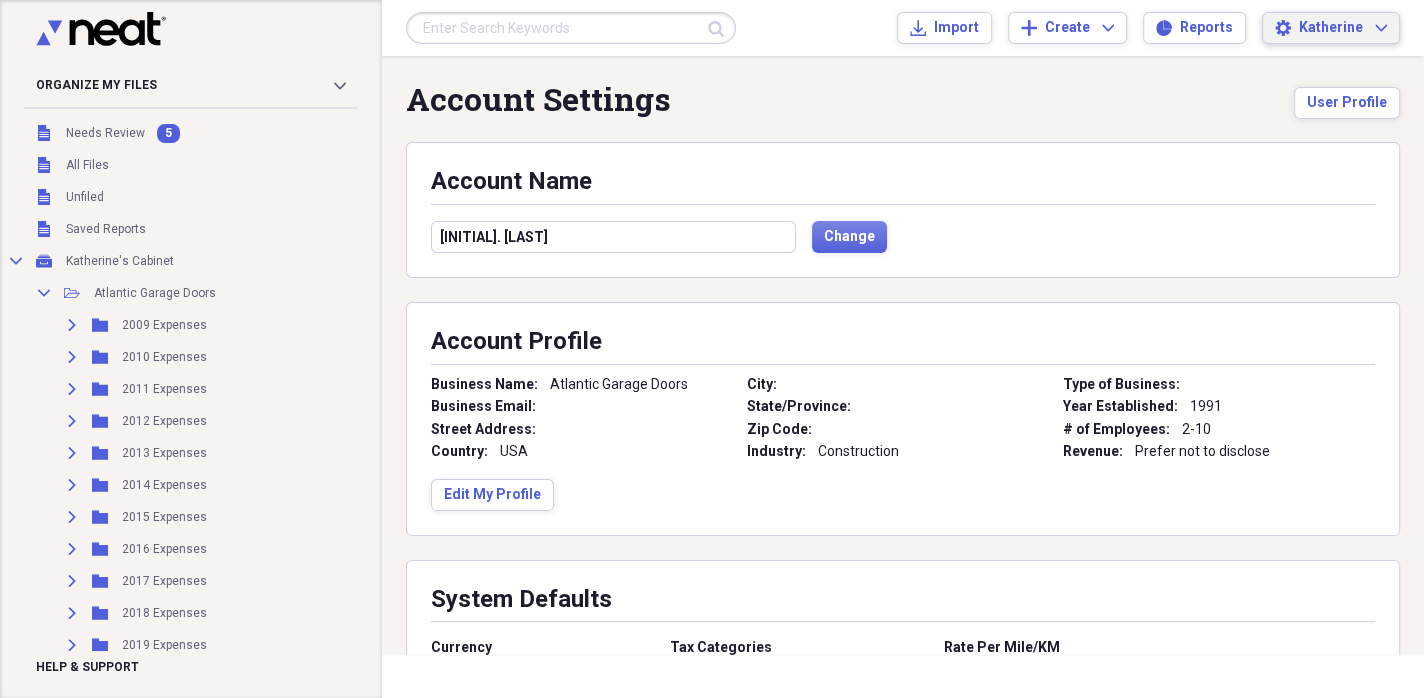 click on "Settings Katherine Expand" at bounding box center (1331, 28) 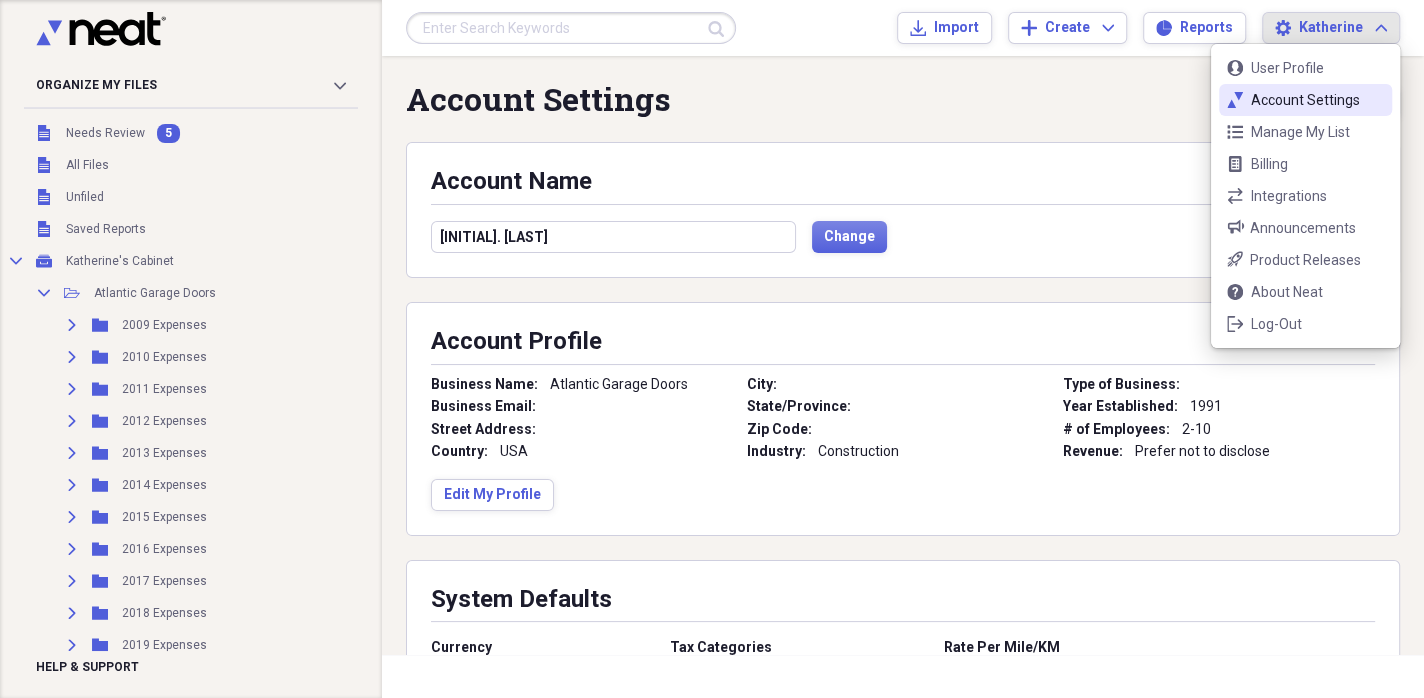 click on "Account Settings" at bounding box center (1305, 100) 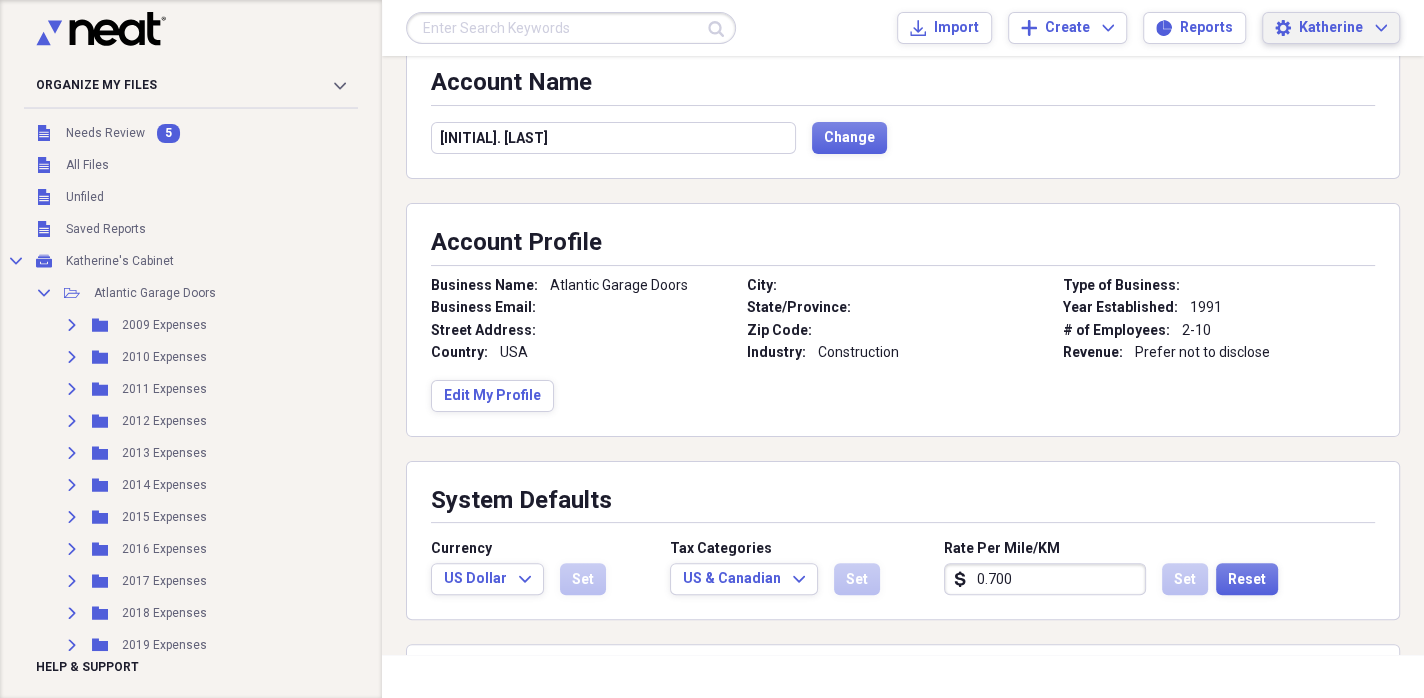 scroll, scrollTop: 0, scrollLeft: 0, axis: both 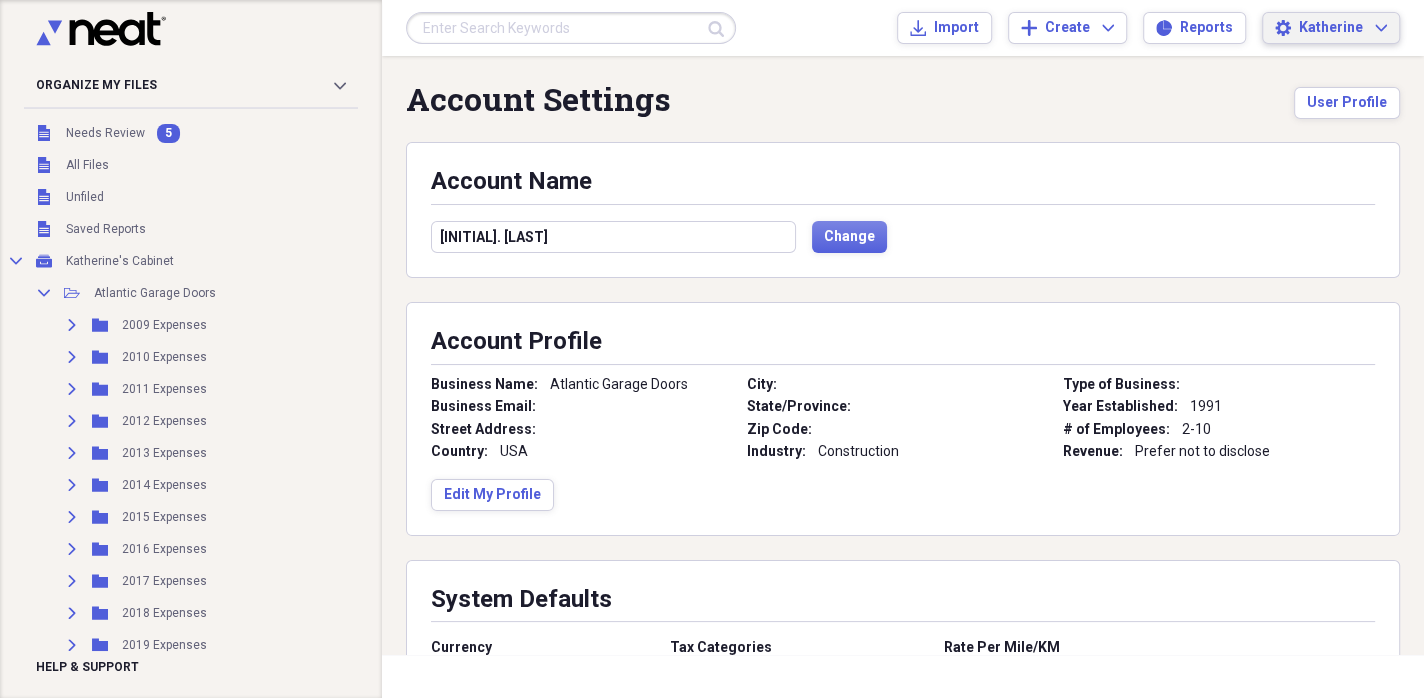 click on "Katherine" at bounding box center (1331, 28) 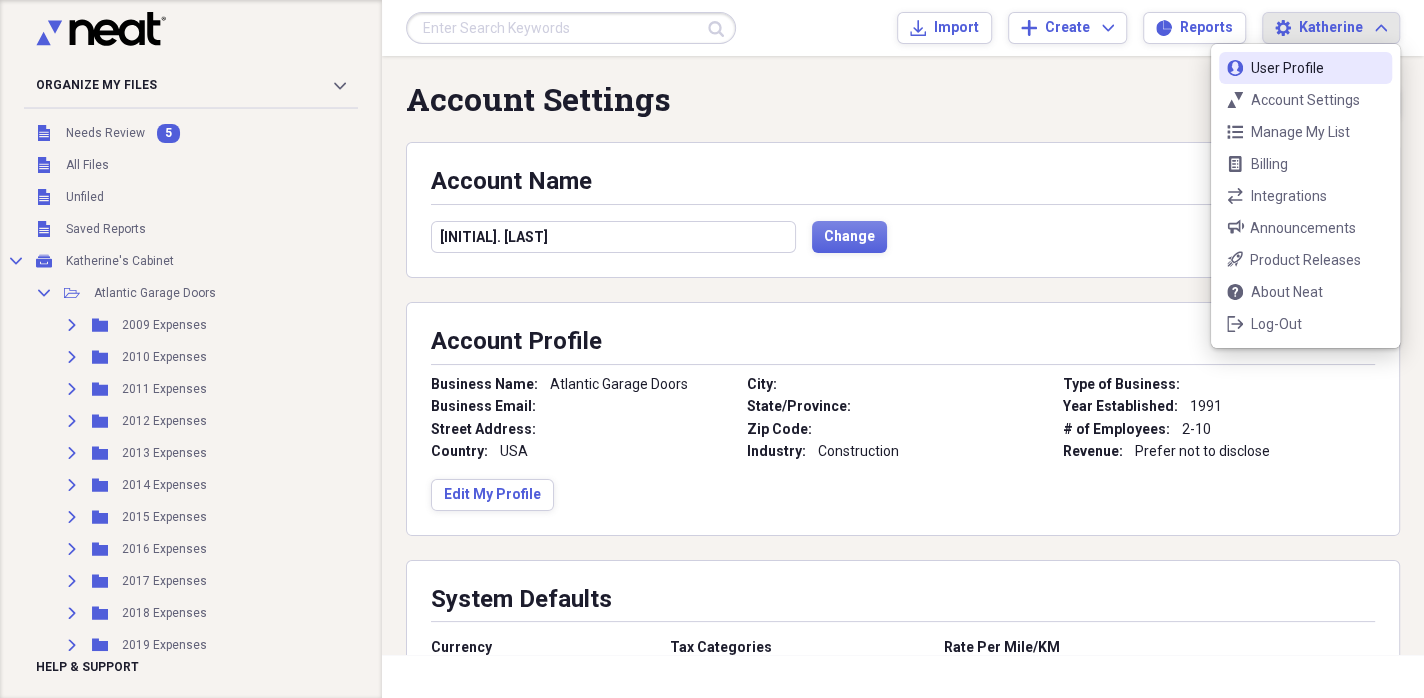 click on "User Profile" at bounding box center (1305, 68) 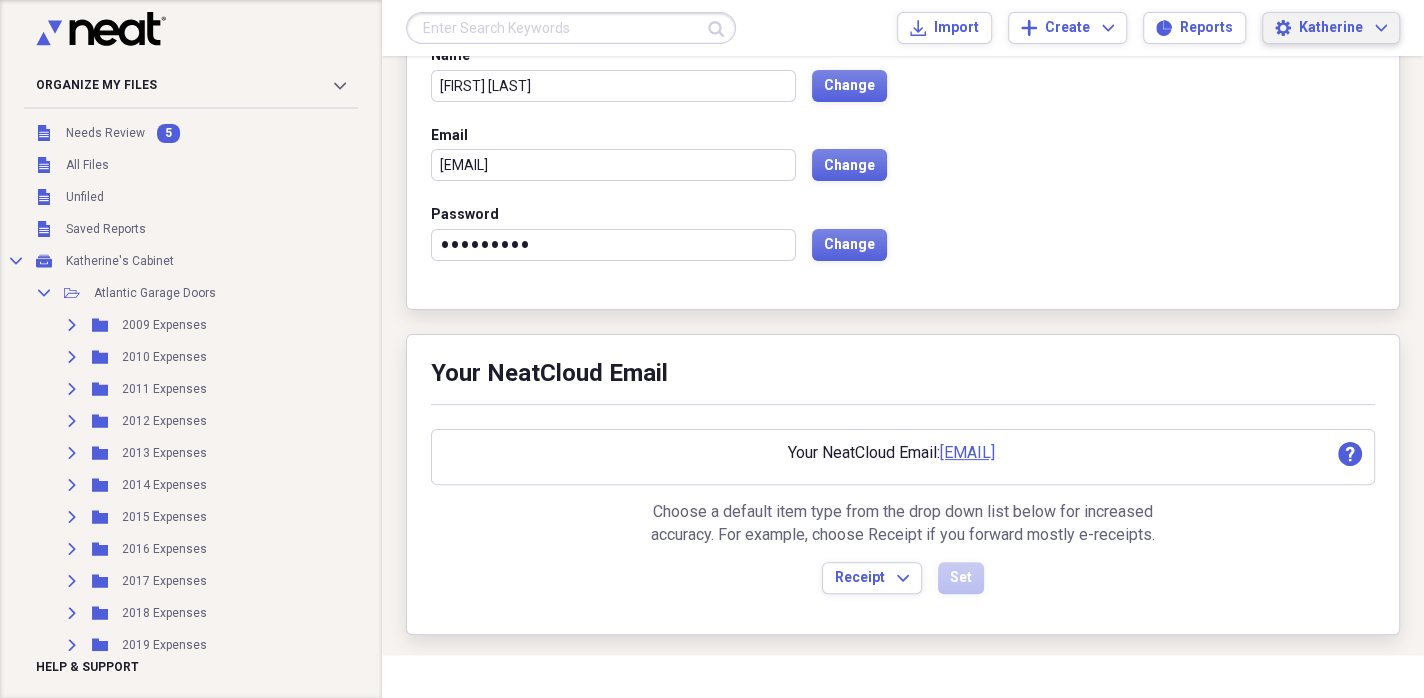 scroll, scrollTop: 0, scrollLeft: 0, axis: both 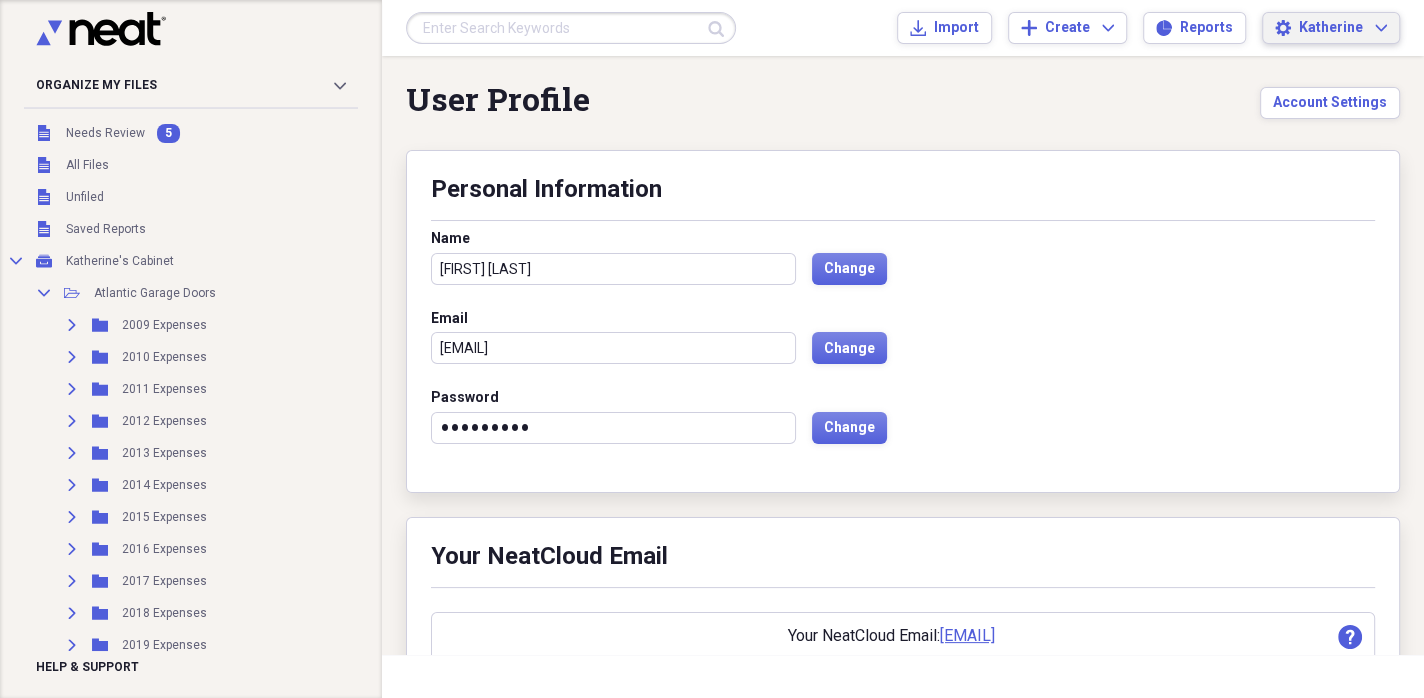 click on "Katherine" at bounding box center (1331, 28) 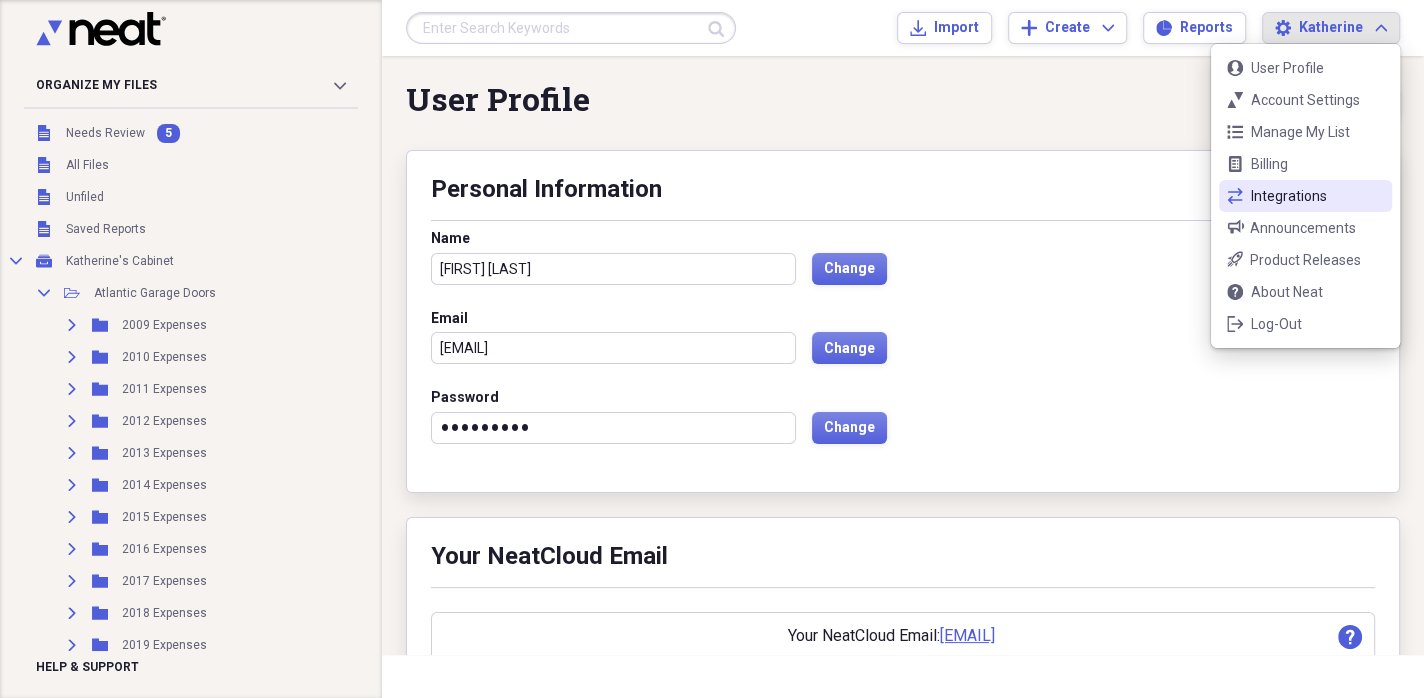 click on "Integrations" at bounding box center (1305, 196) 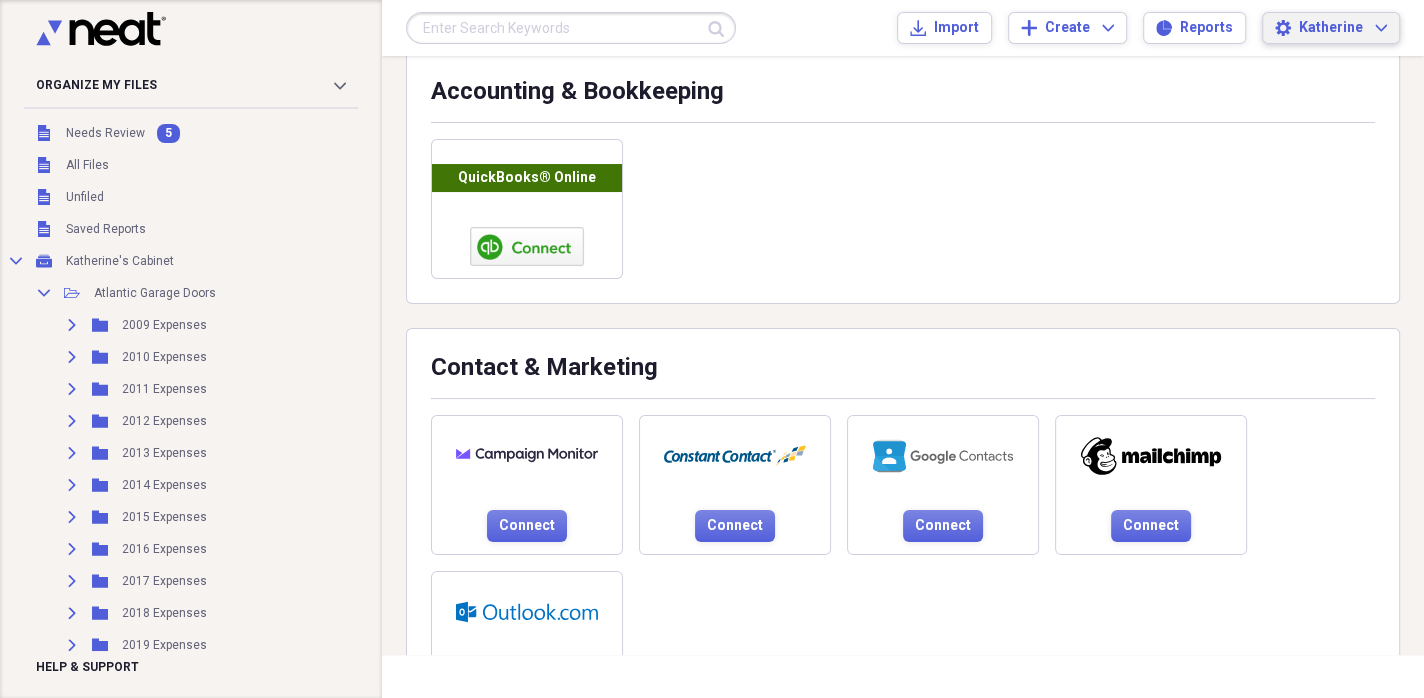 scroll, scrollTop: 0, scrollLeft: 0, axis: both 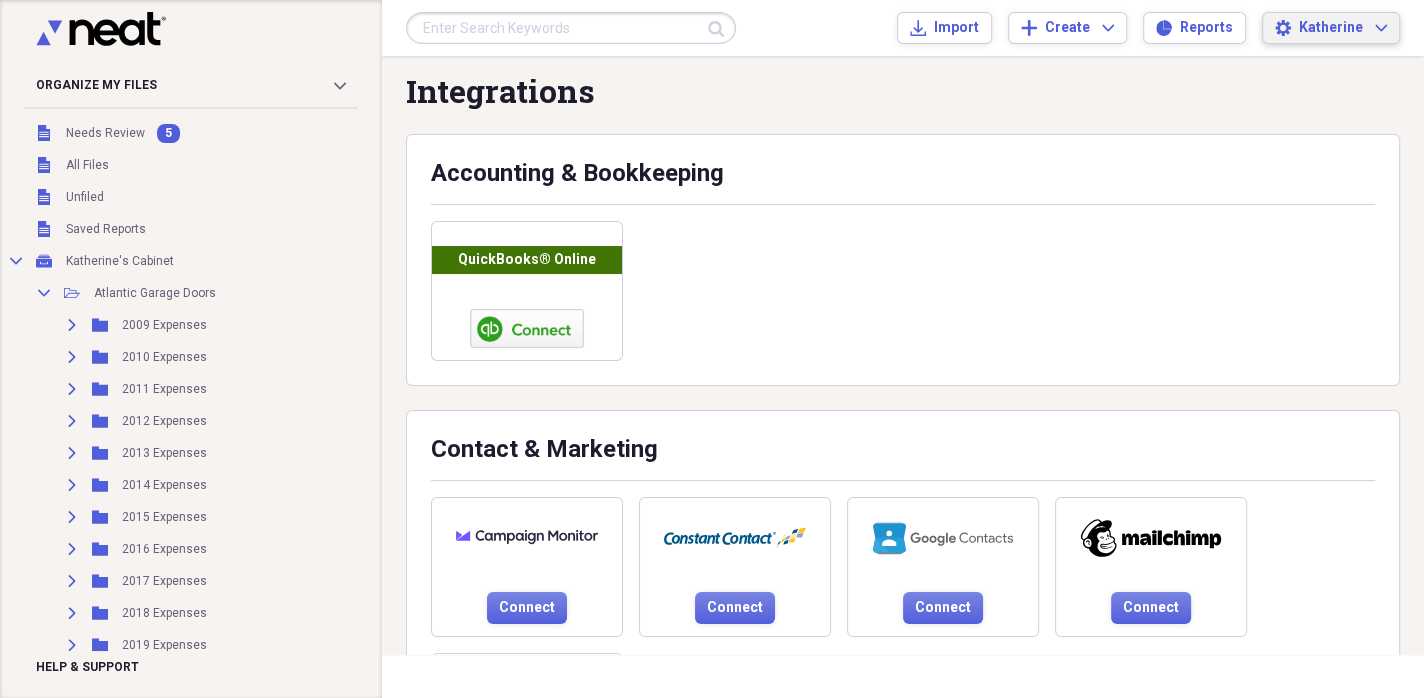 click on "Katherine" at bounding box center (1331, 28) 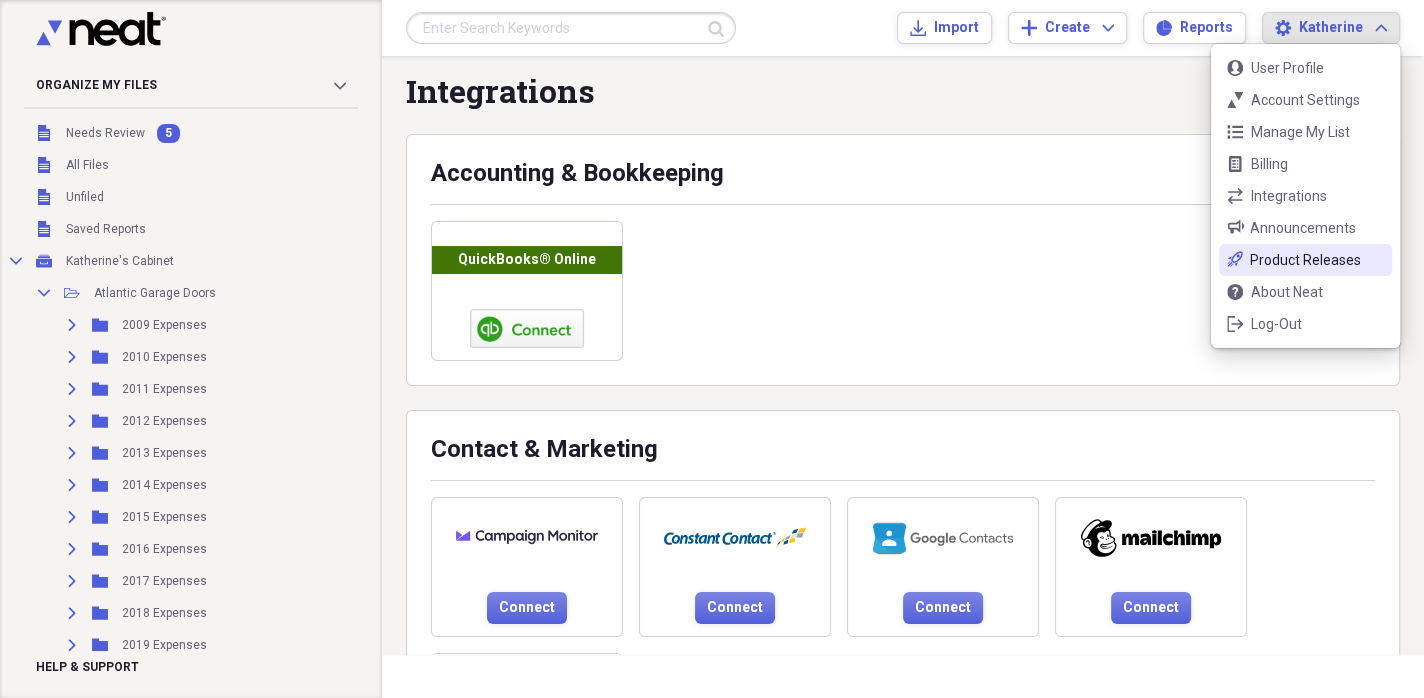 click on "Product Releases" at bounding box center (1305, 260) 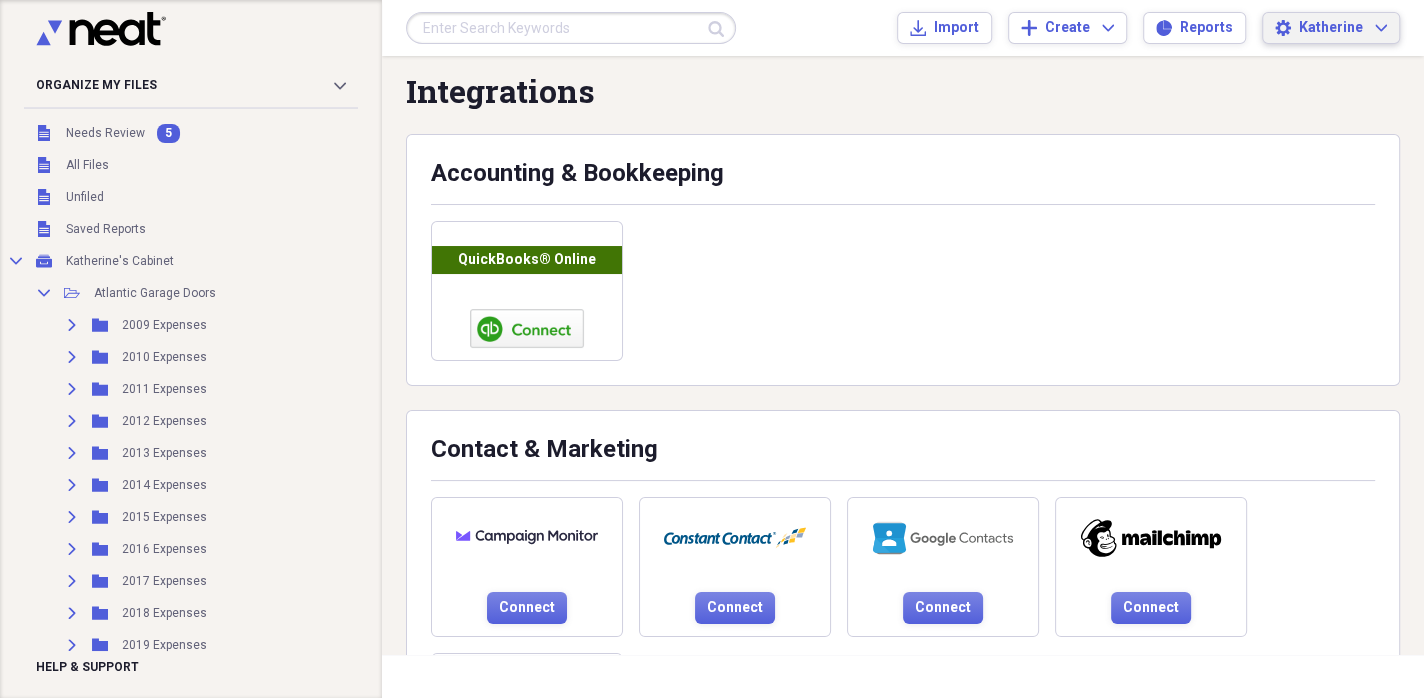 click on "Katherine" at bounding box center (1331, 28) 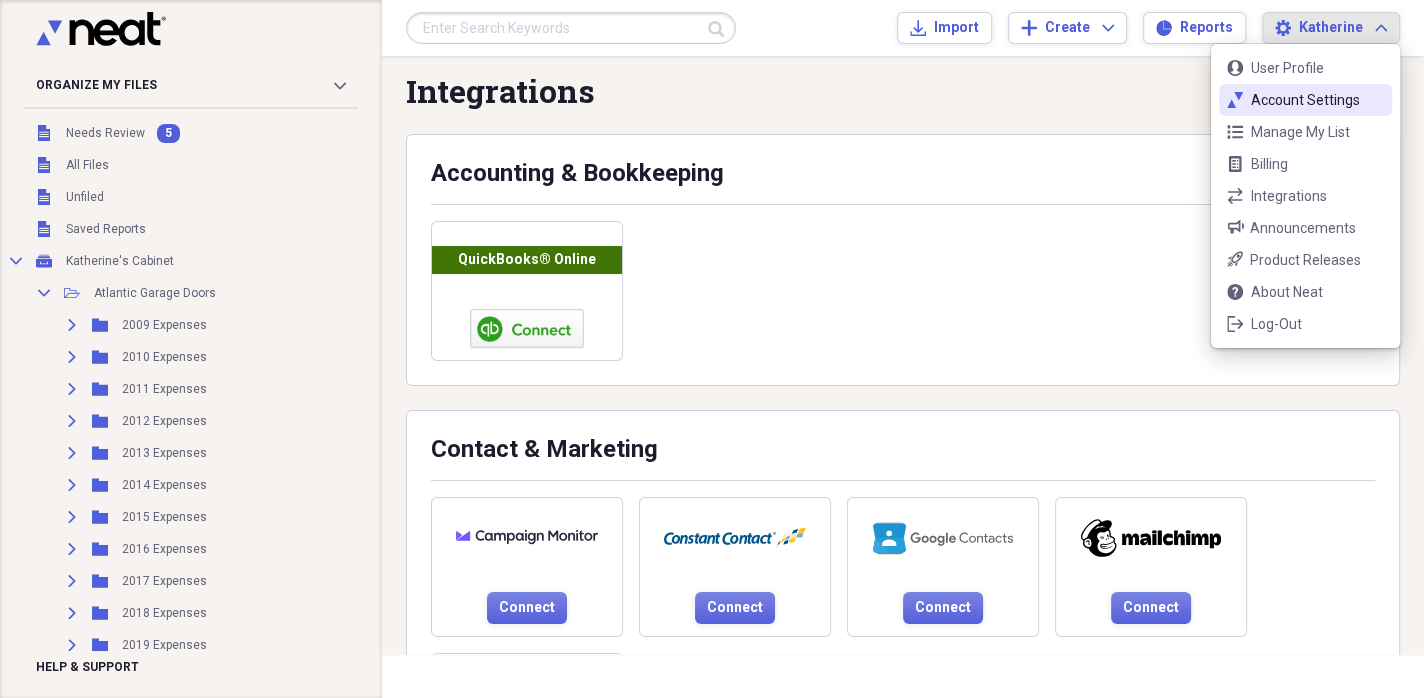 click on "Account Settings" at bounding box center [1305, 100] 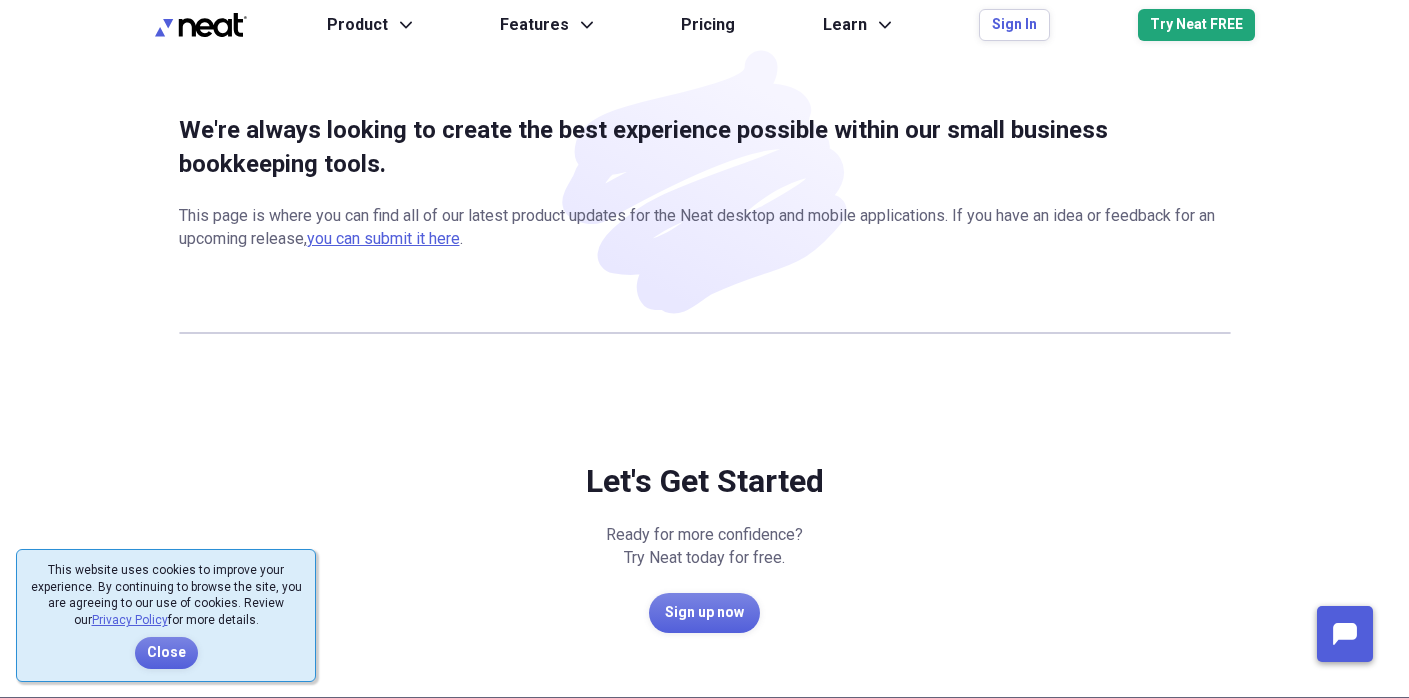 scroll, scrollTop: 0, scrollLeft: 0, axis: both 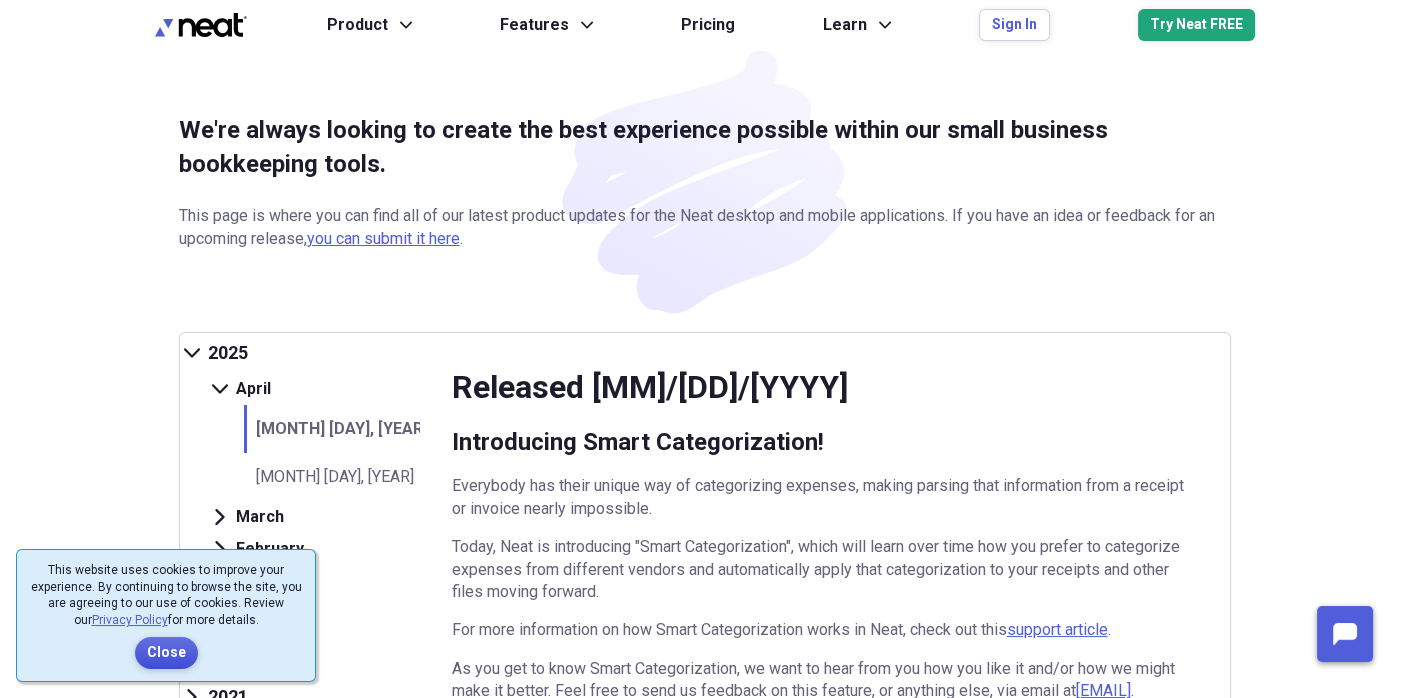 click on "Close" at bounding box center (166, 653) 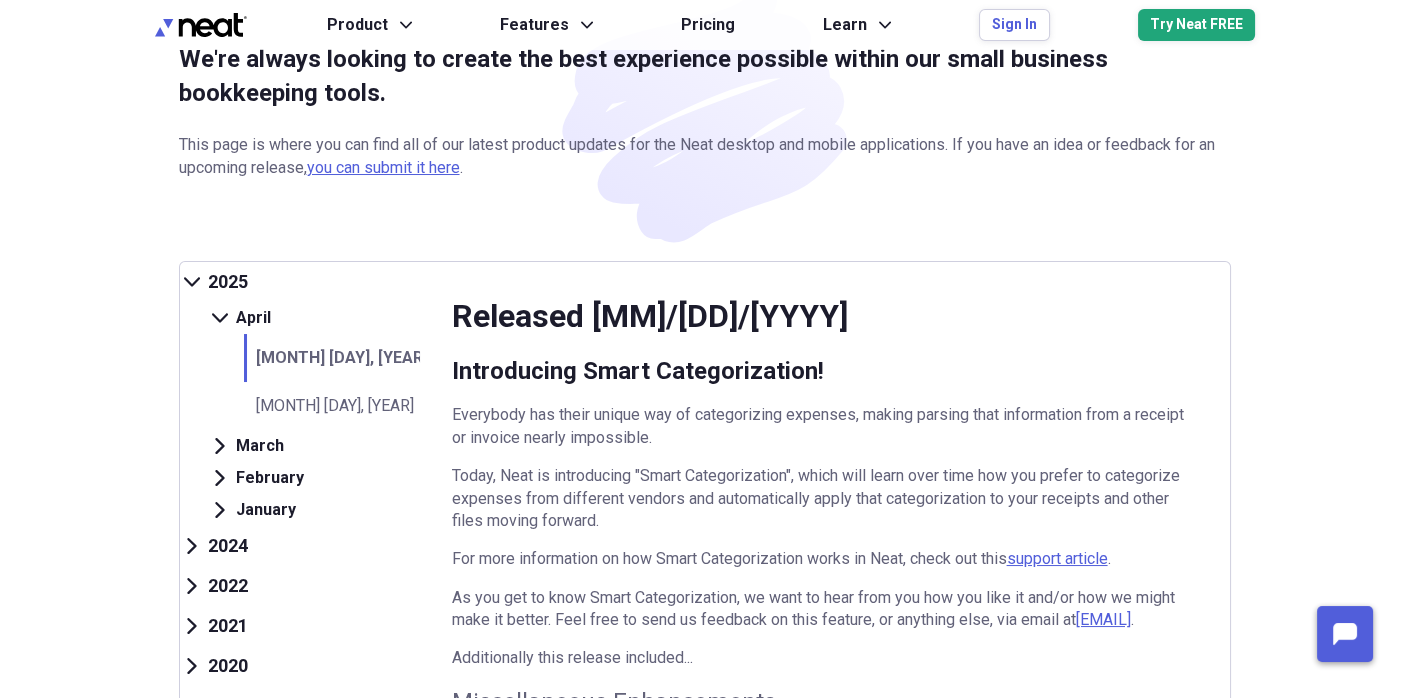 scroll, scrollTop: 100, scrollLeft: 0, axis: vertical 